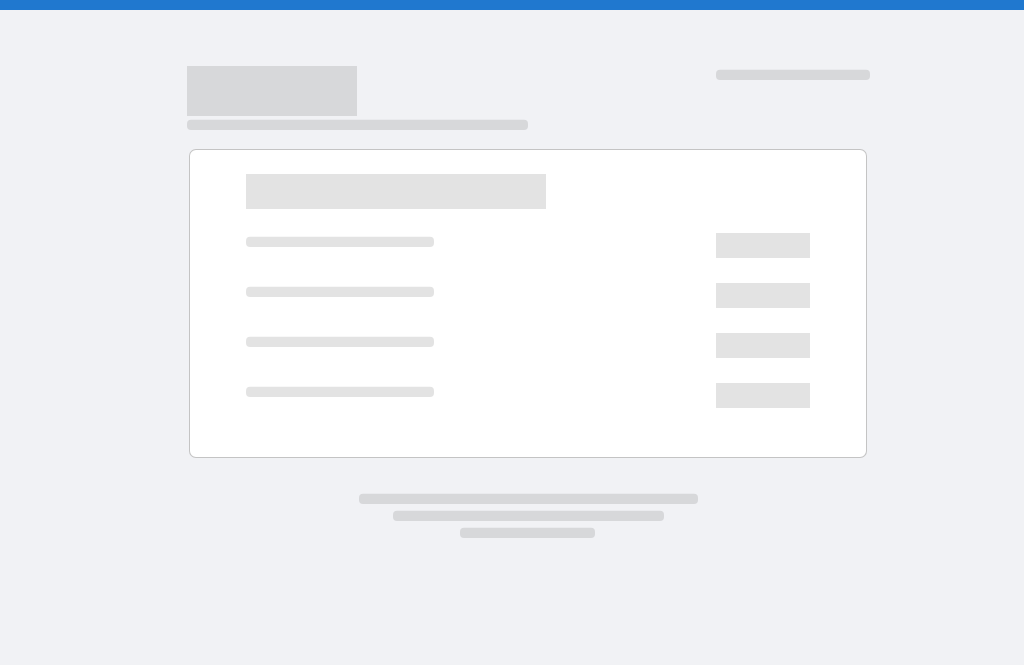 scroll, scrollTop: 0, scrollLeft: 0, axis: both 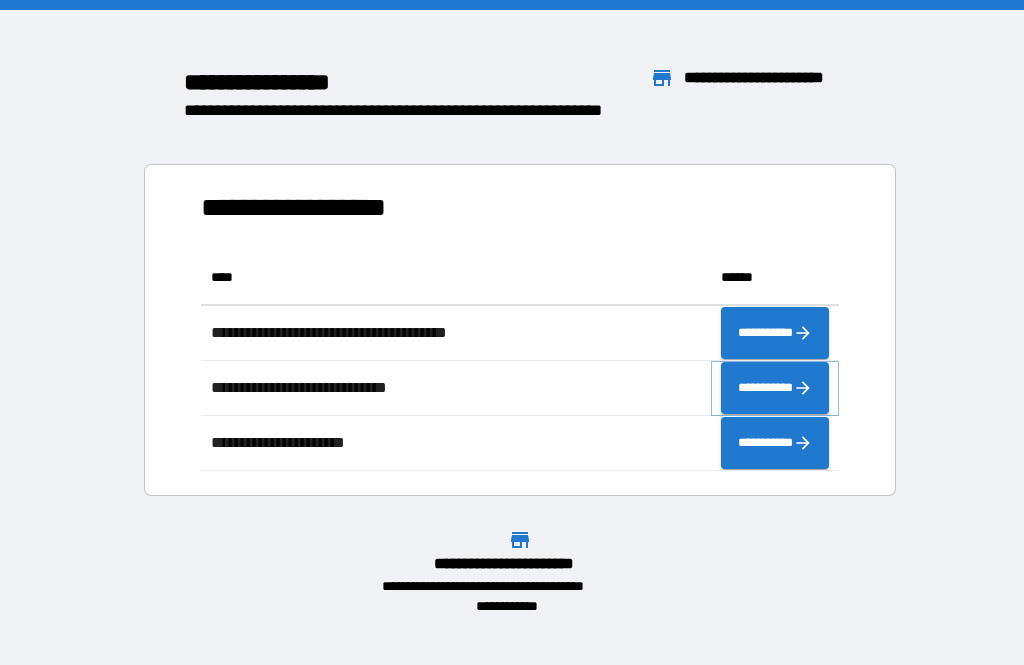 click 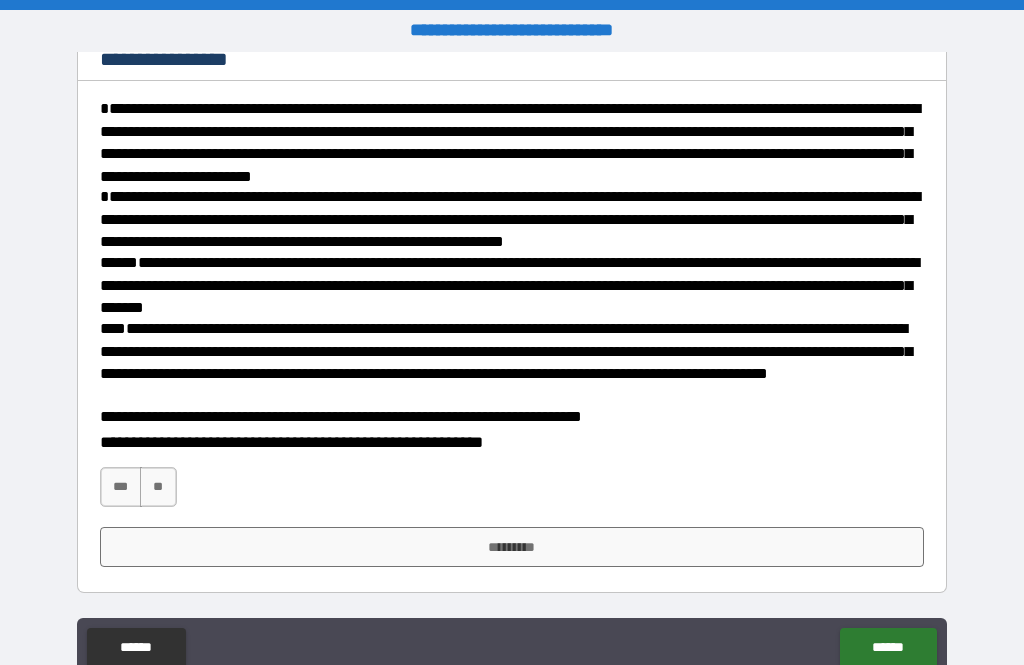 scroll, scrollTop: 274, scrollLeft: 0, axis: vertical 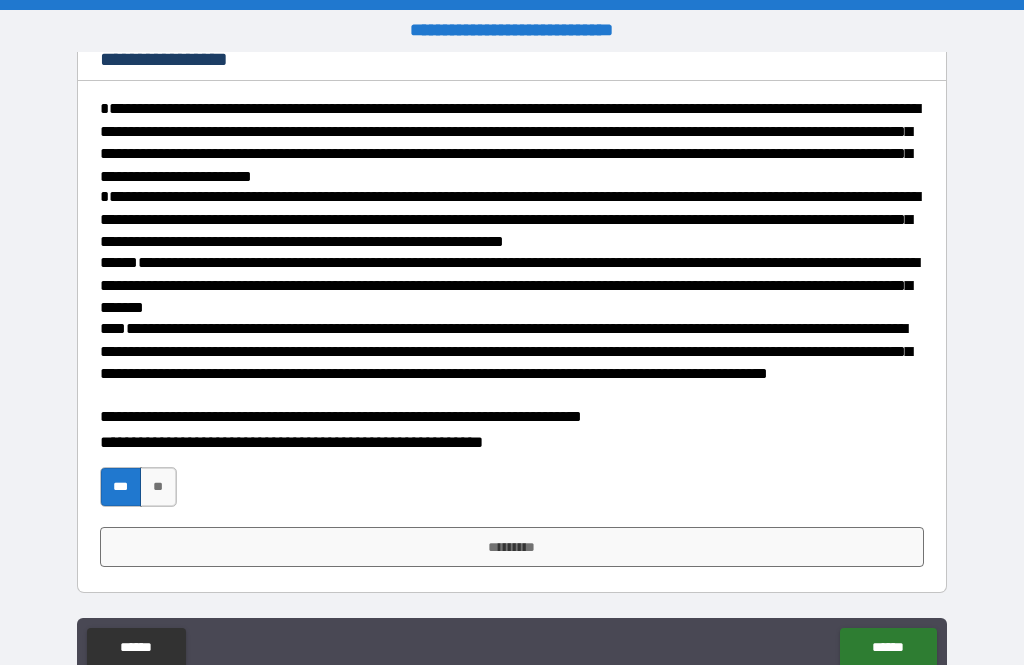 click on "*********" at bounding box center [512, 547] 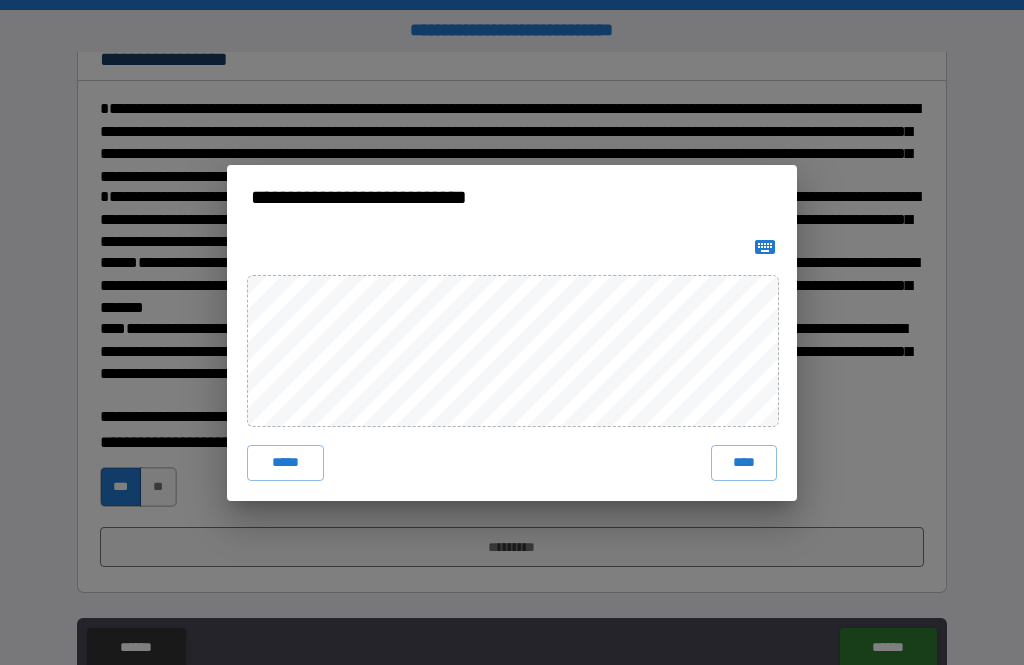 click on "****" at bounding box center [744, 463] 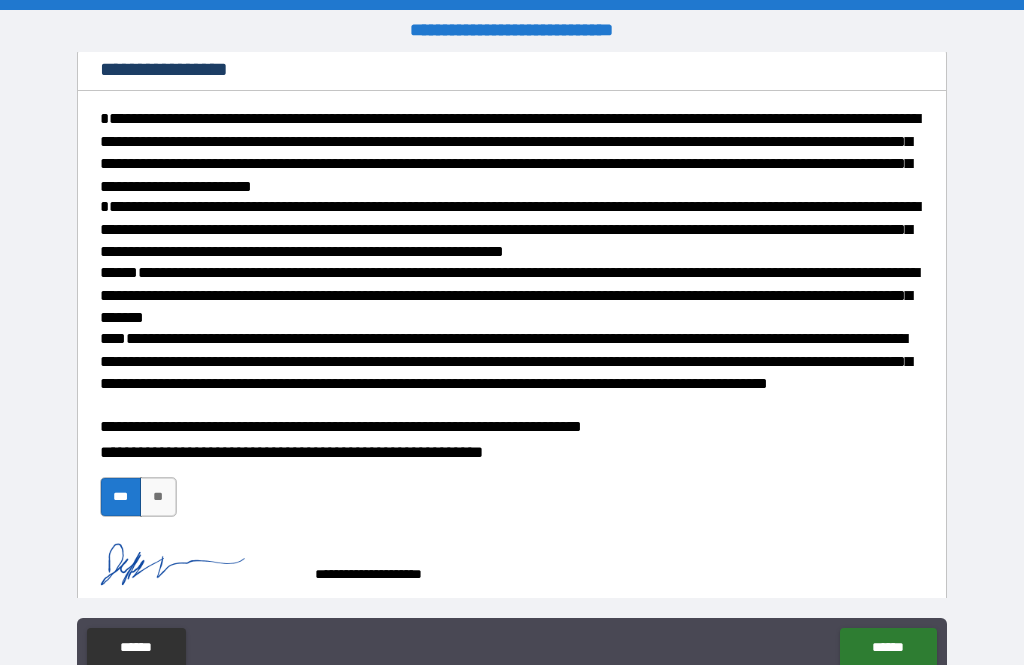 click on "******" at bounding box center (888, 648) 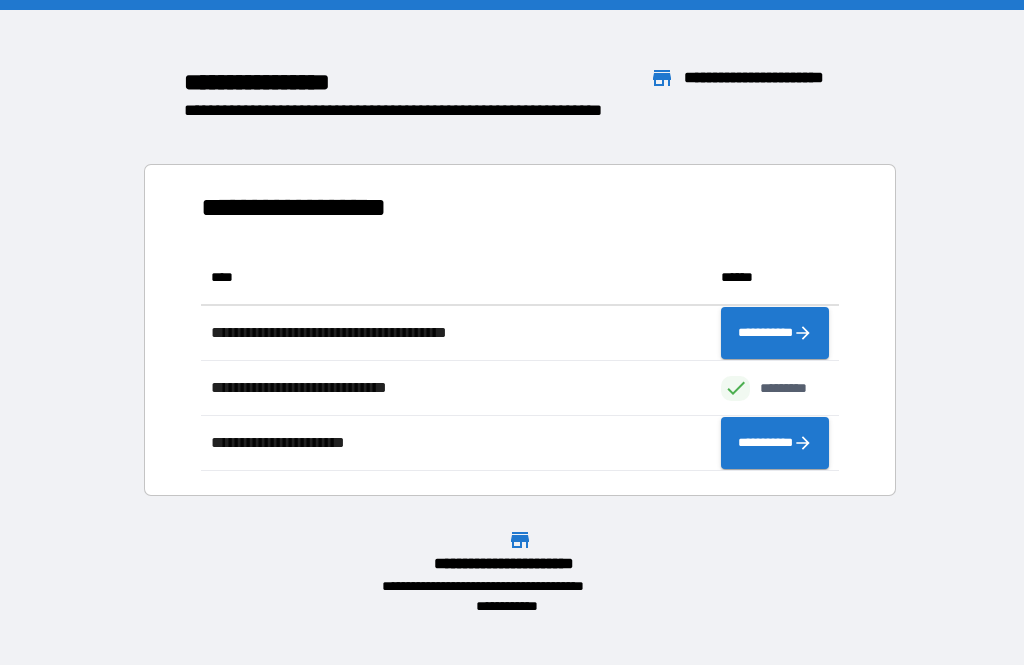 scroll, scrollTop: 1, scrollLeft: 1, axis: both 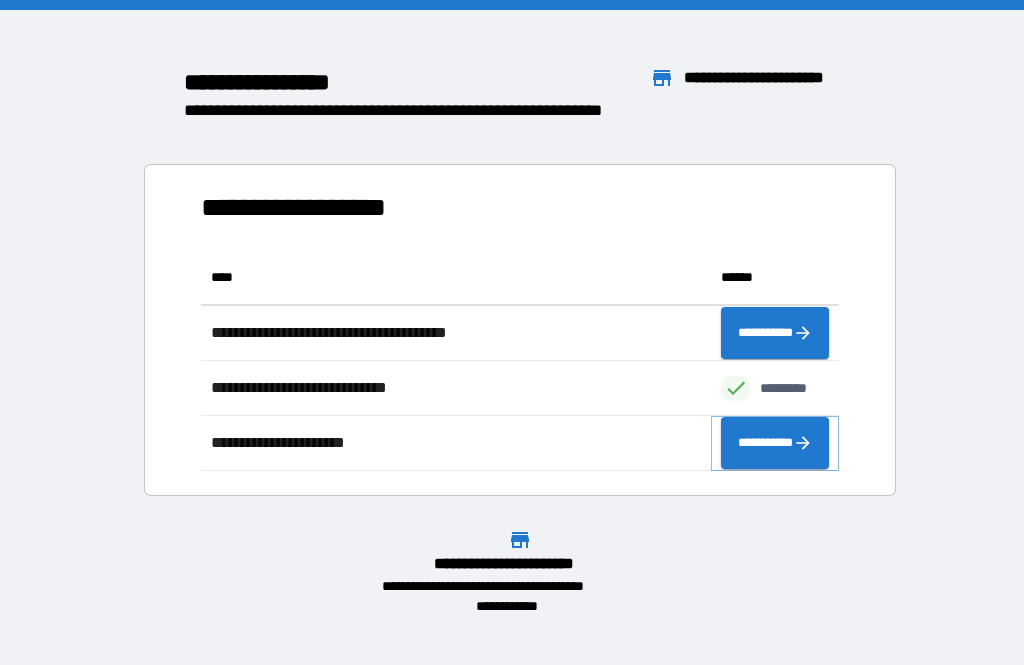 click 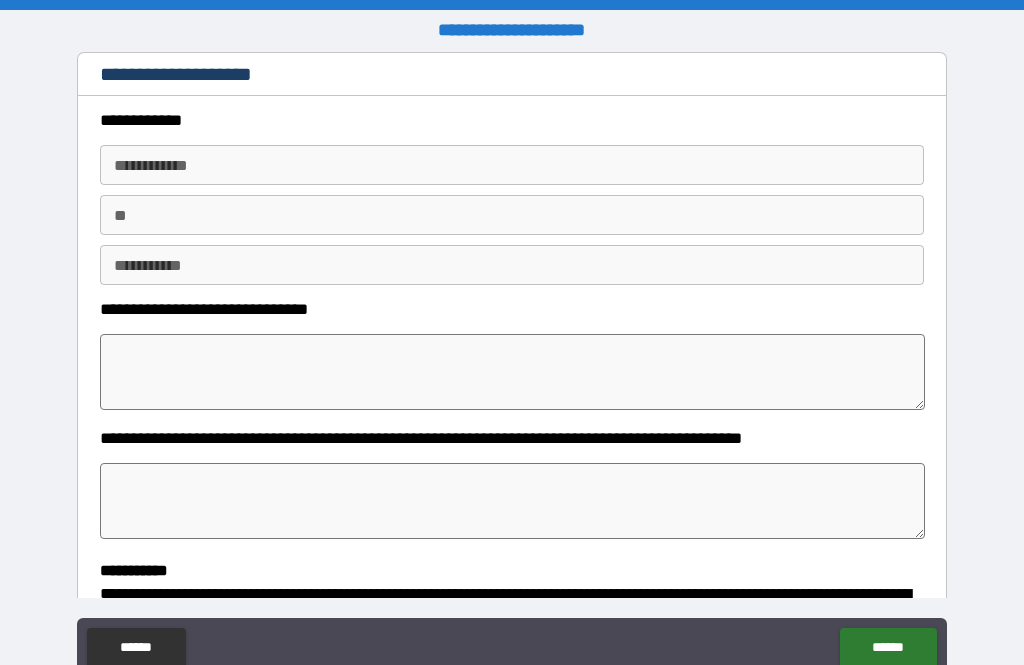 type on "*" 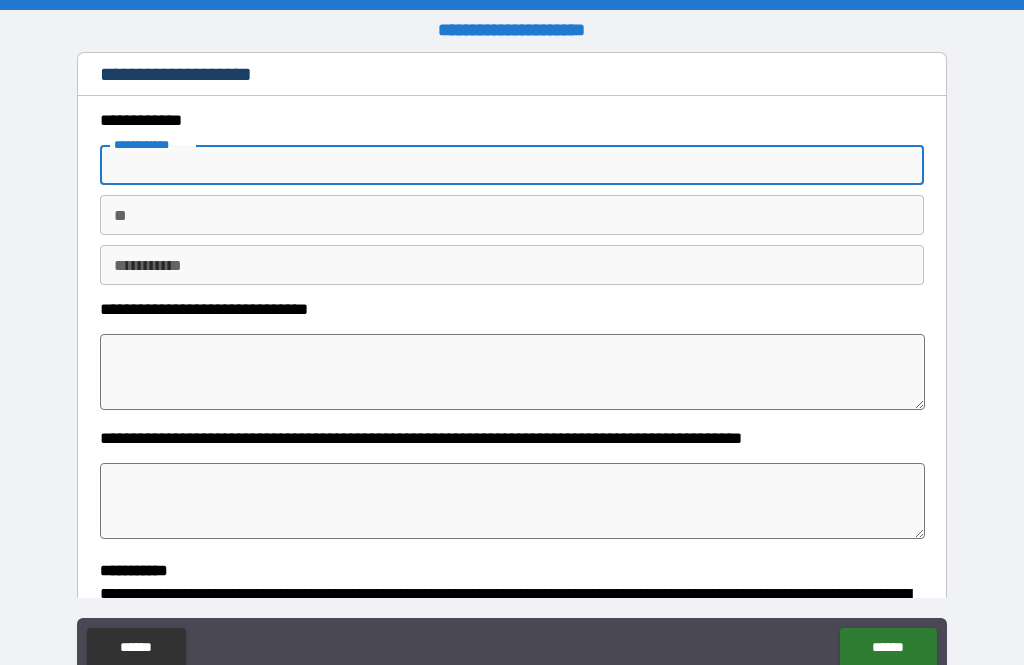 type on "*" 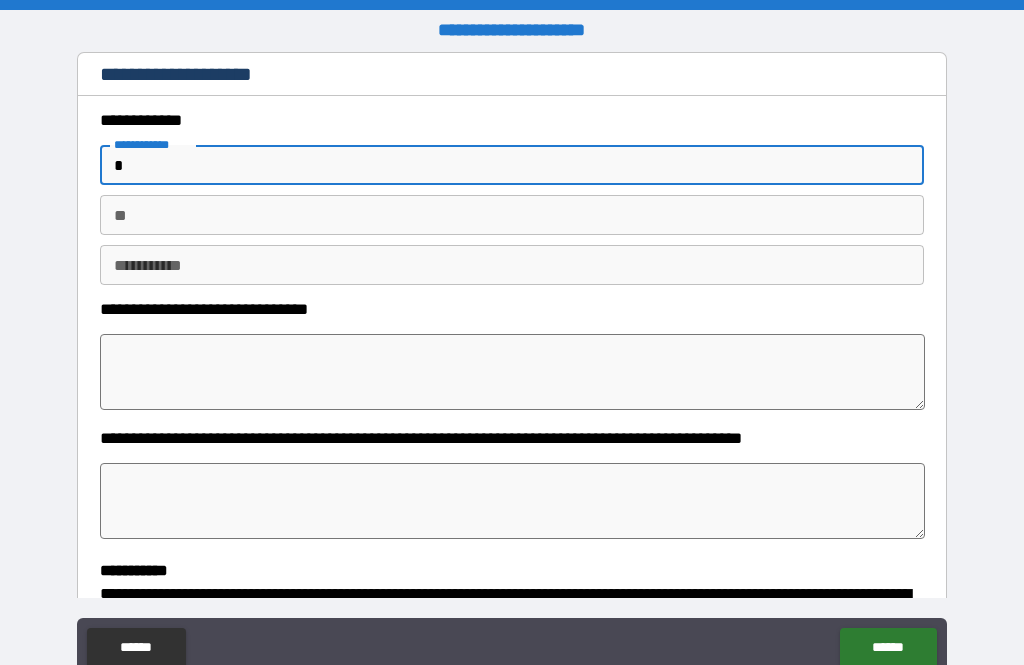 type on "*" 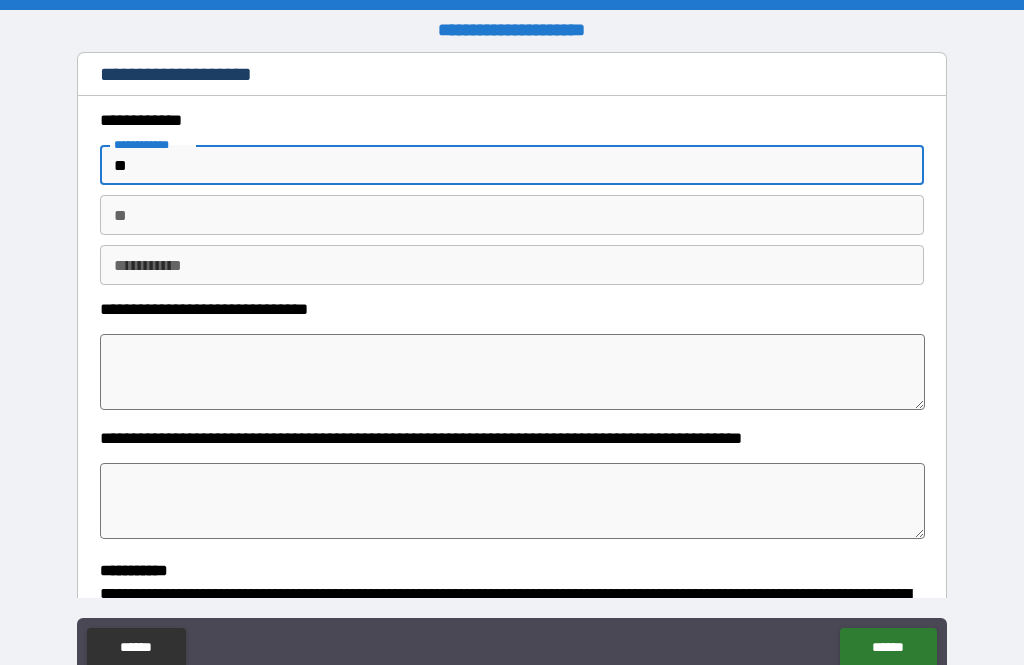 type on "*" 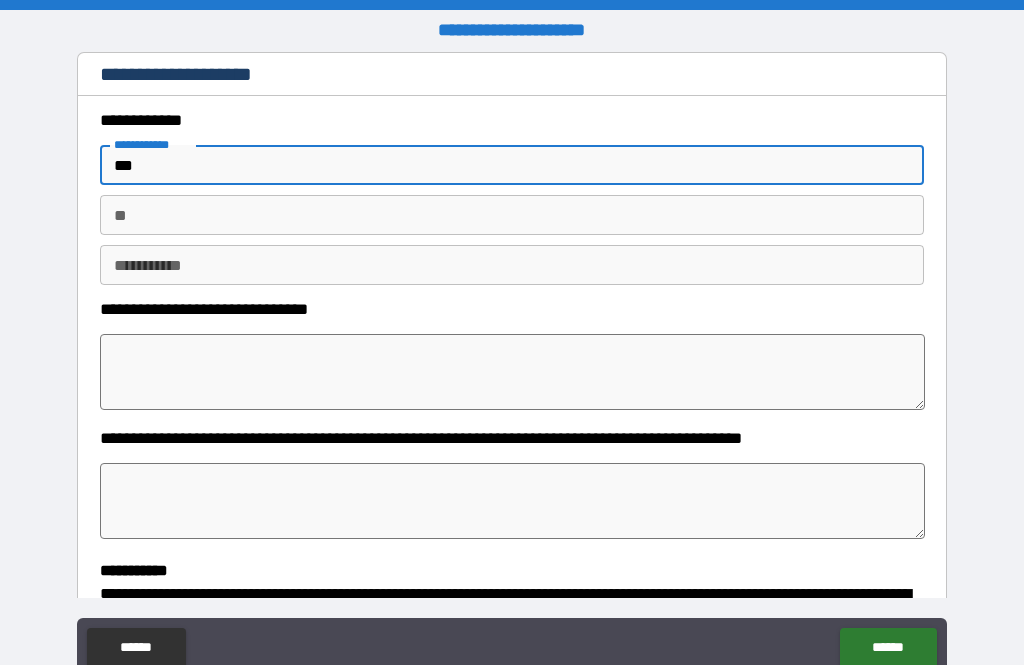 type on "*" 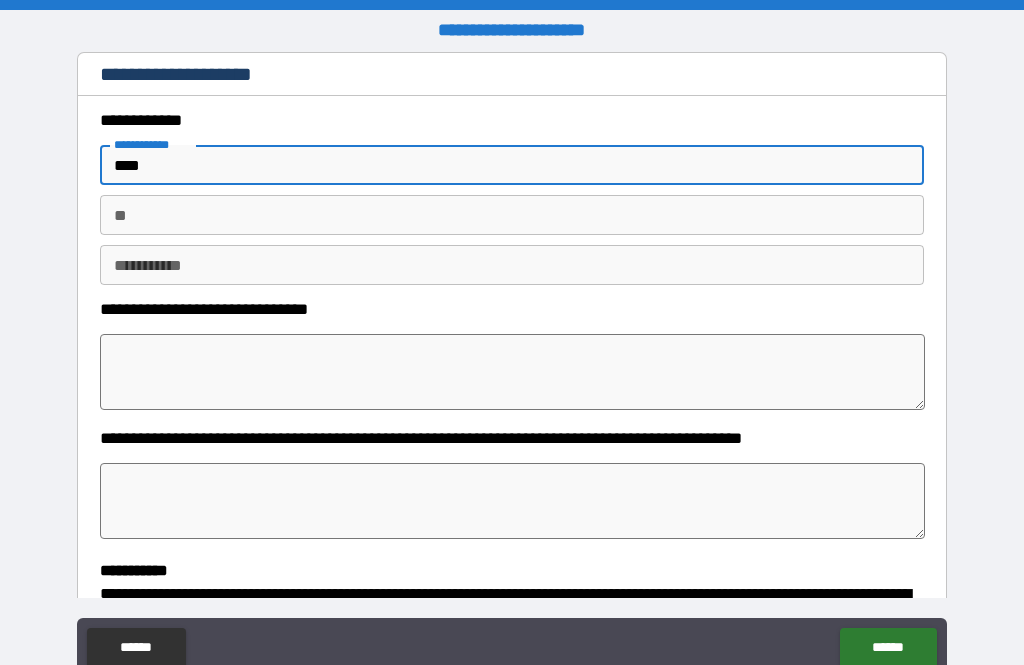 type on "*" 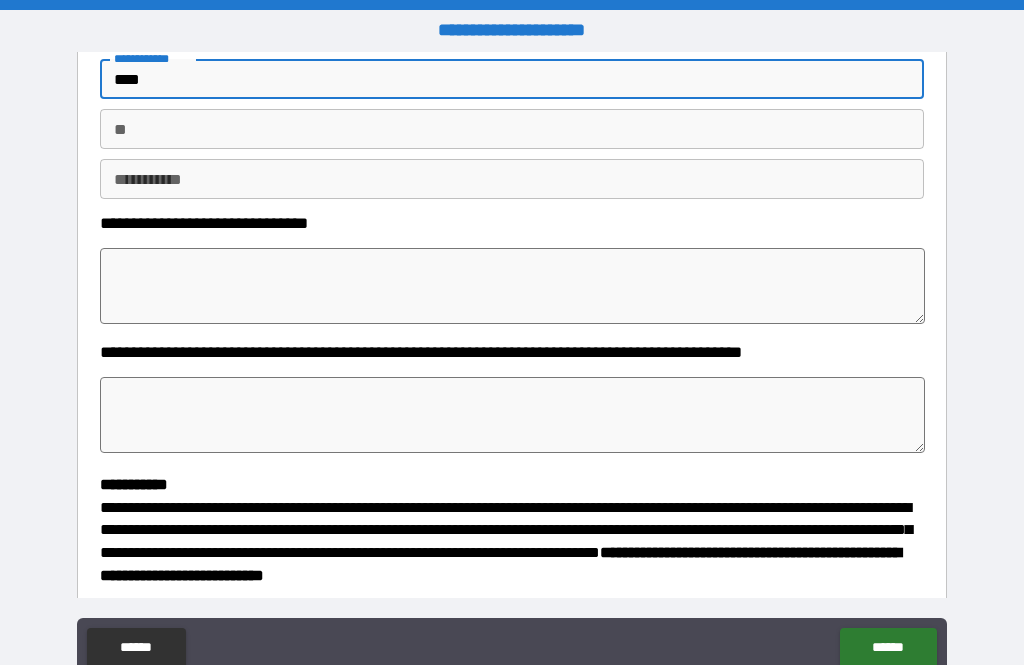 scroll, scrollTop: 87, scrollLeft: 0, axis: vertical 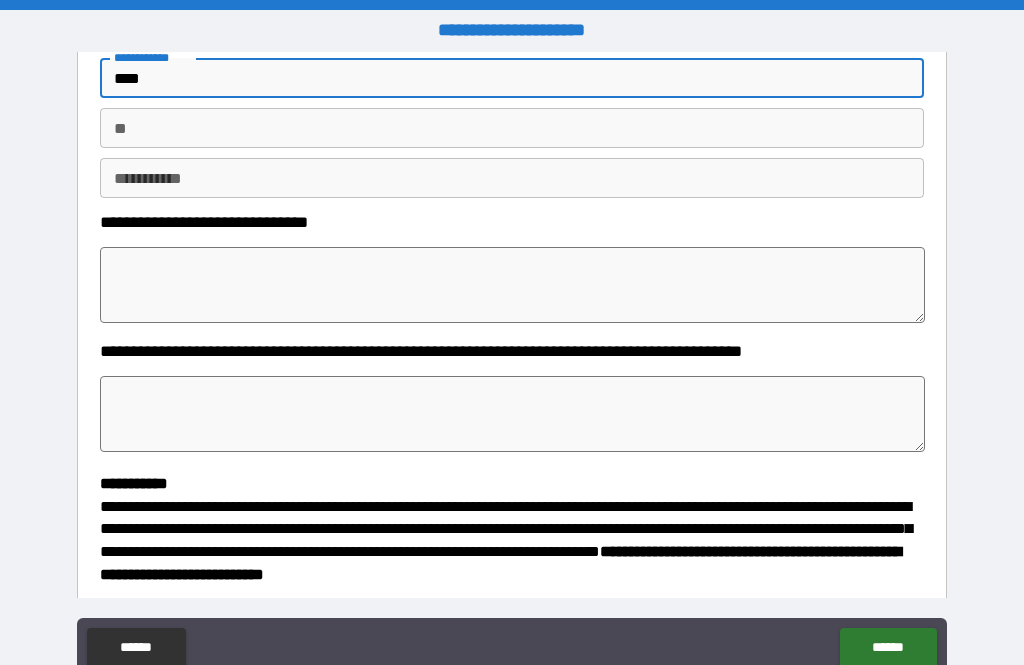 type on "****" 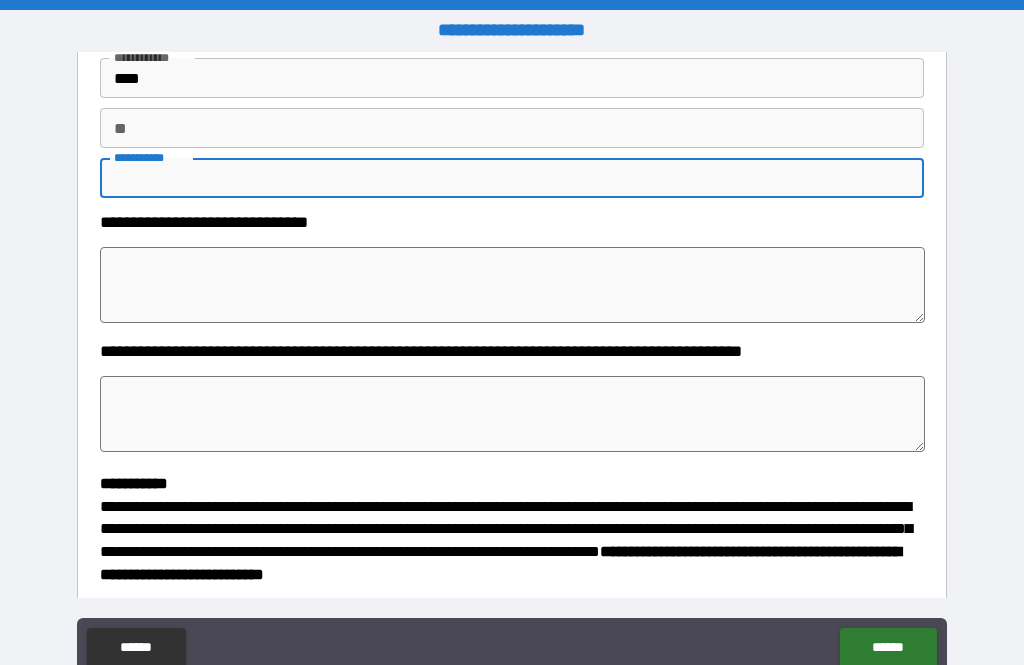 type on "*" 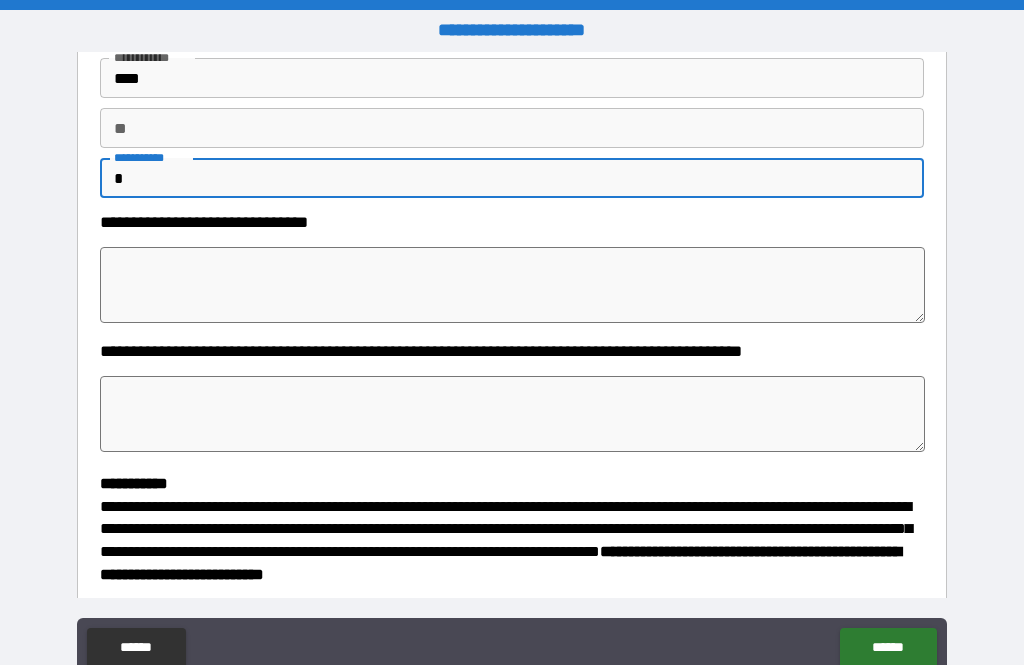 type on "*" 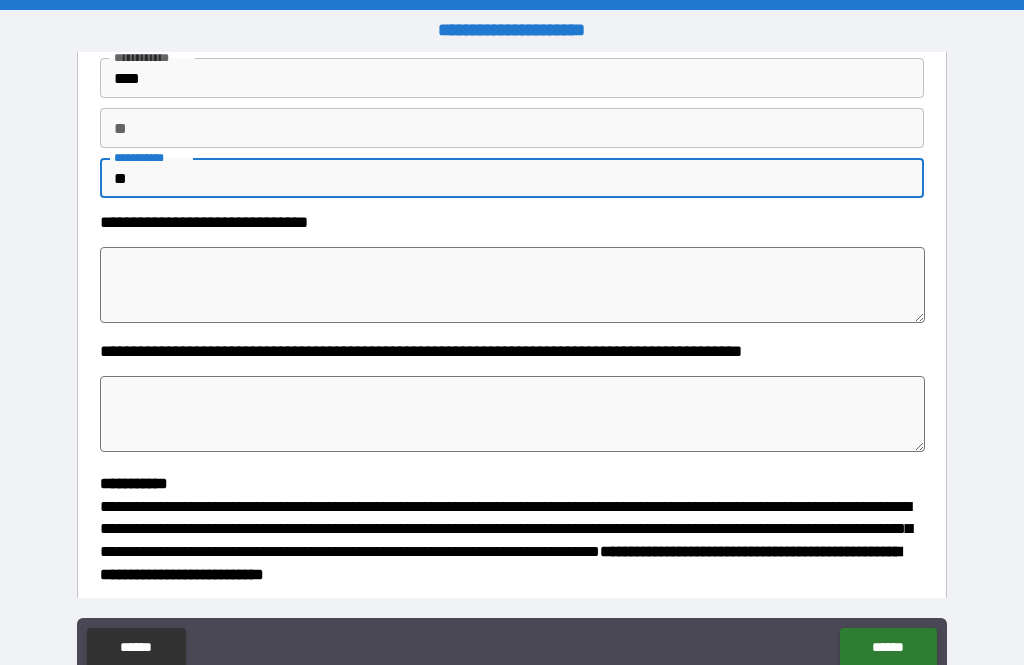 type on "*" 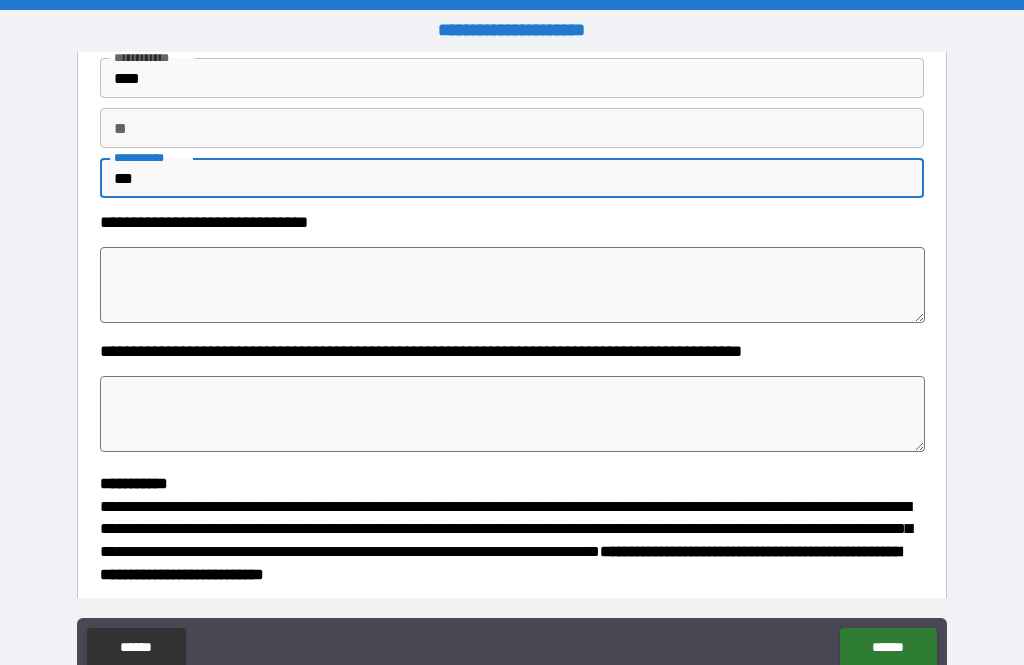 type on "*" 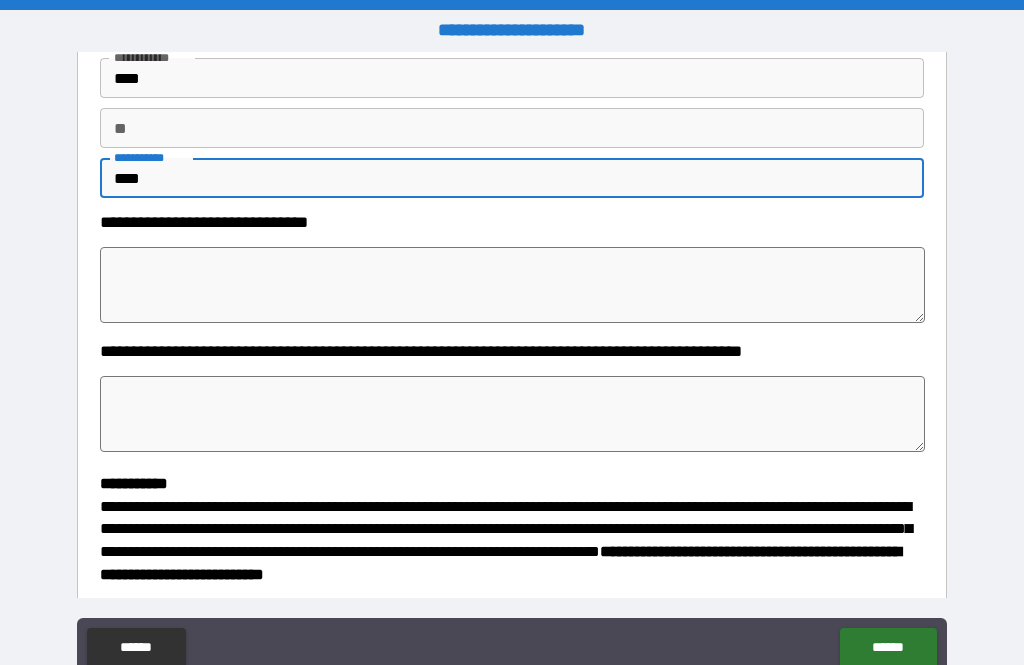 type on "*" 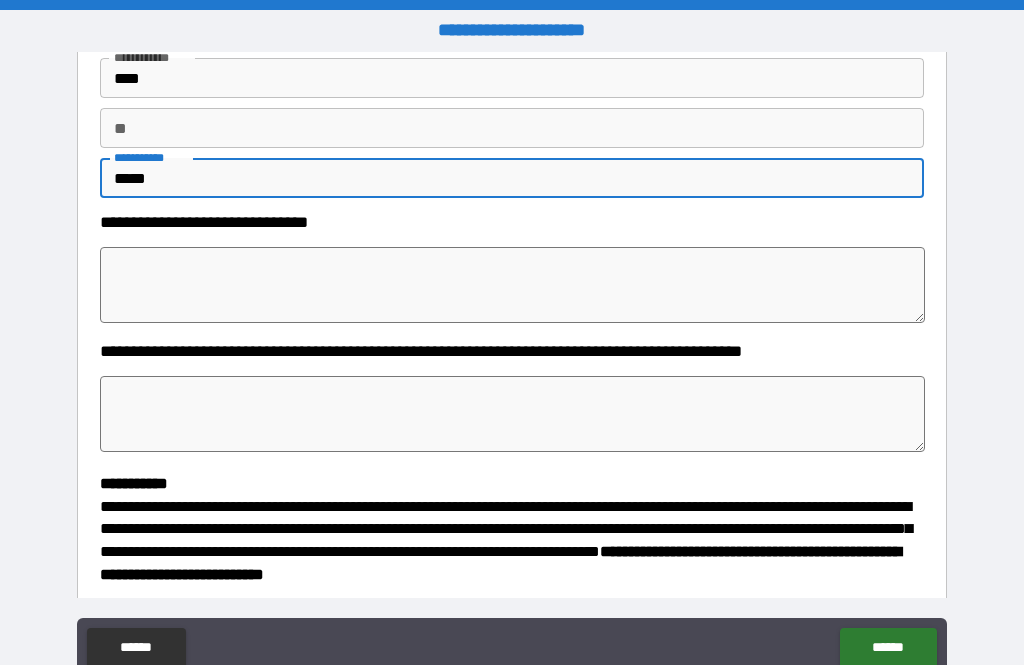 type on "*" 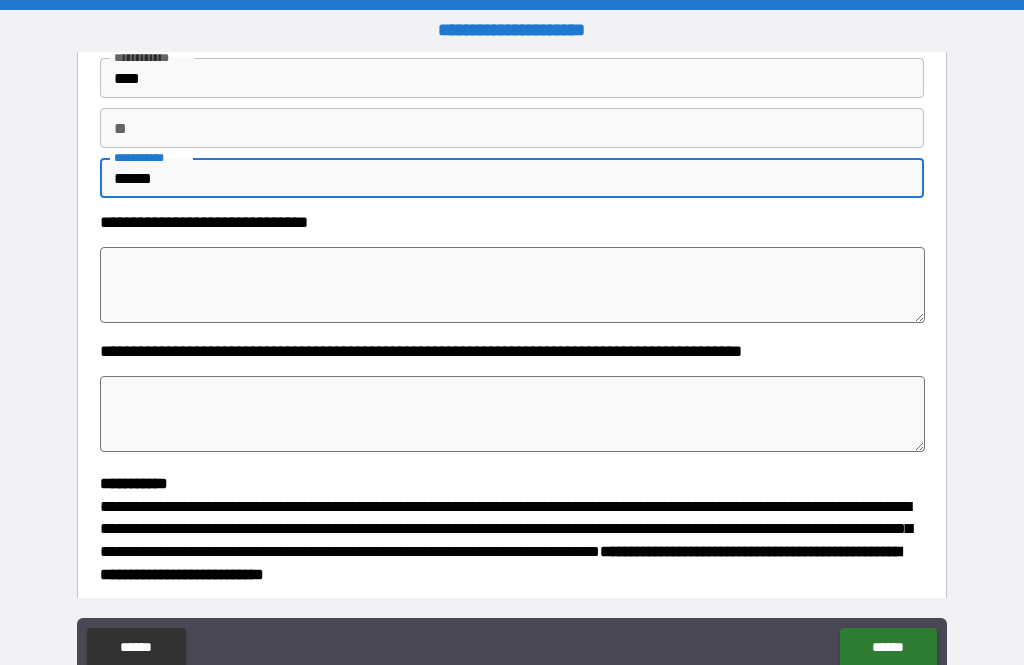 type on "*" 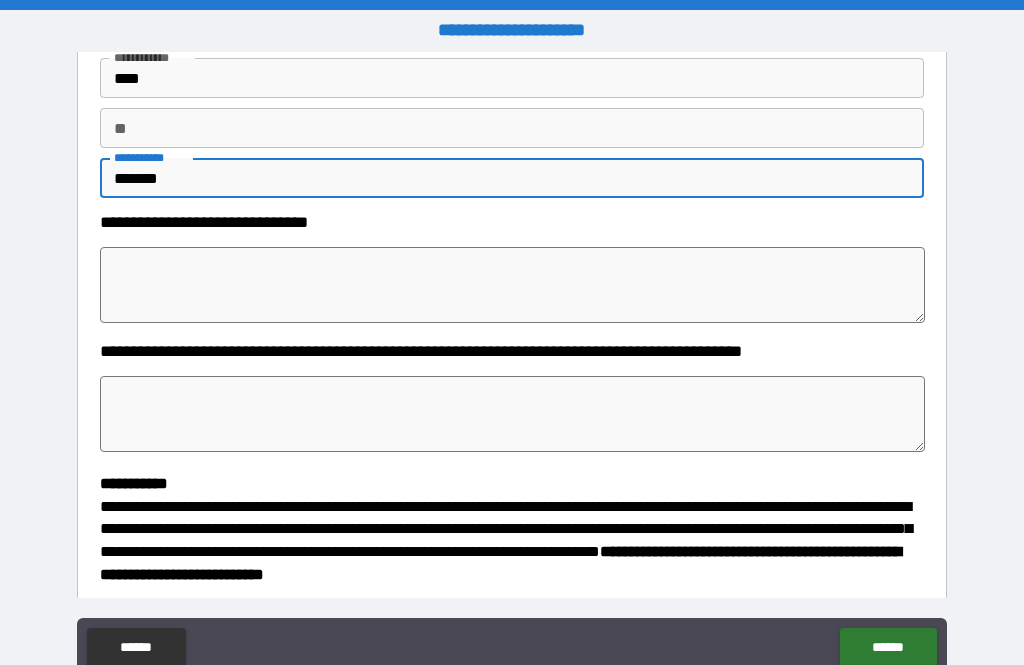 type on "*" 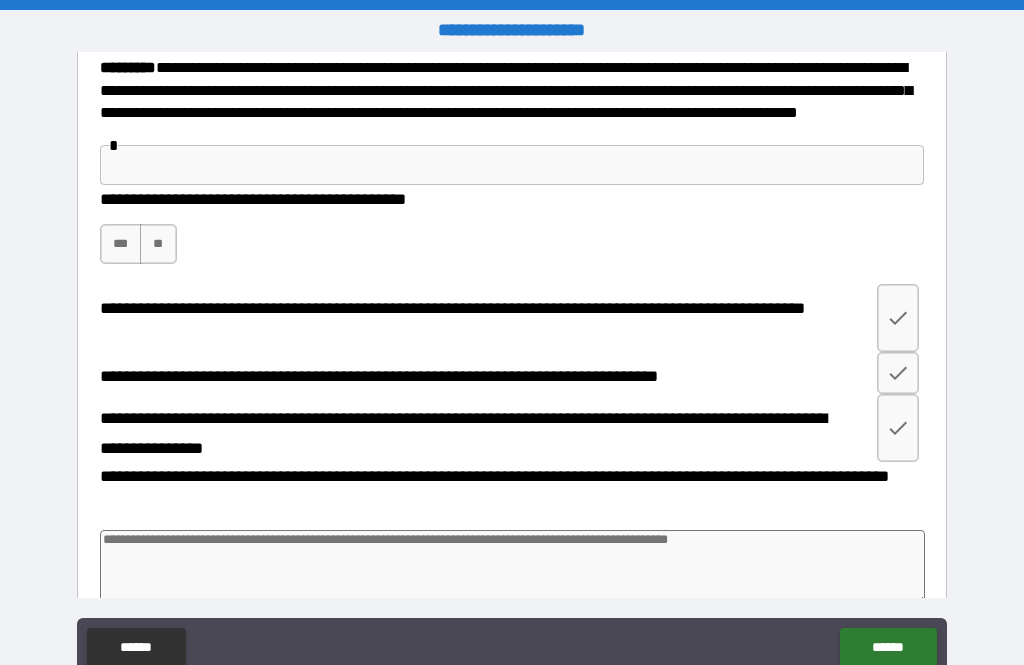 scroll, scrollTop: 1039, scrollLeft: 0, axis: vertical 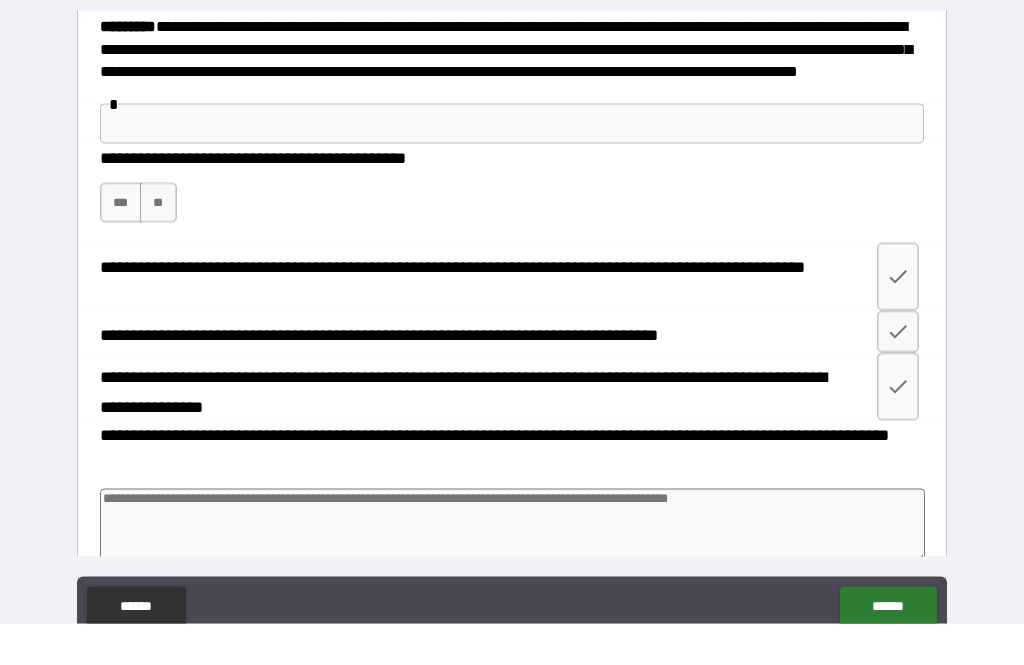 type on "********" 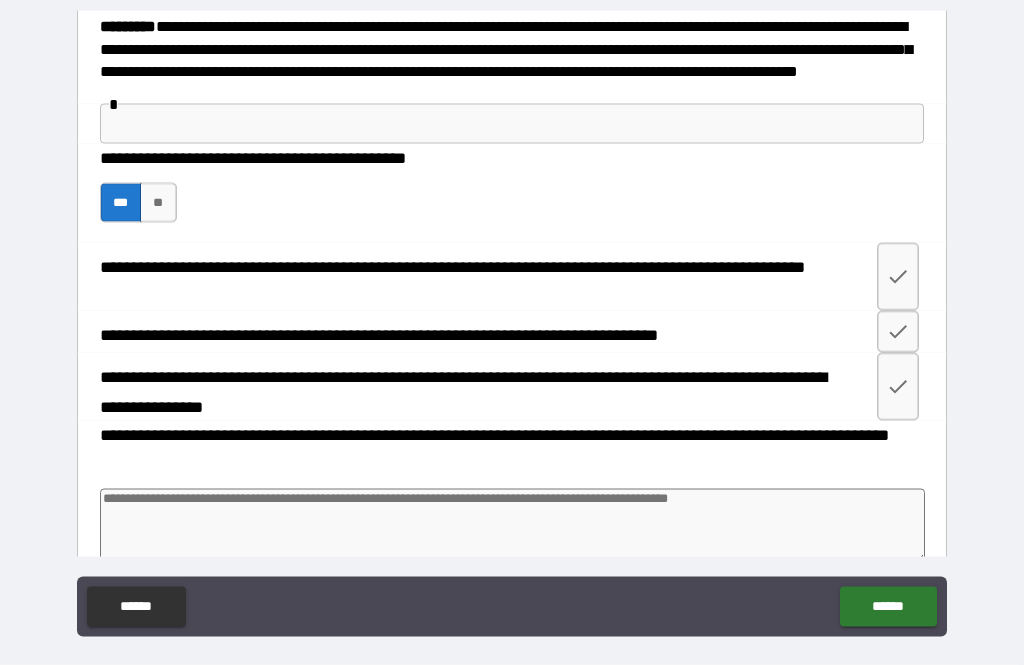 scroll, scrollTop: 42, scrollLeft: 0, axis: vertical 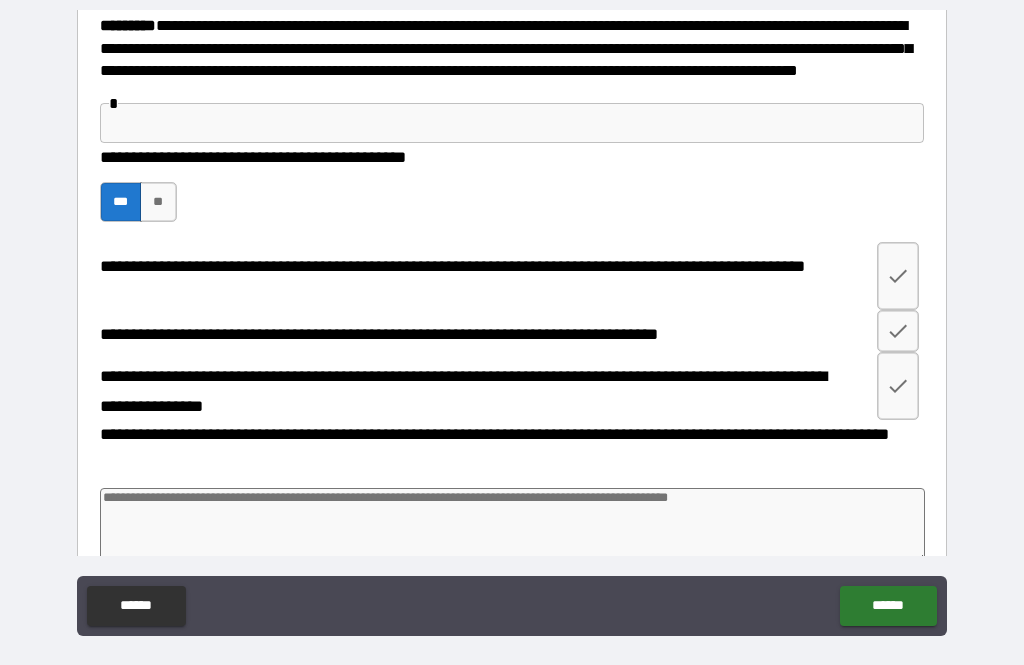 click at bounding box center [898, 276] 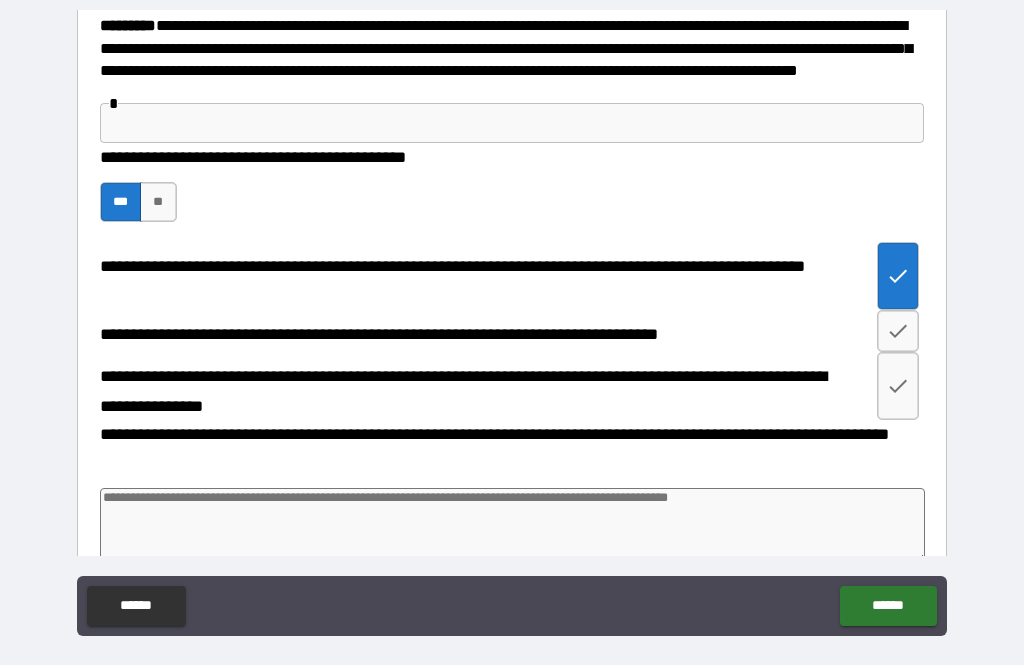 click 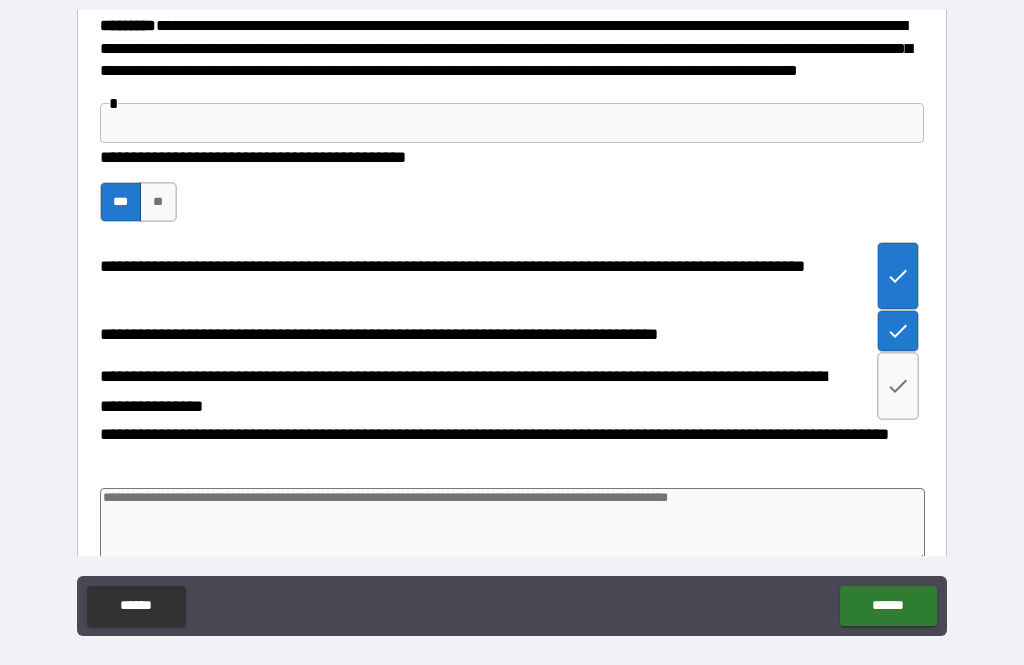 click 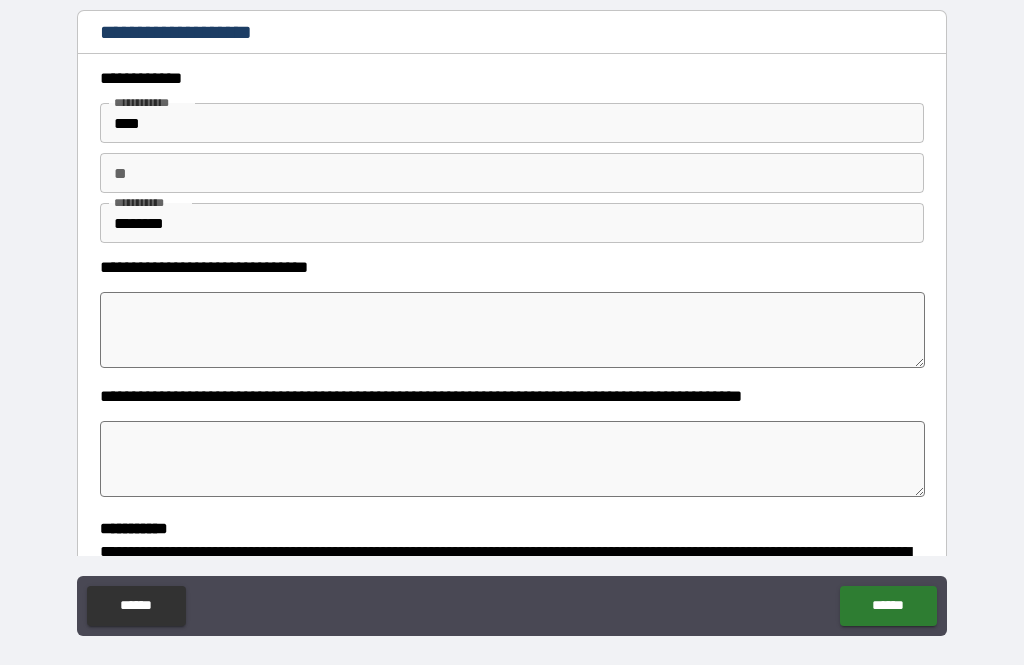 scroll, scrollTop: 0, scrollLeft: 0, axis: both 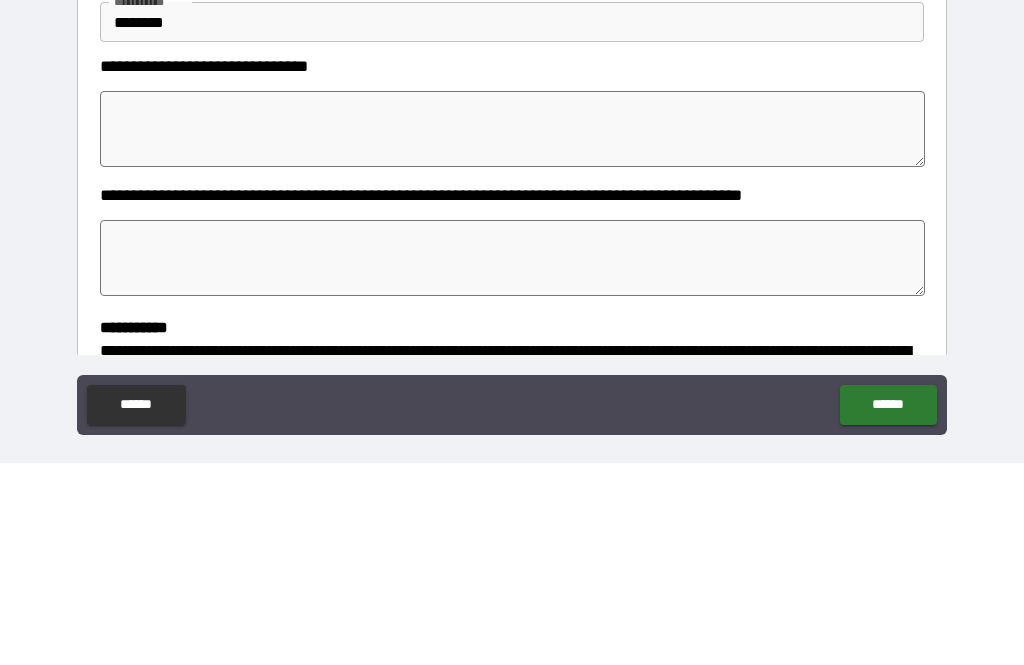 type on "*" 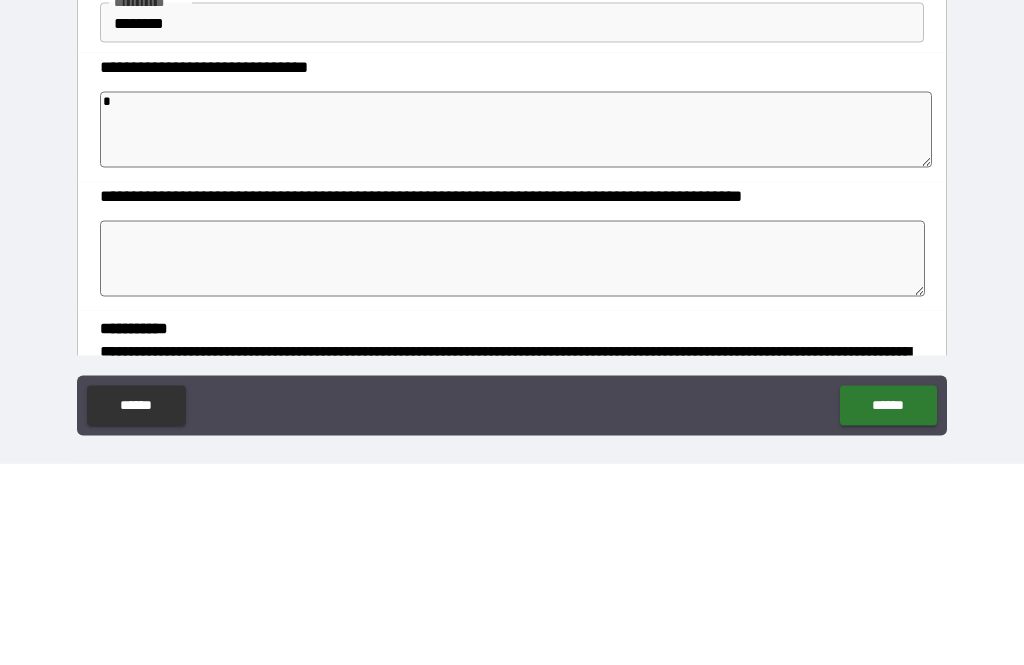 type on "*" 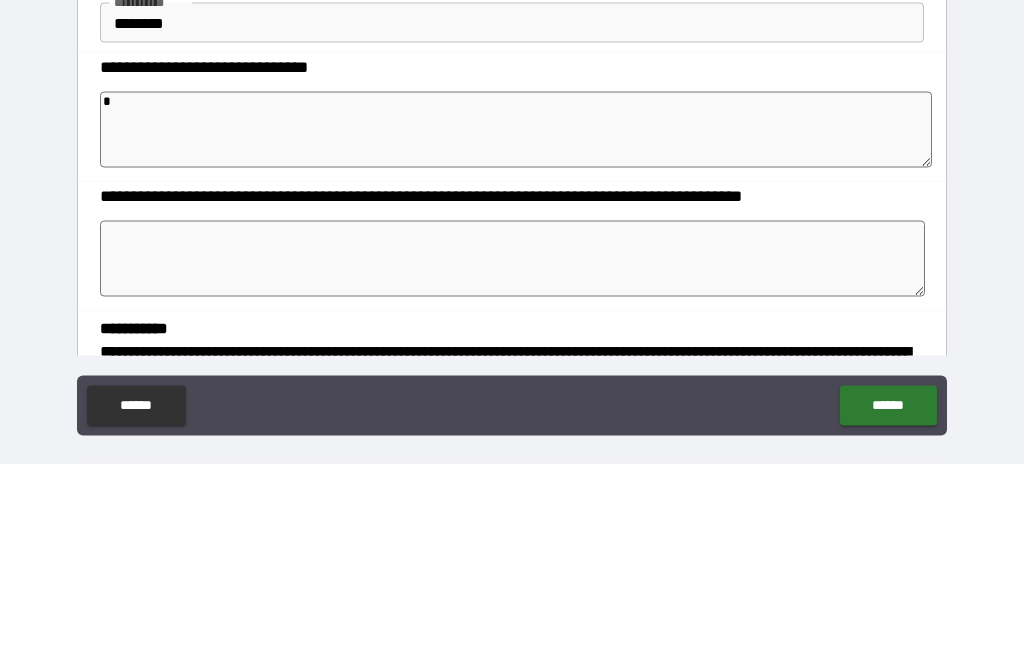 type on "*" 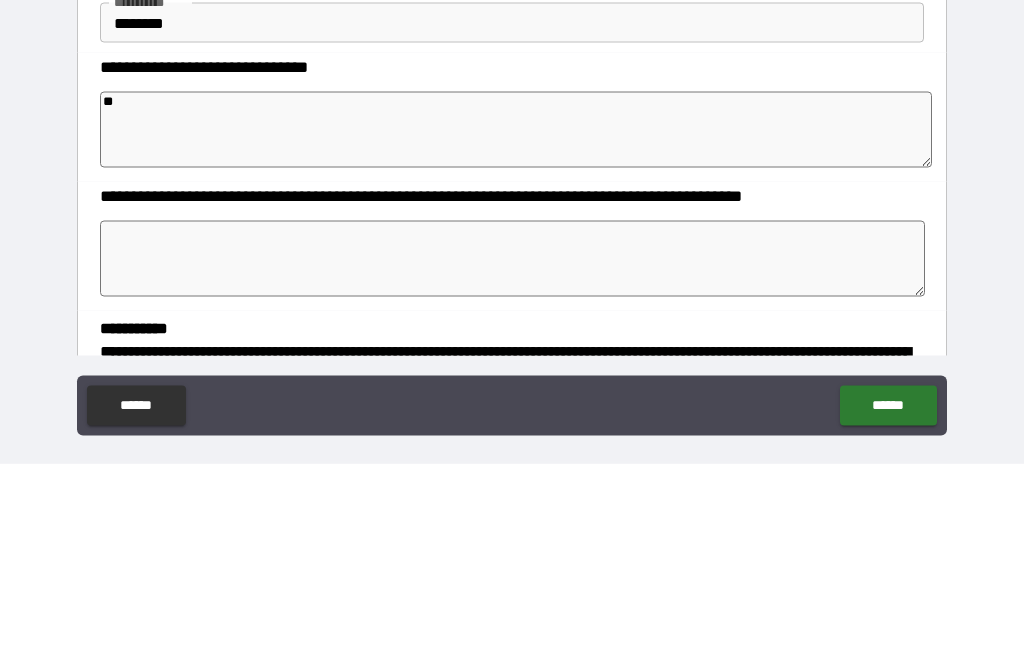 type on "*" 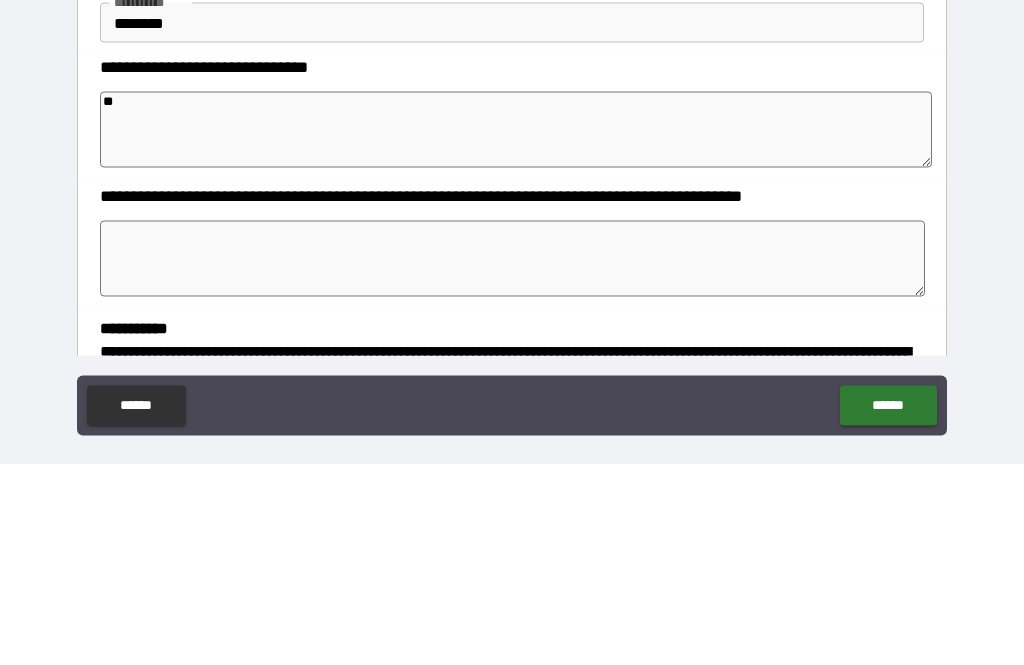 type on "*" 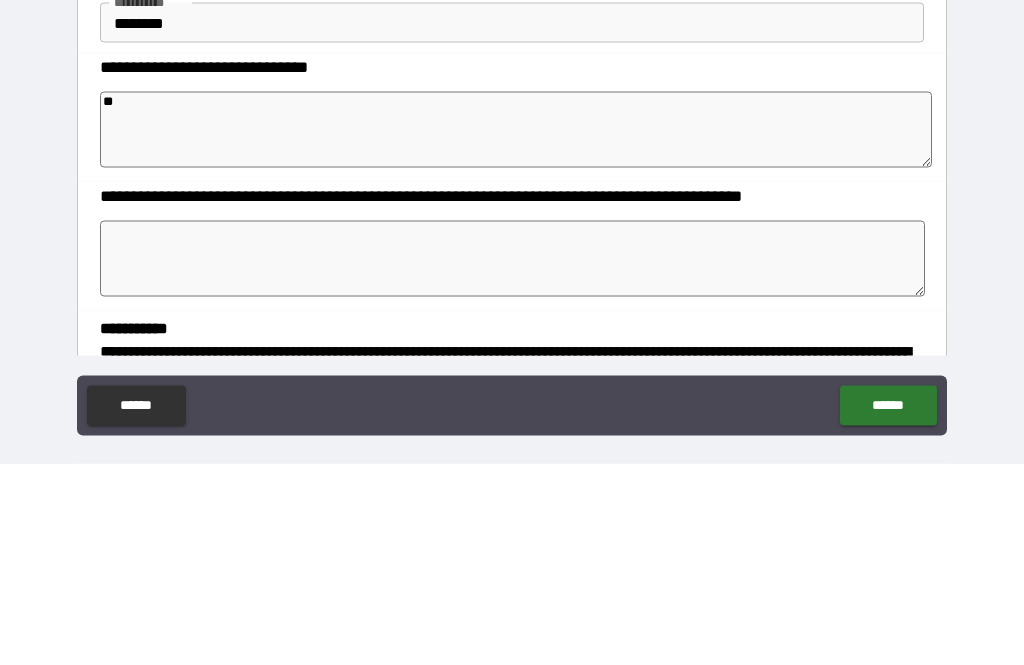 type on "*" 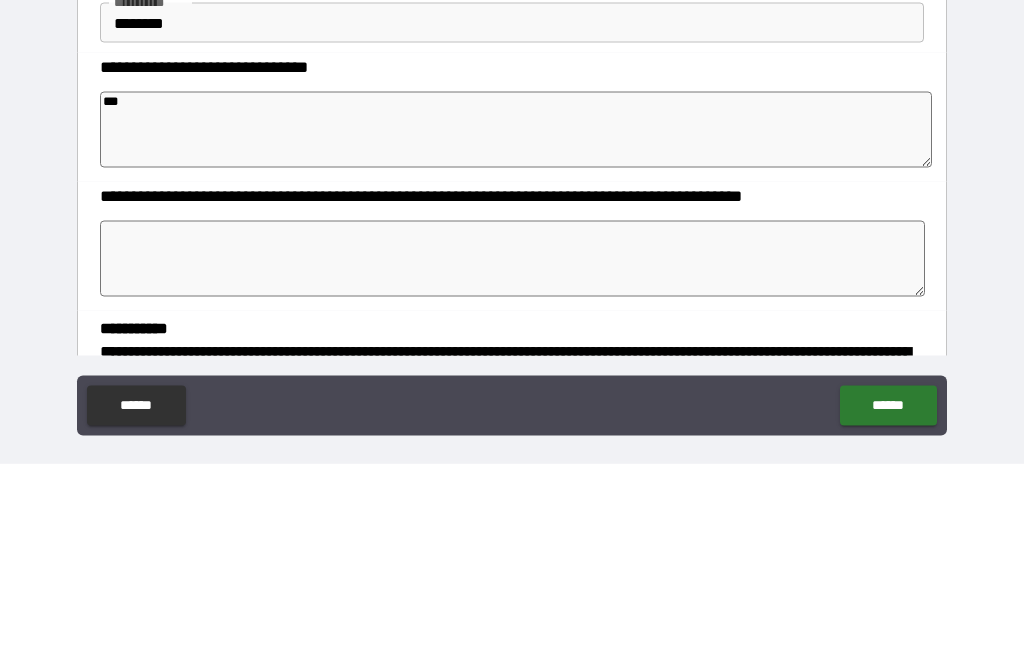 type on "*" 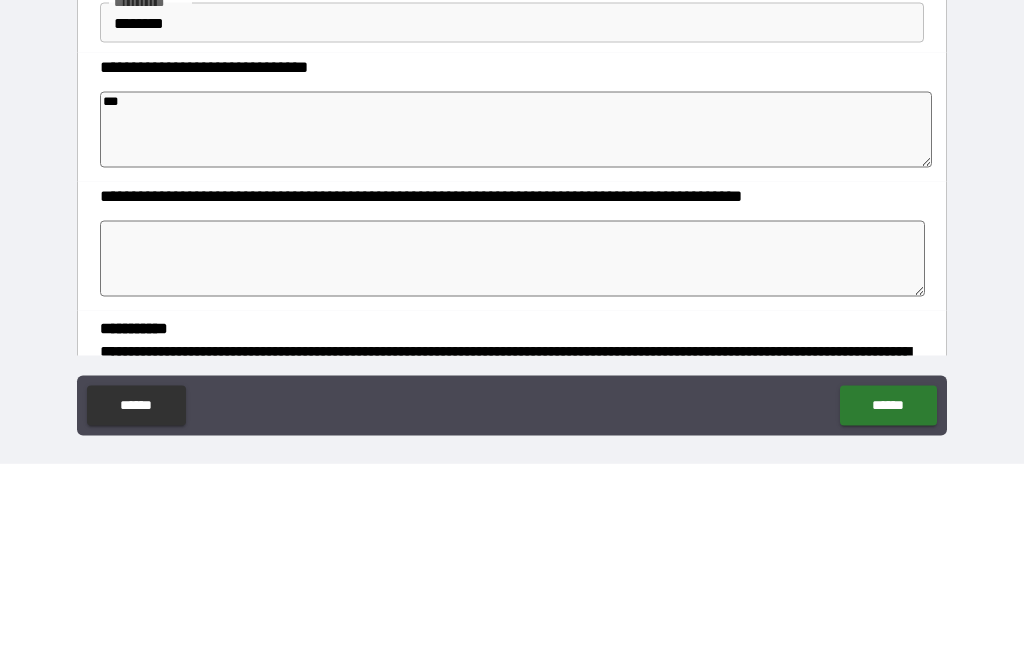 type on "*" 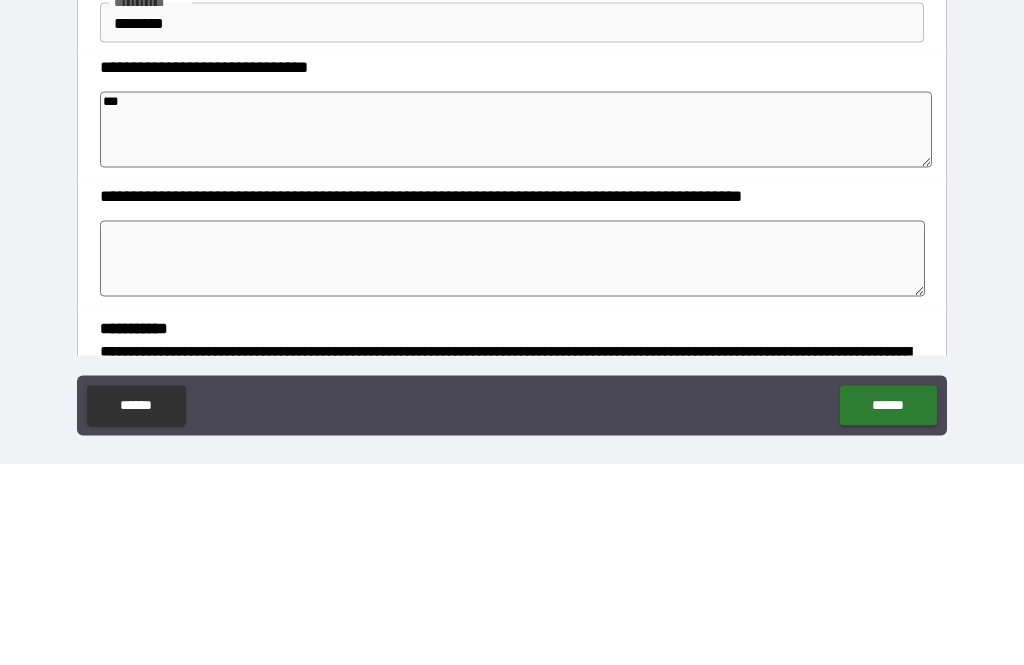 type on "*" 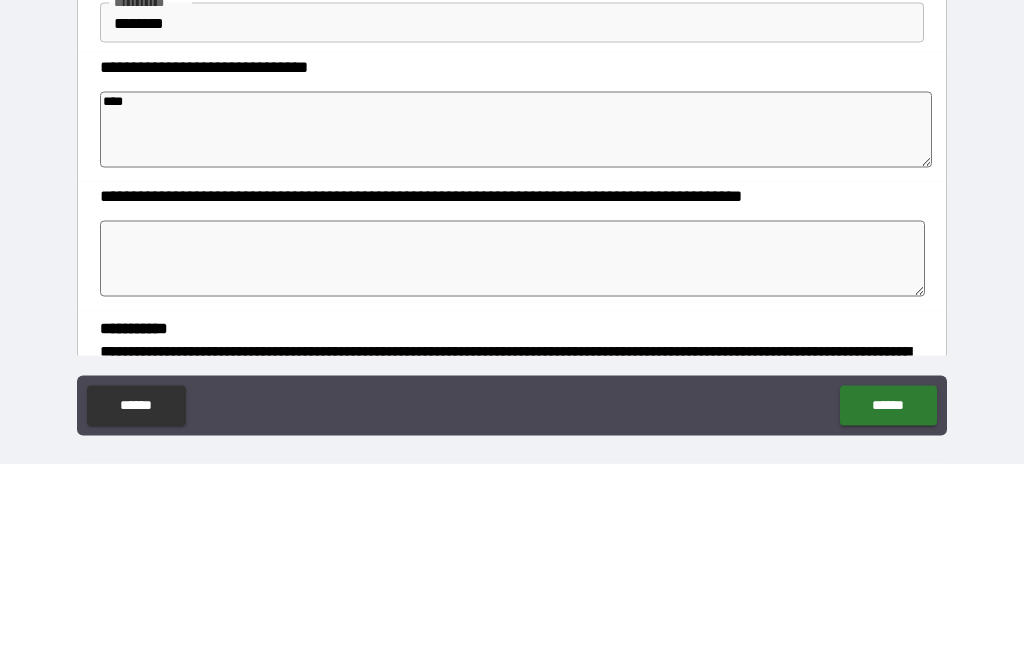 type on "*" 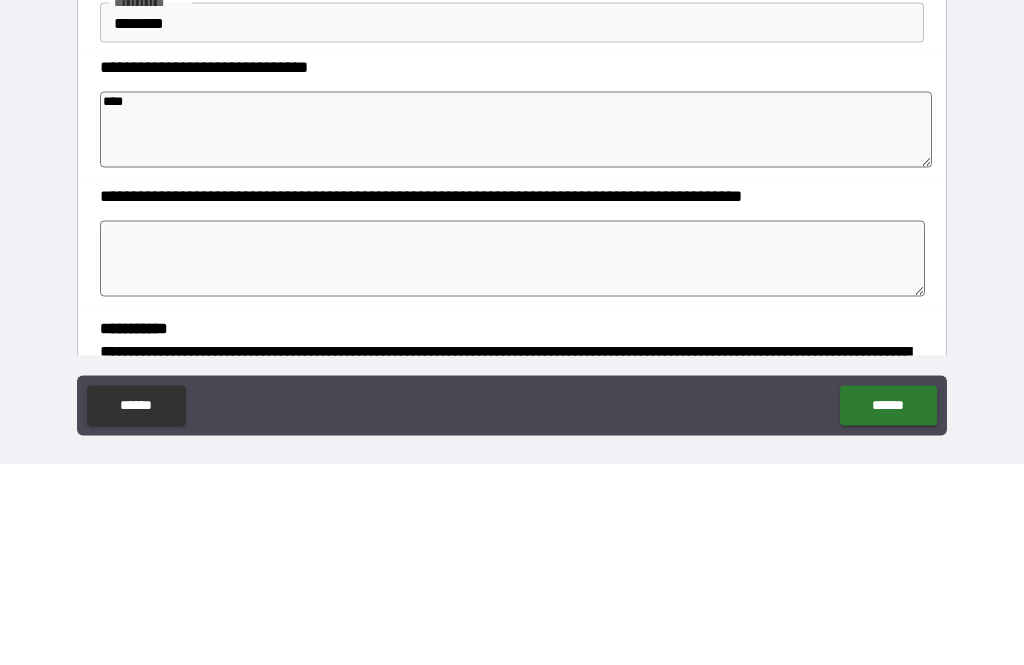 type on "*" 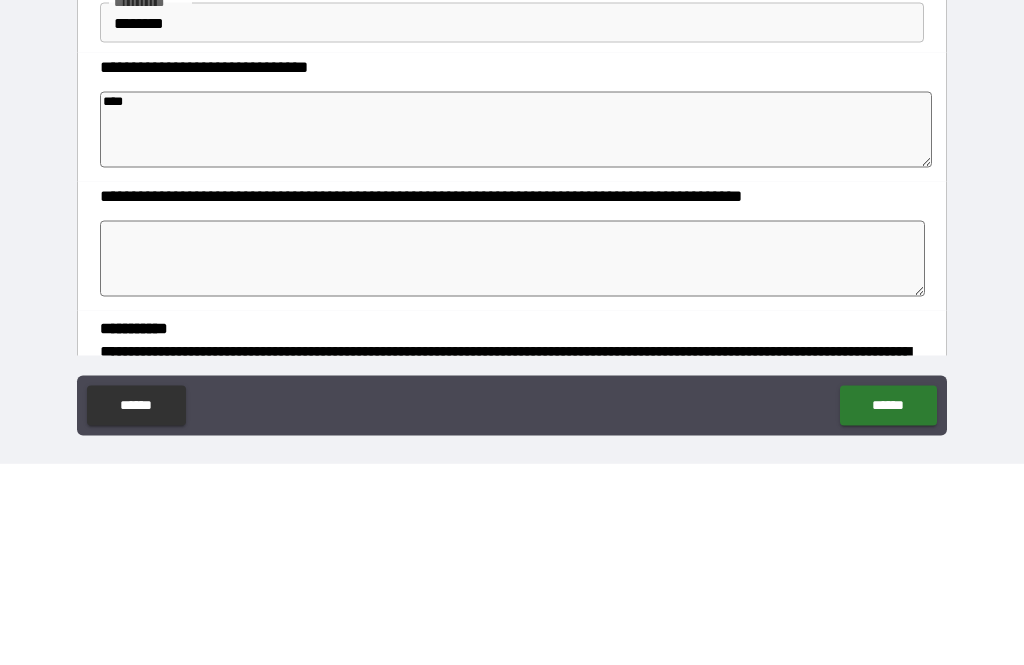 type on "*" 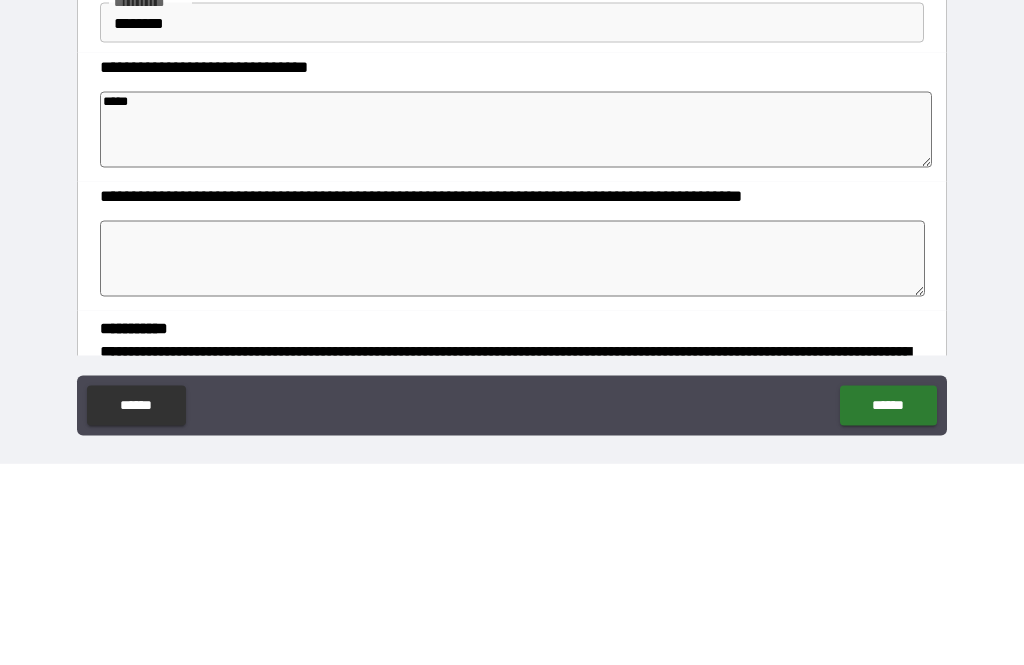 type on "*" 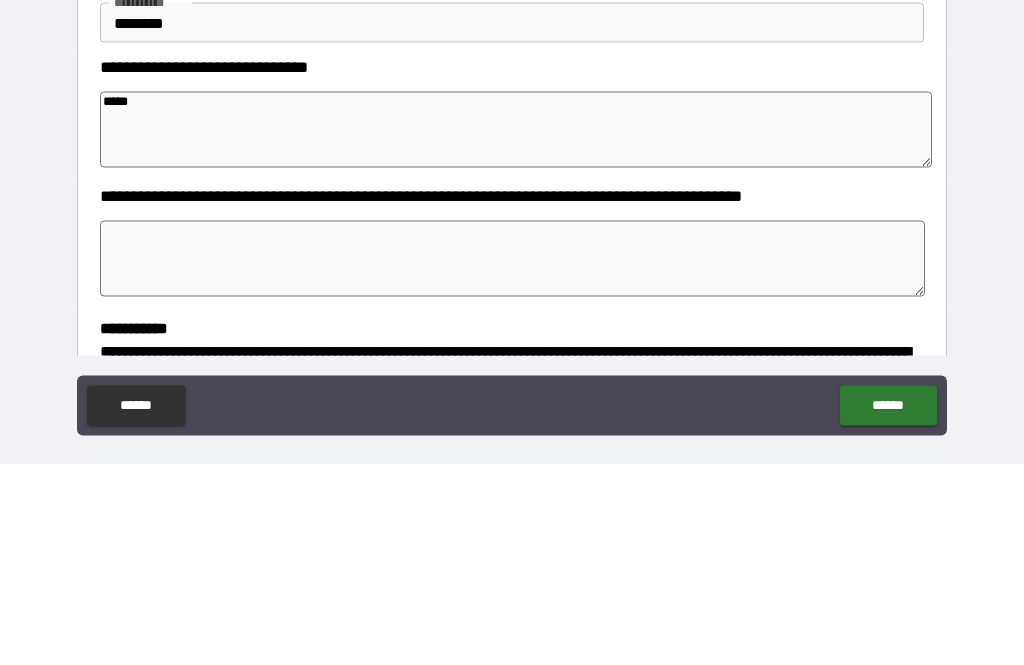 type on "*" 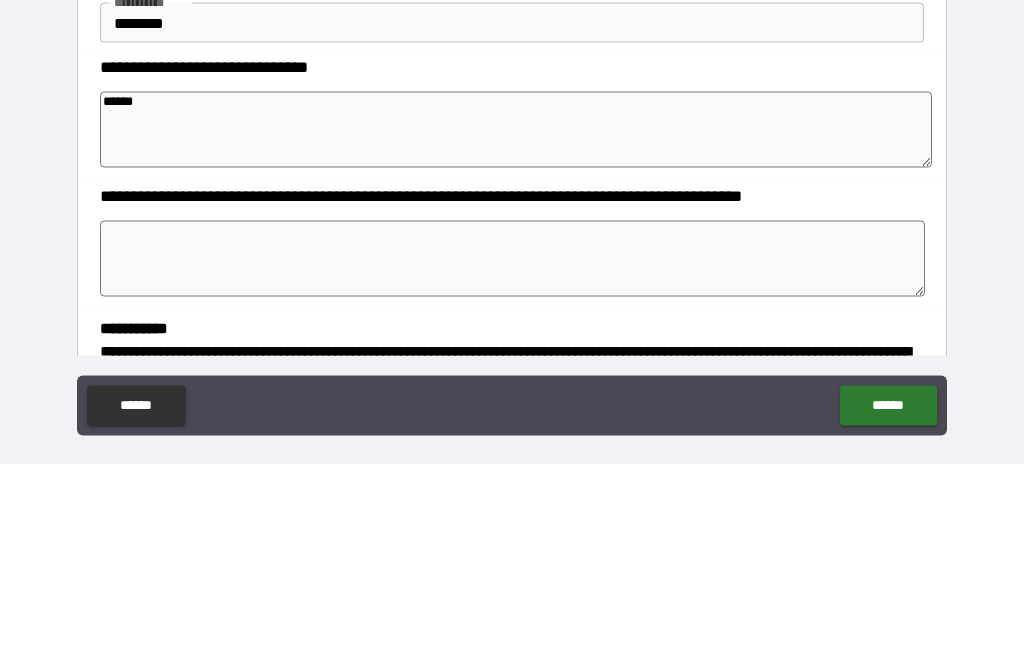 type on "*" 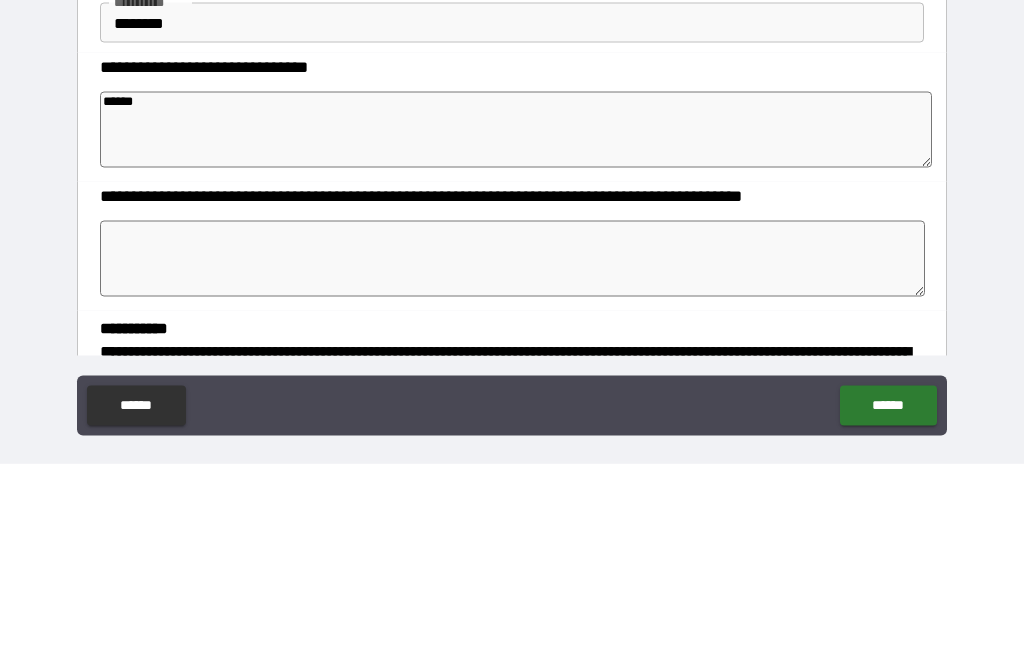 type on "*******" 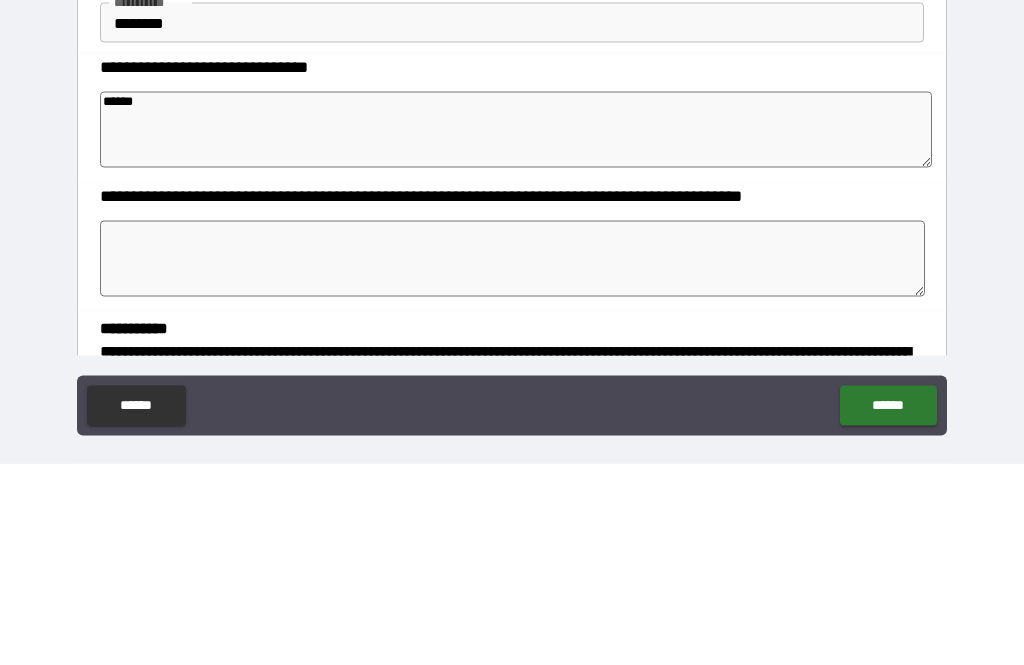 type on "*" 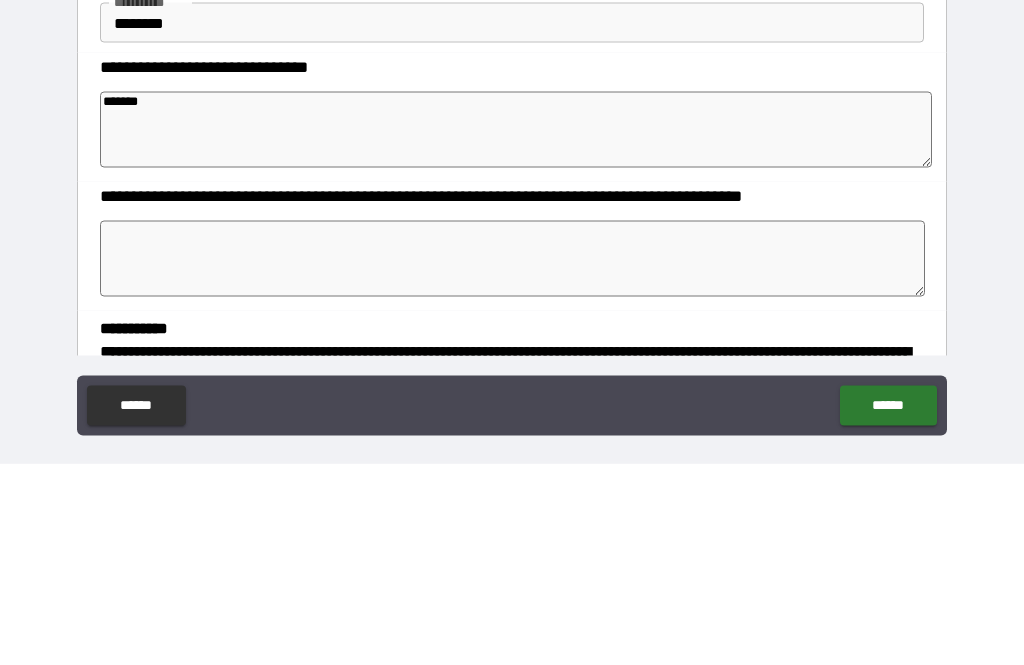 type on "*" 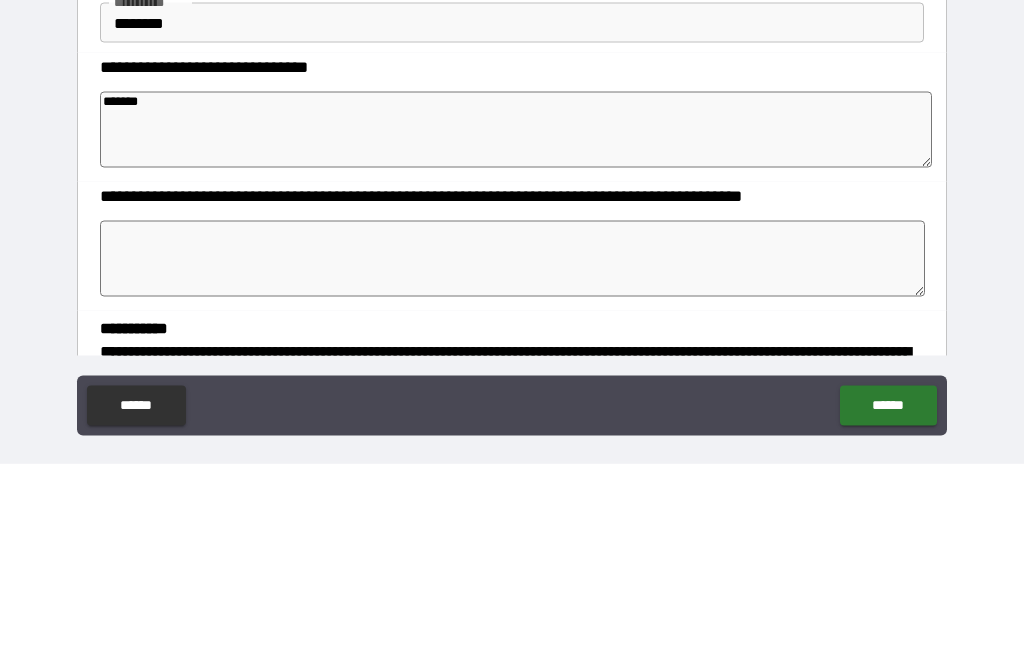 type on "********" 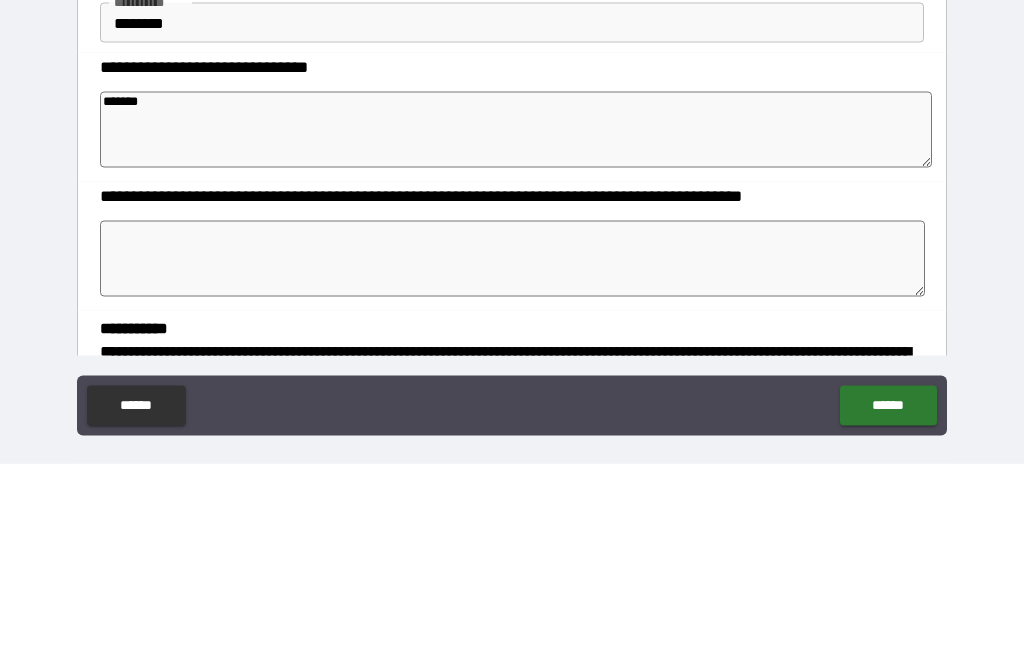 type on "*" 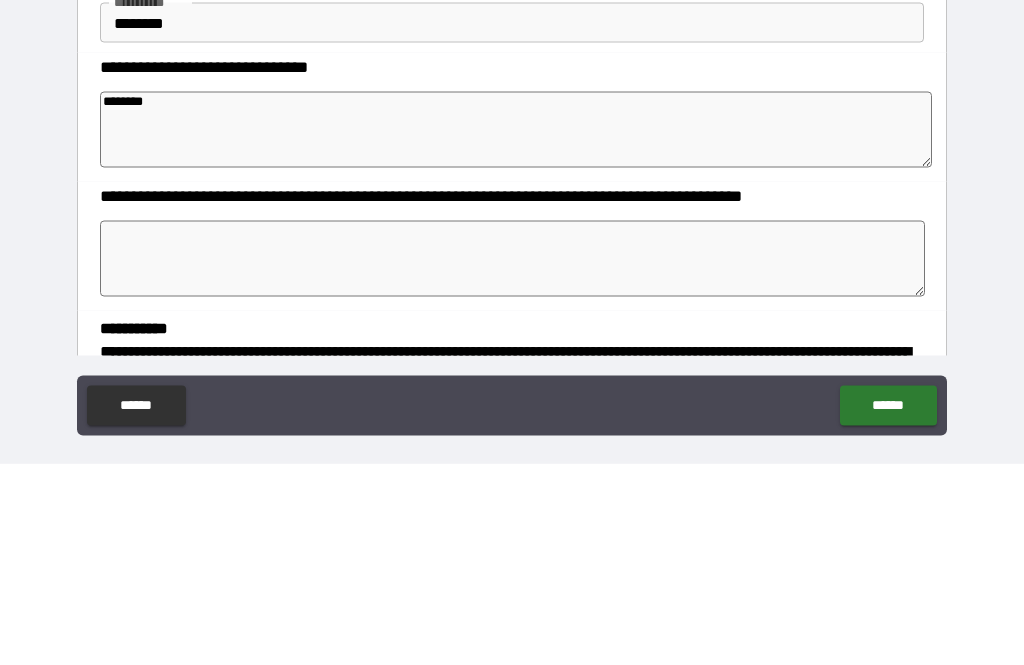 type on "*" 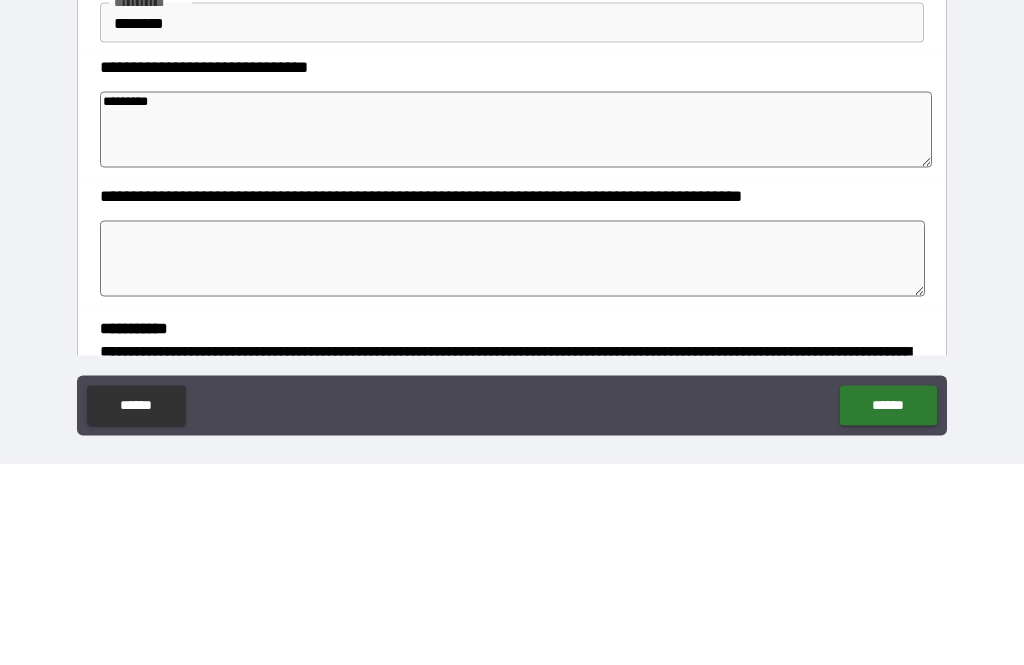 type on "*" 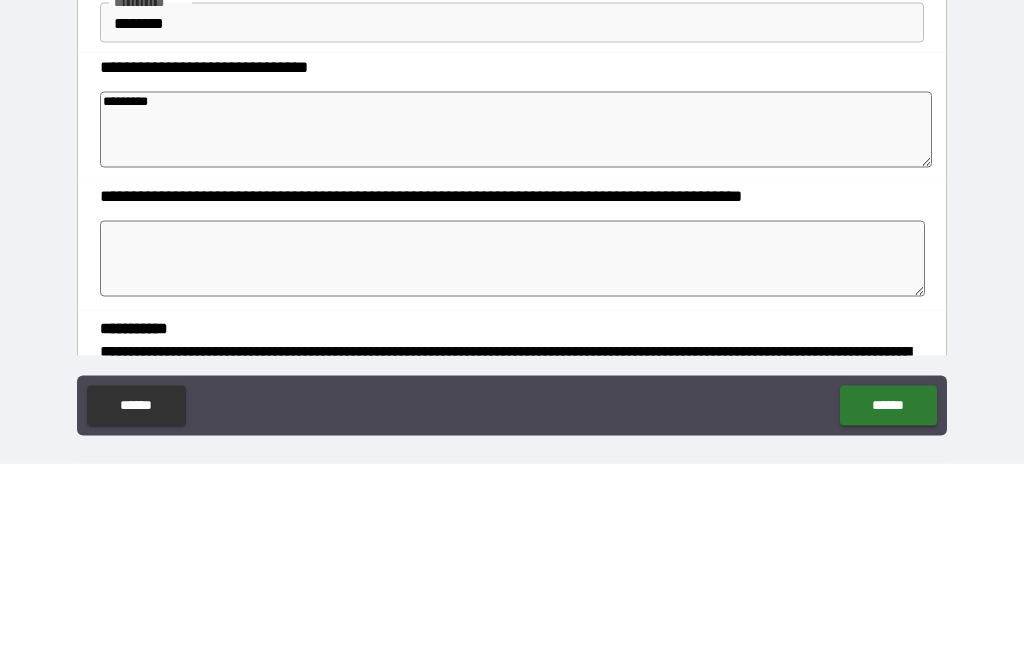 type on "*" 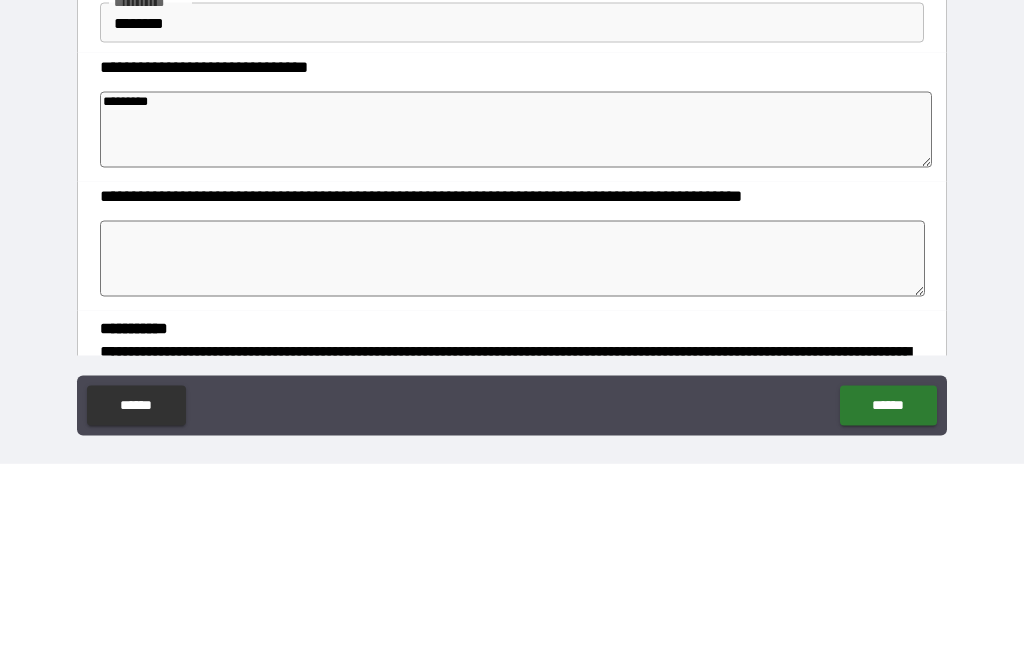 type on "*" 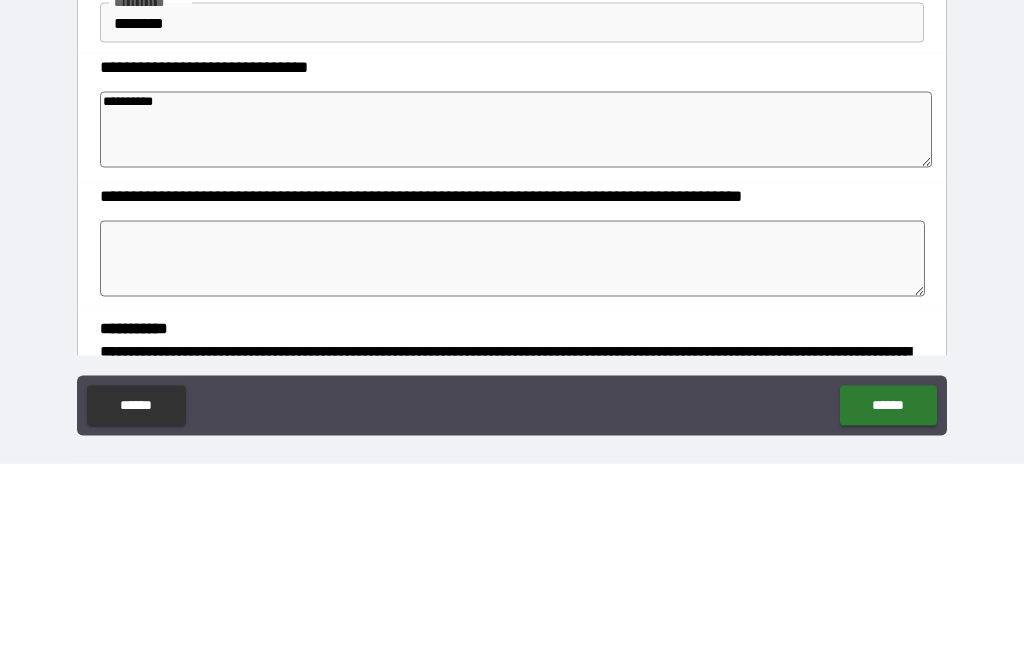 type on "*" 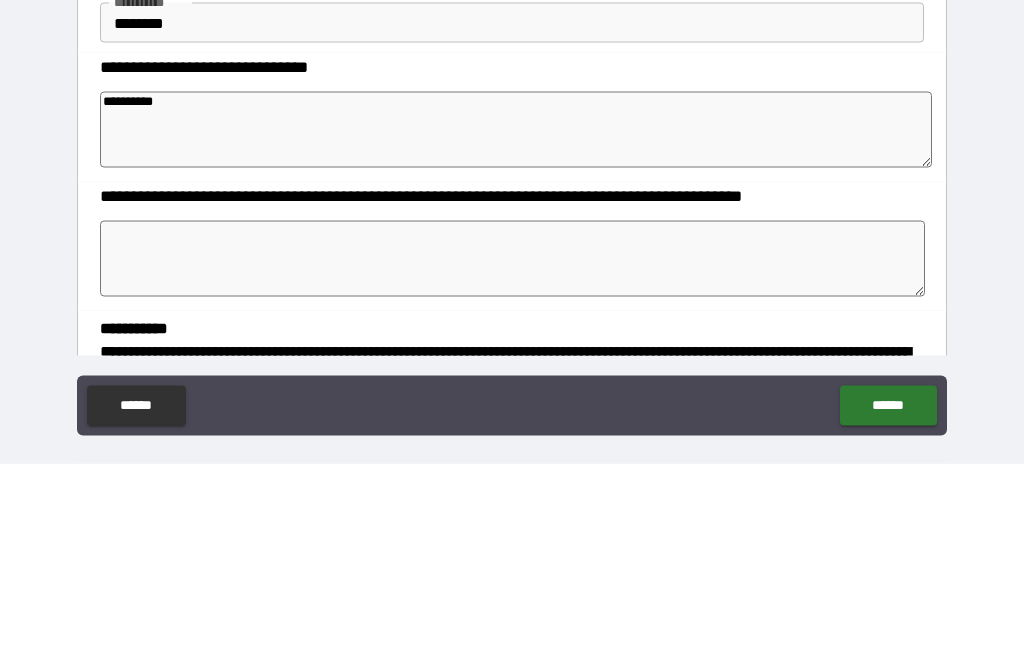 type on "**********" 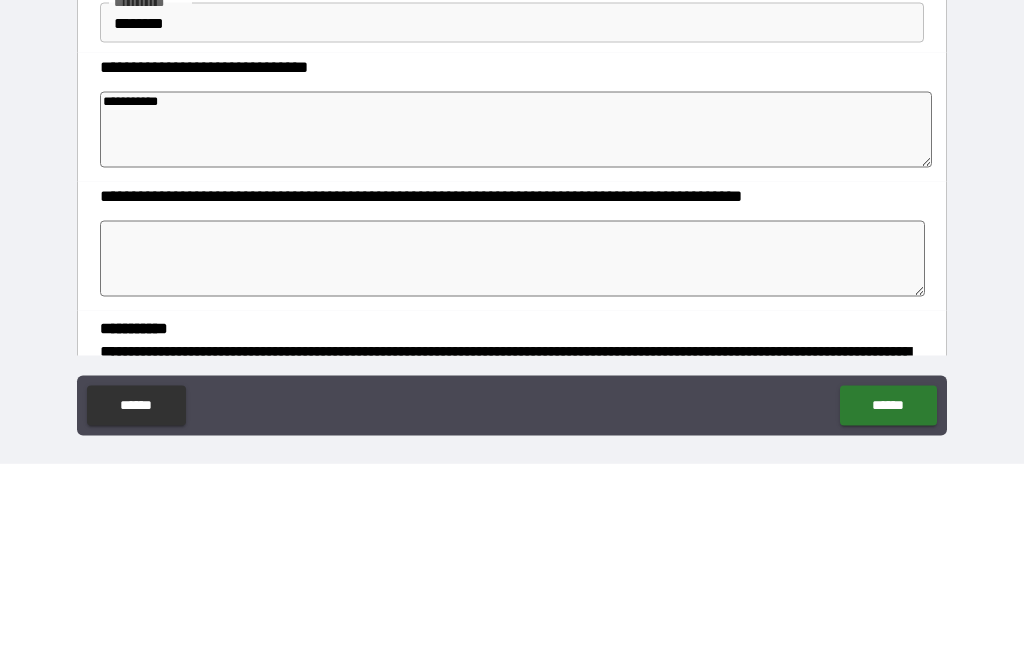 type on "*" 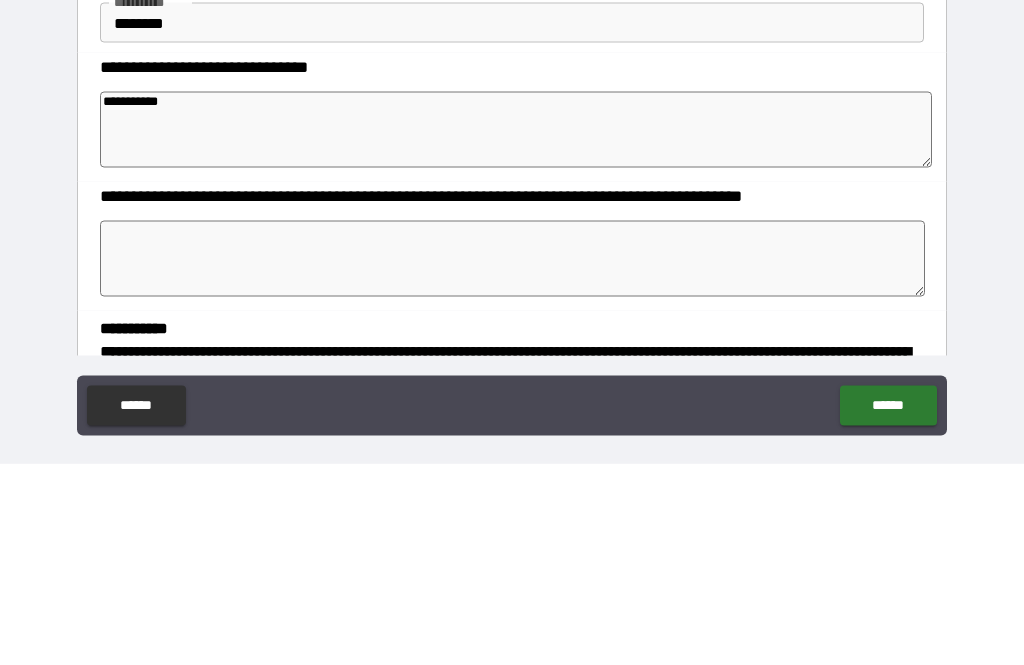 type on "*" 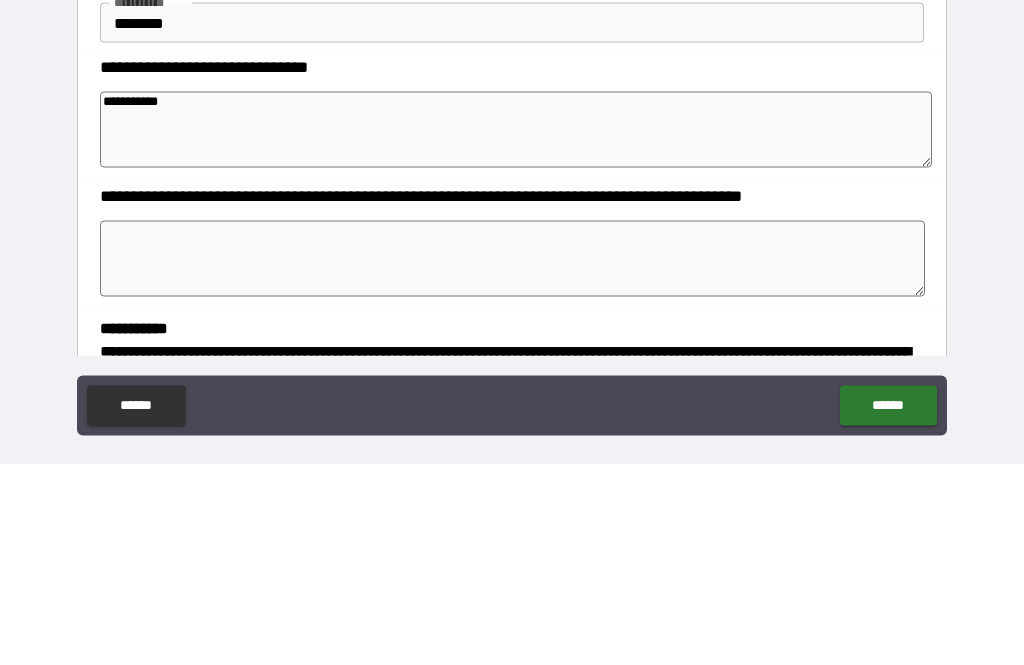 type on "*" 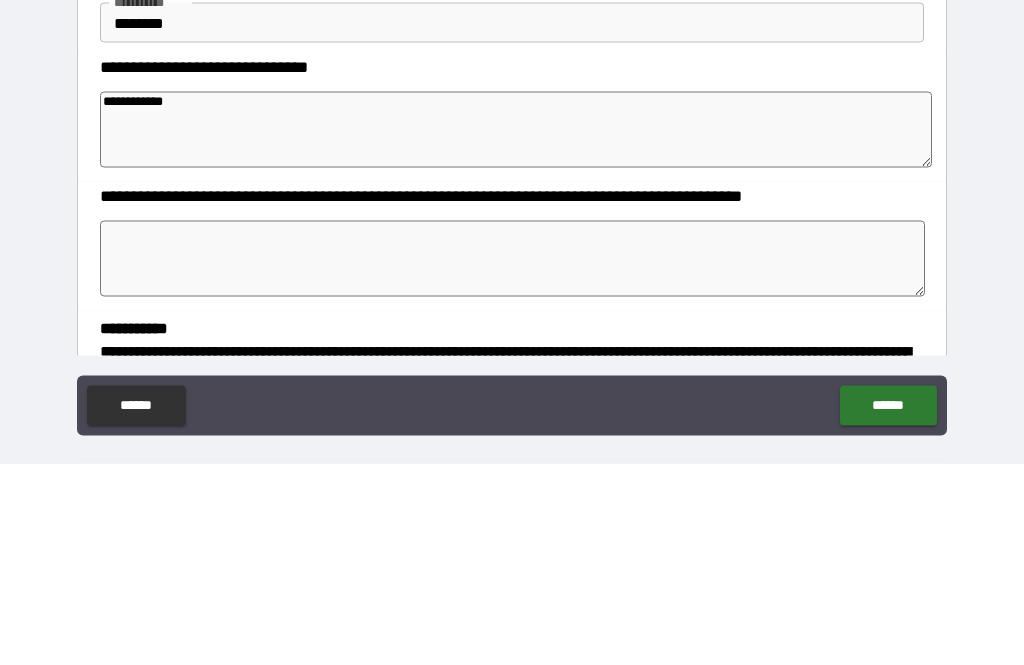 type on "*" 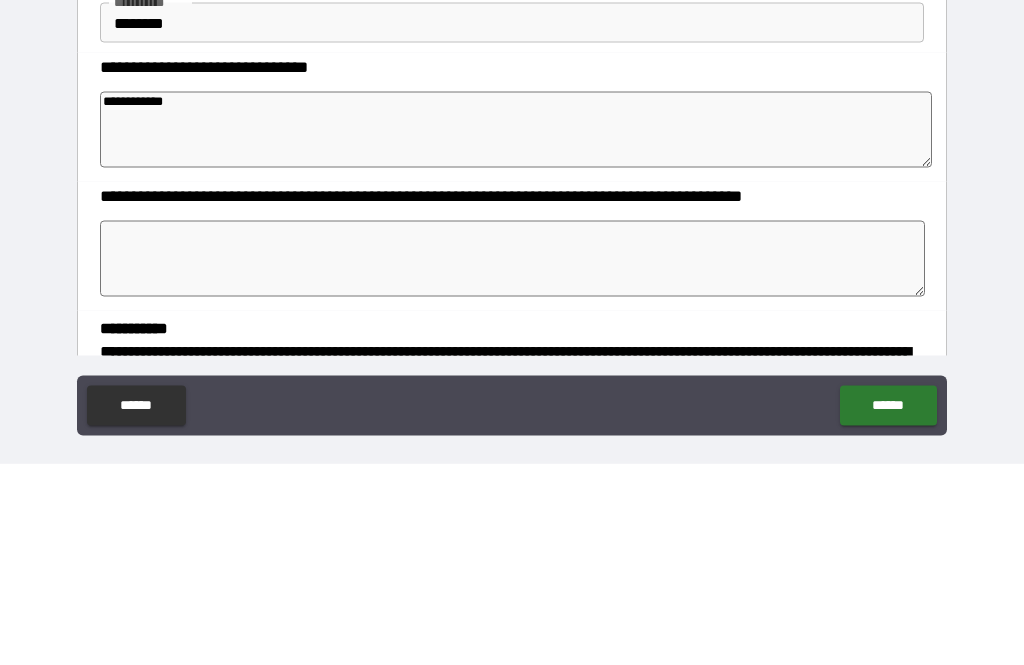 type on "*" 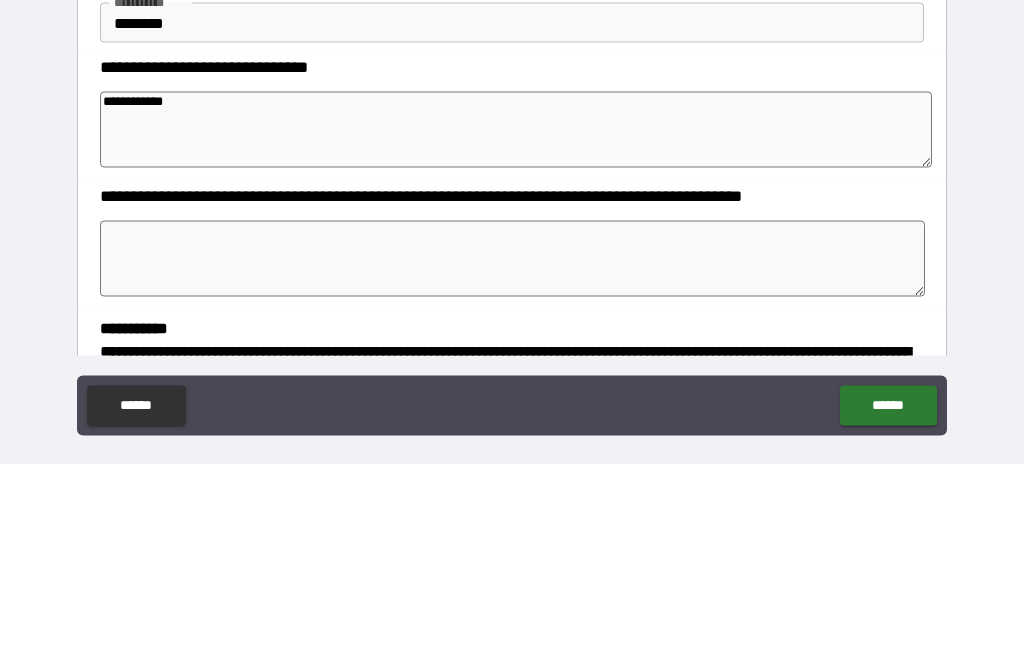 type on "*" 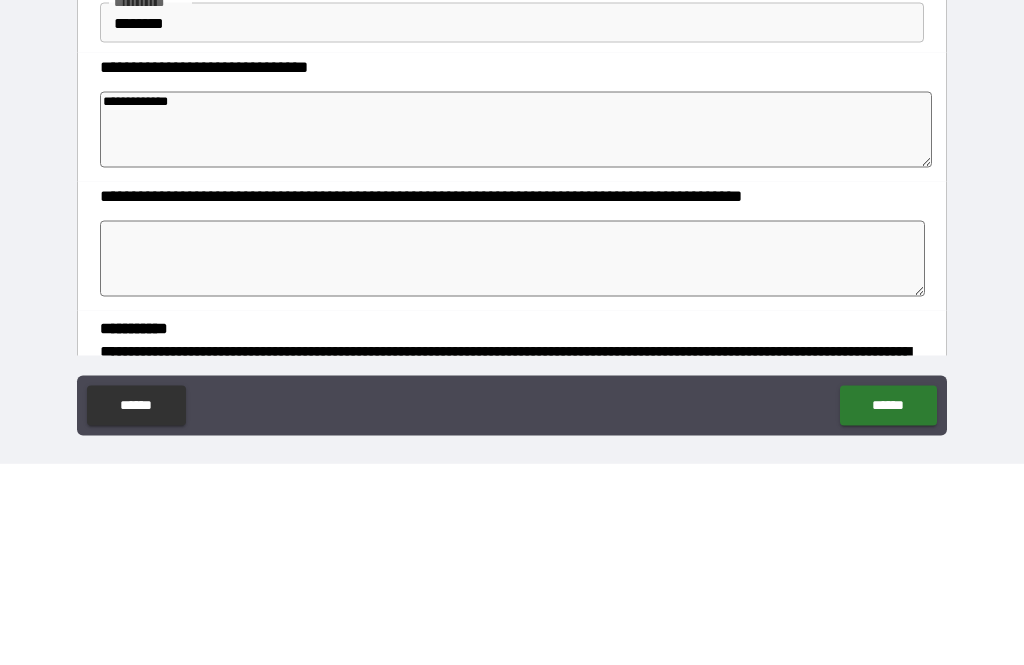 type on "*" 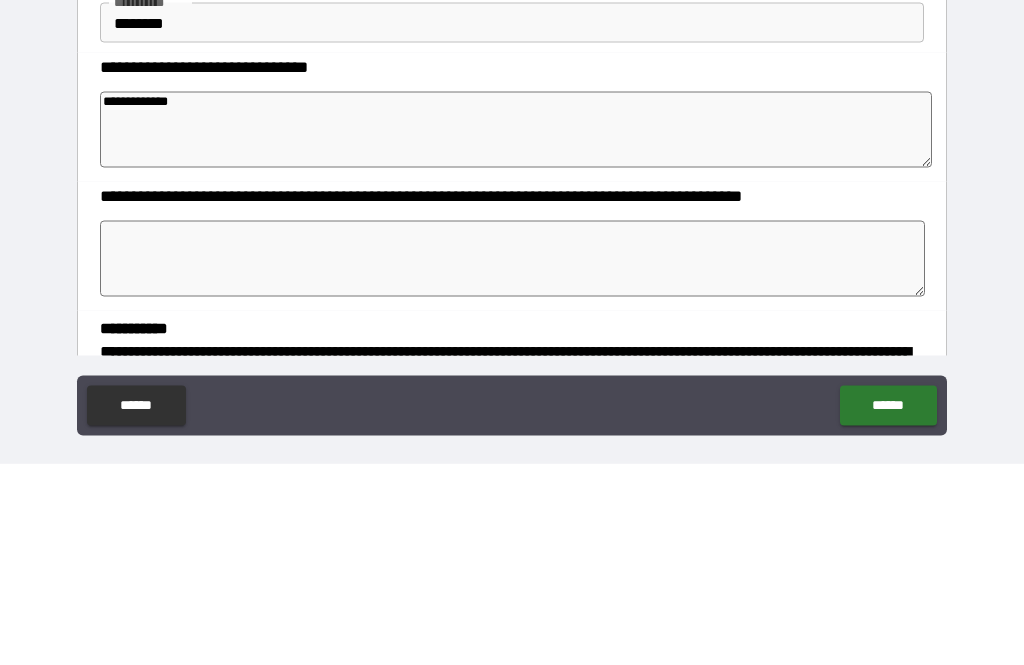 type on "*" 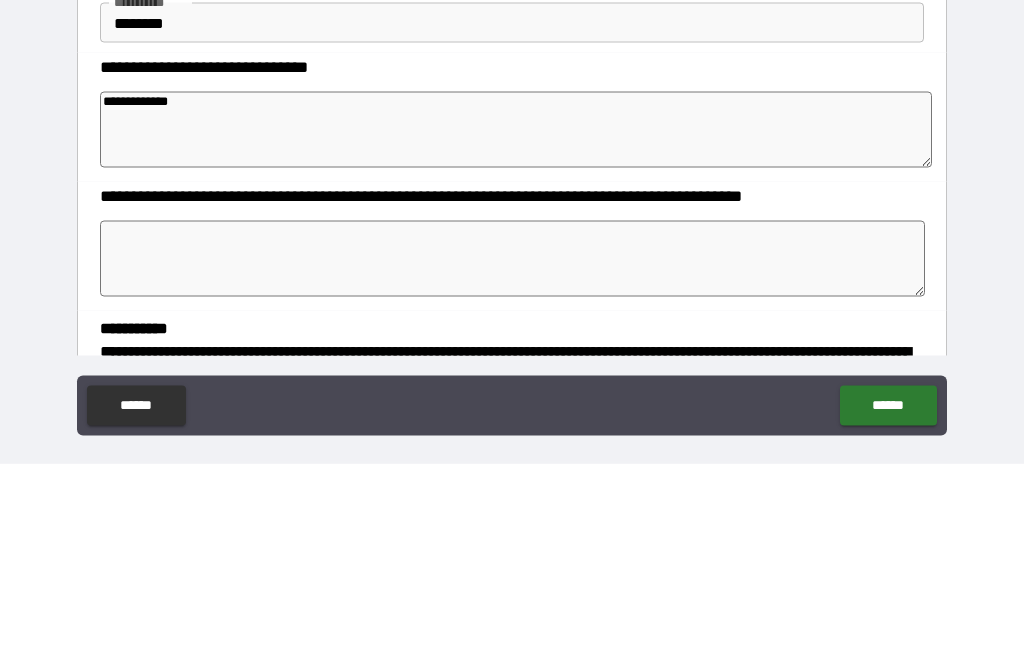 type on "*" 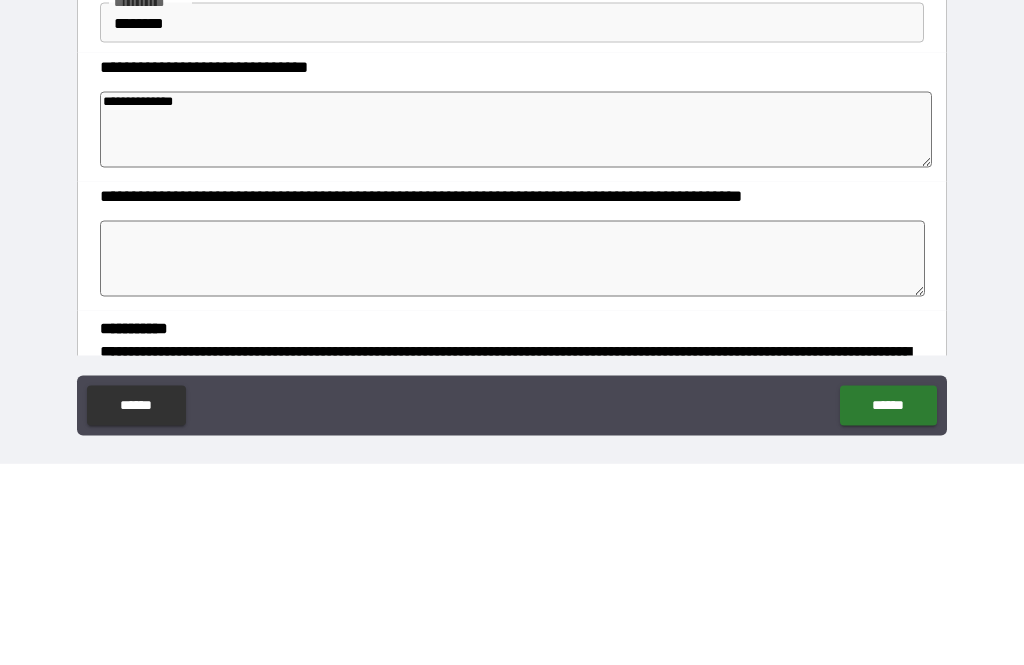type on "*" 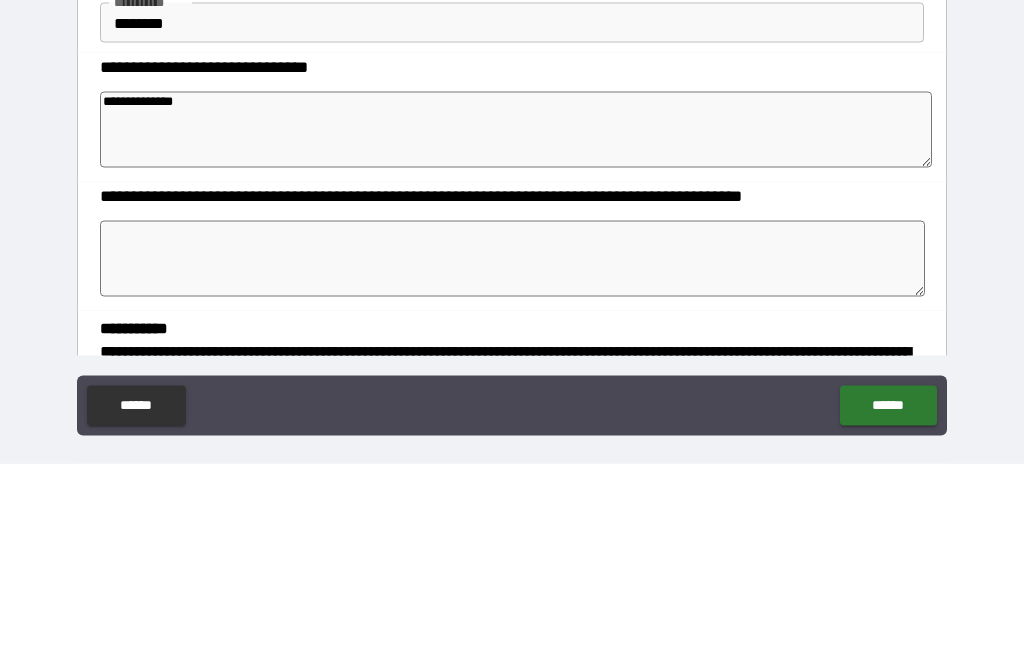 type on "*" 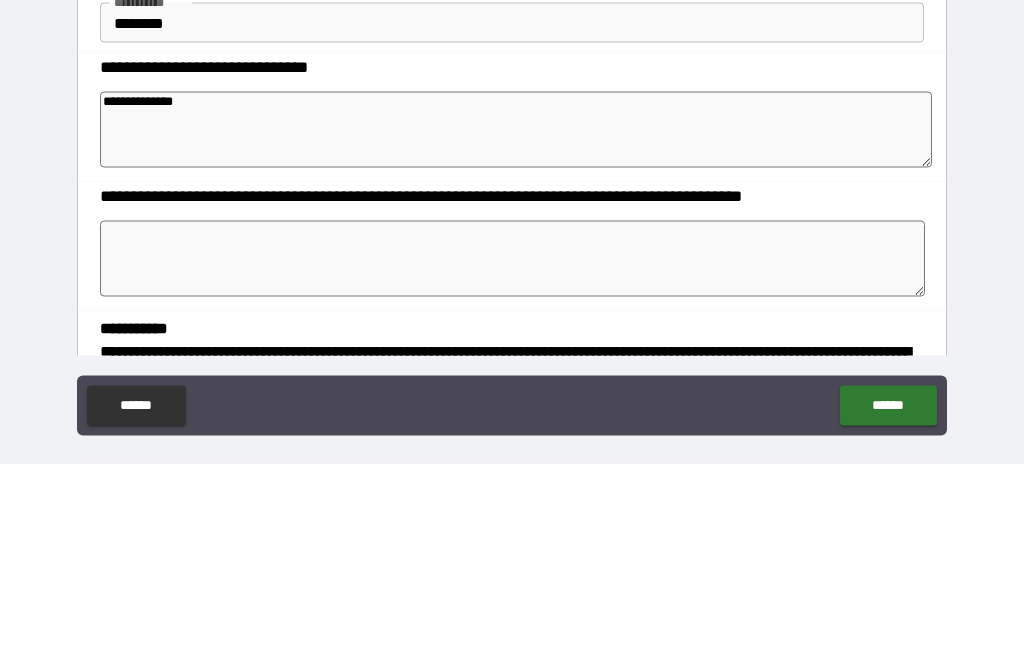 type on "*" 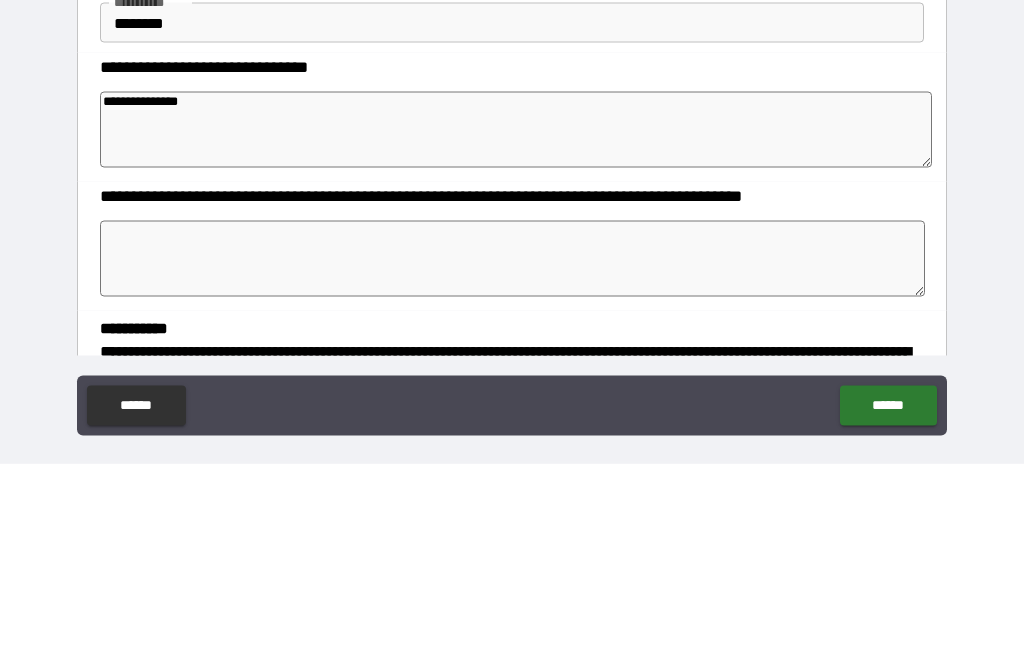 type on "*" 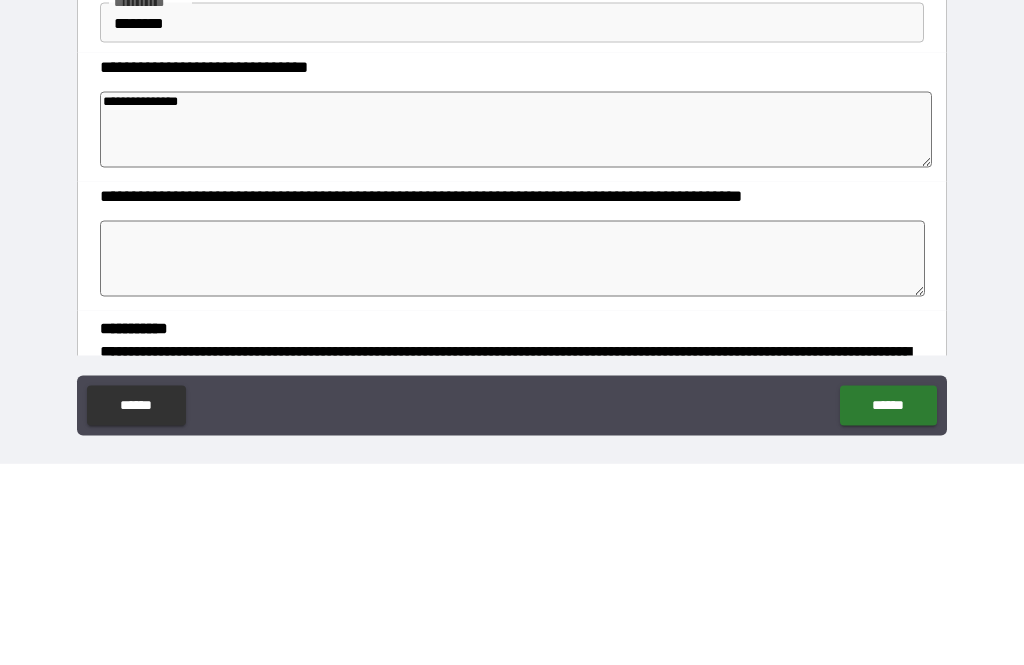 type on "**********" 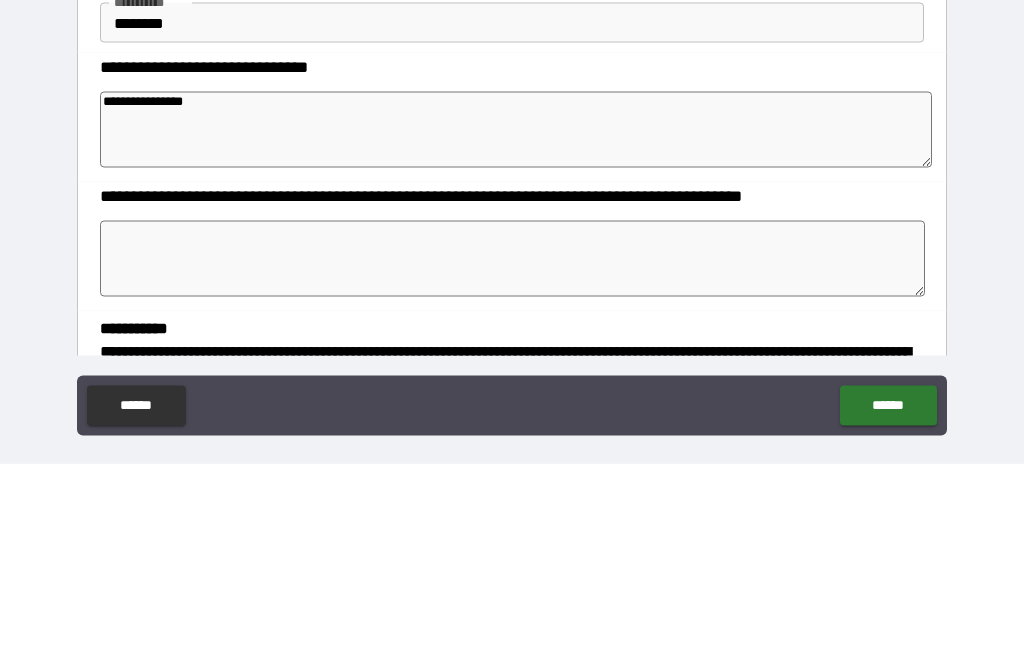 type on "*" 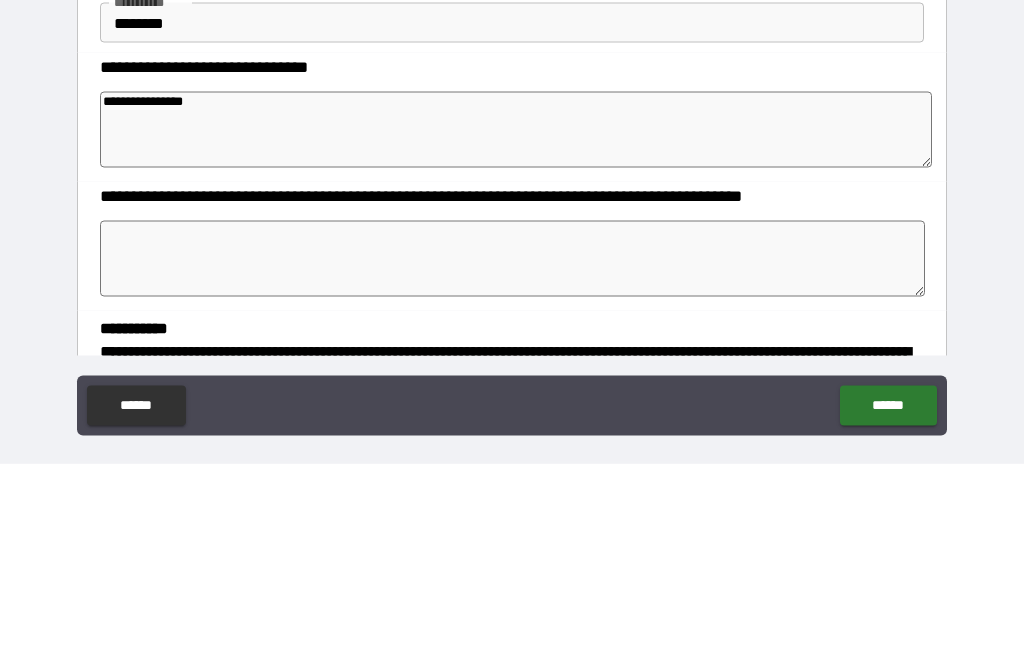 type on "**********" 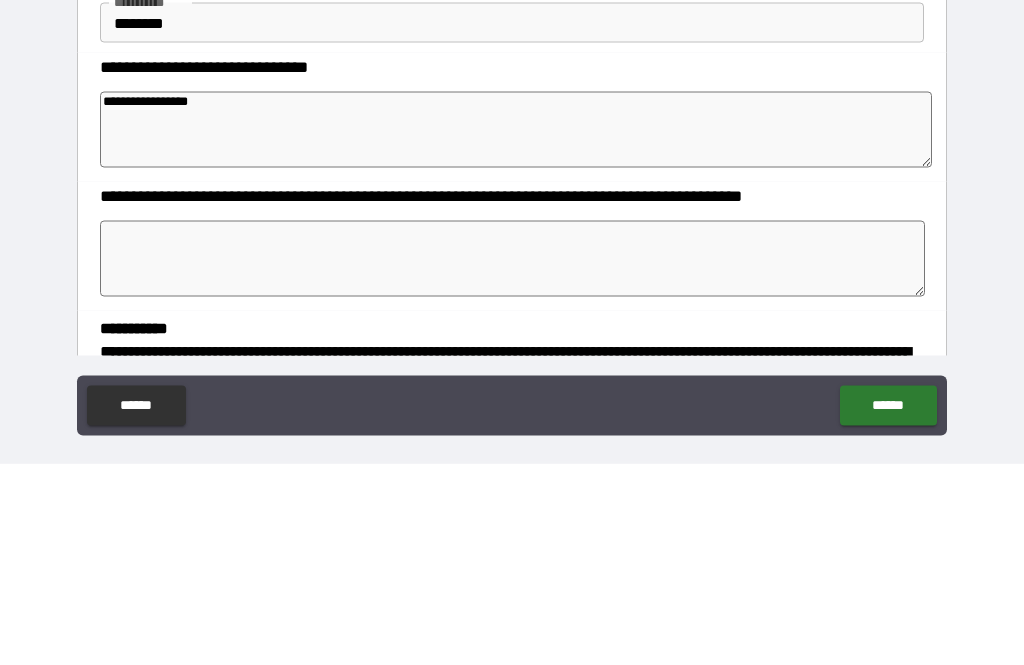 type on "*" 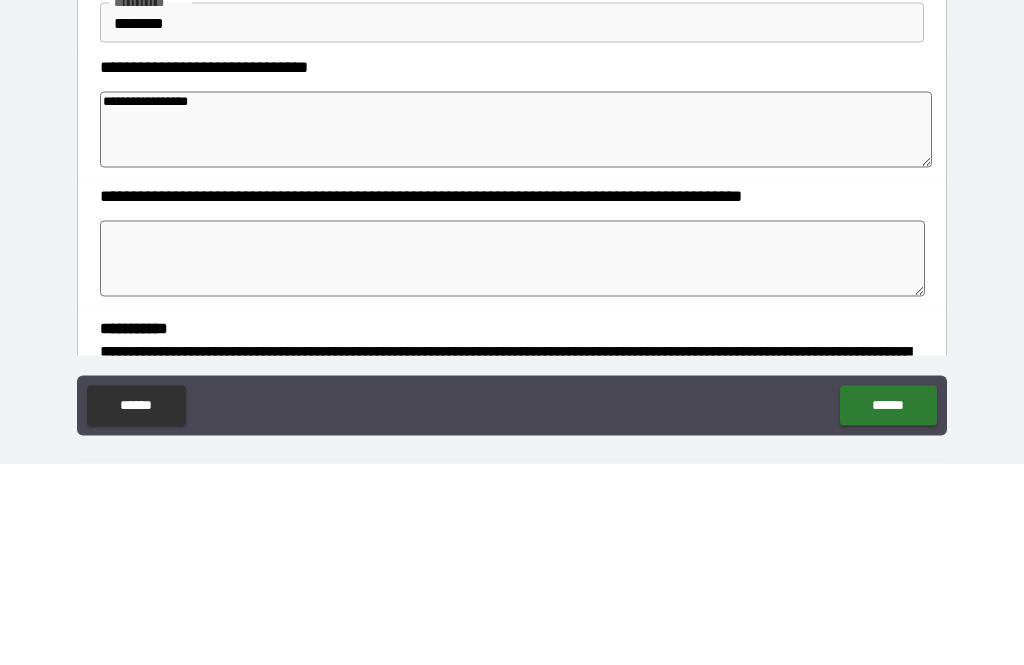 type on "*" 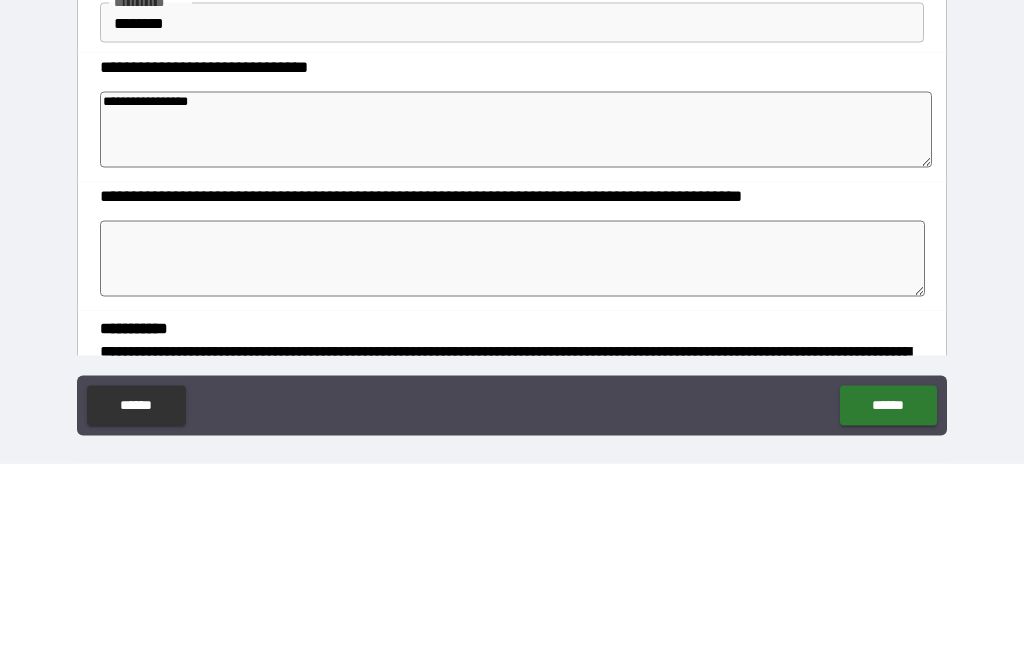 type on "*" 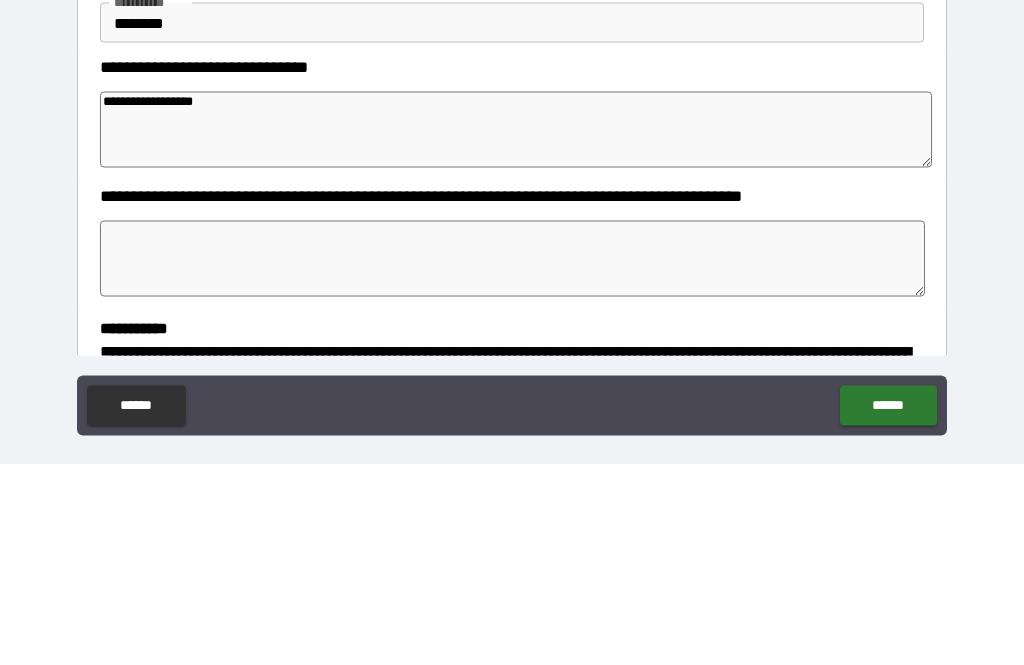 type on "*" 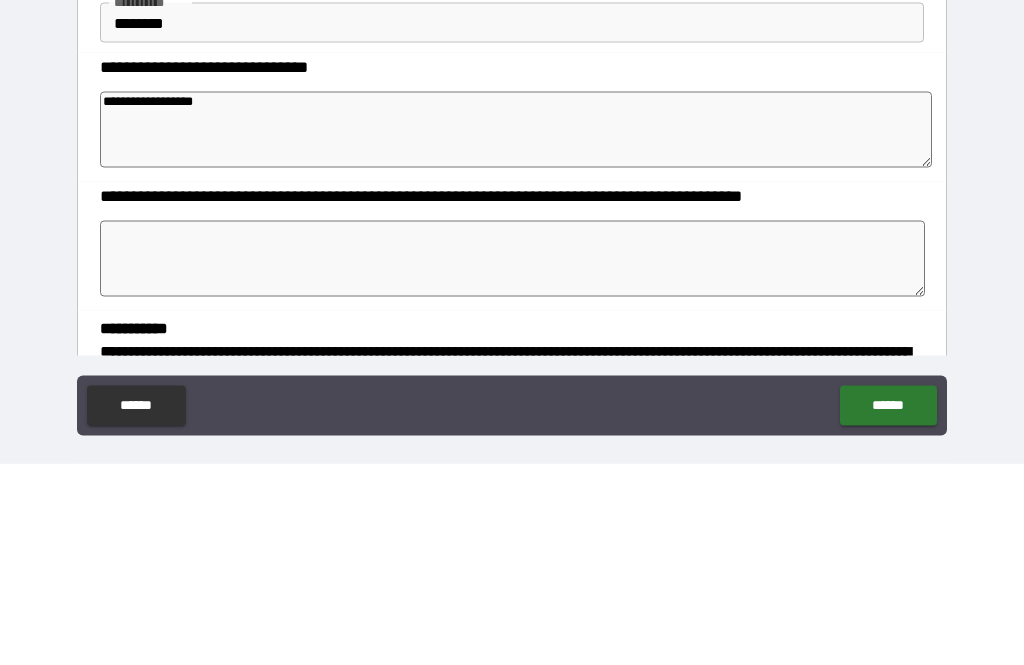 type on "*" 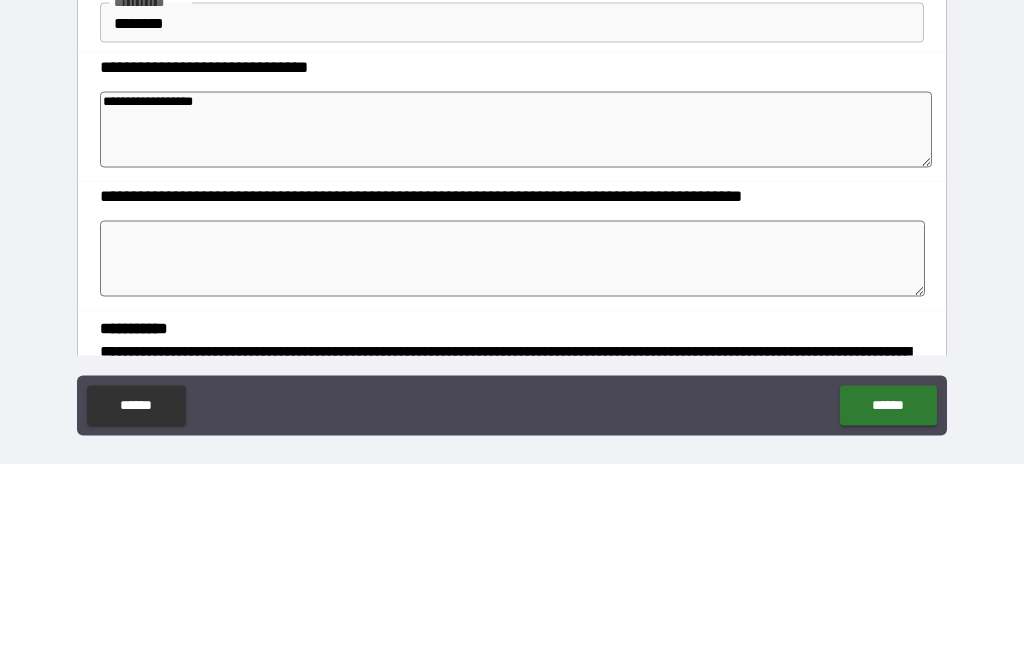 type on "*" 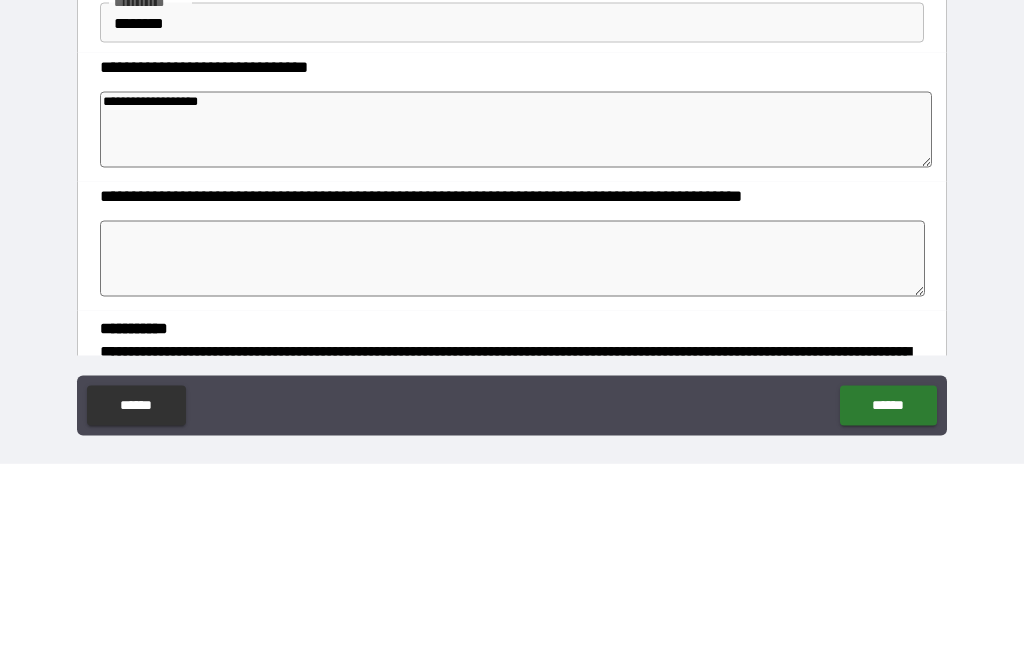 type on "*" 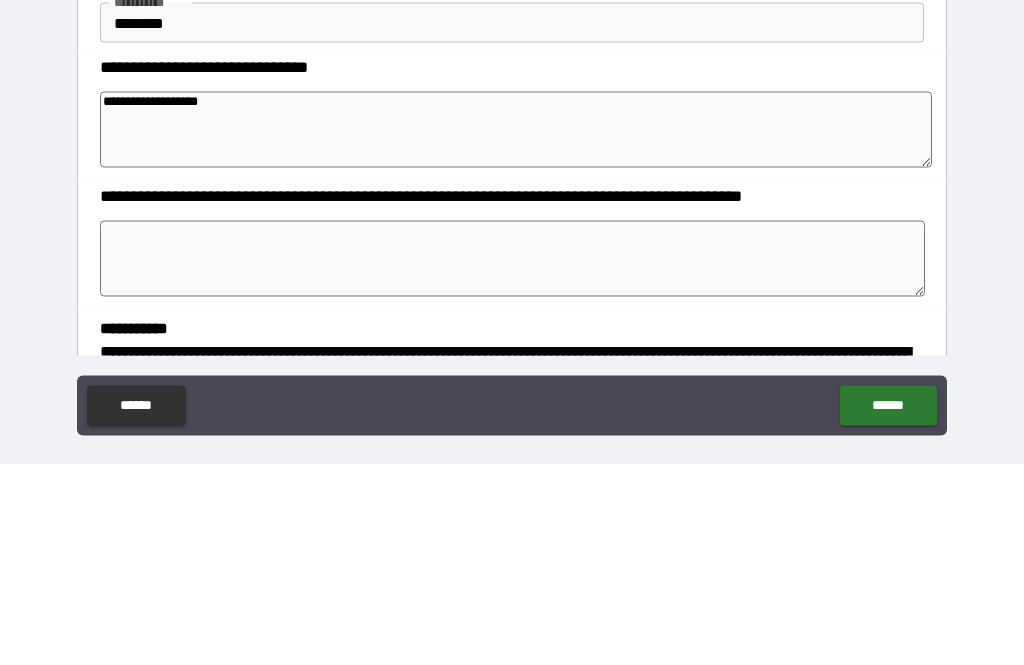 type on "**********" 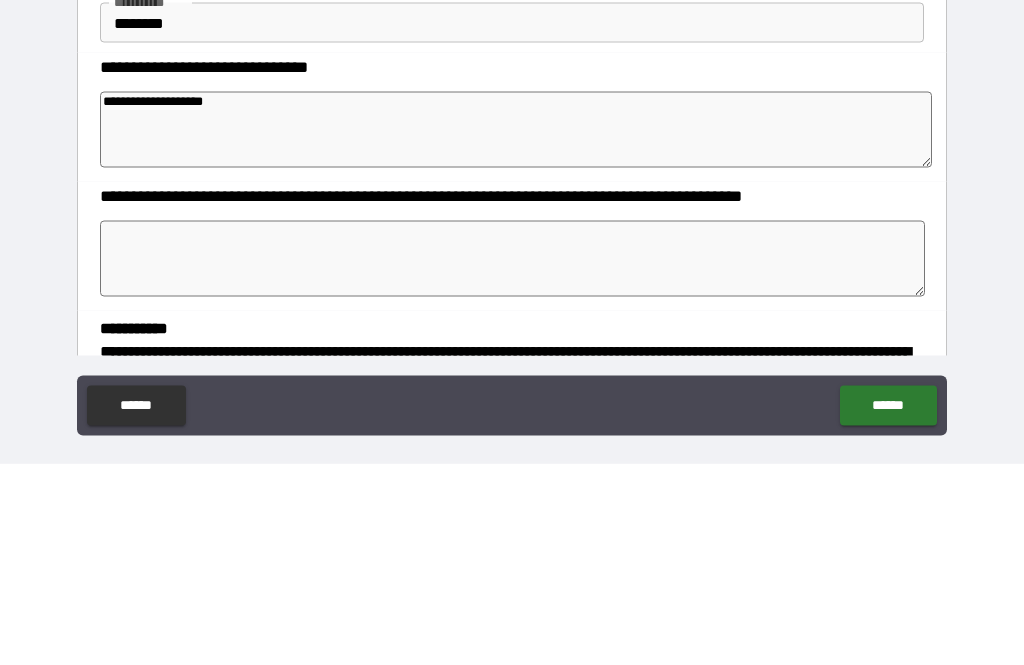 type on "*" 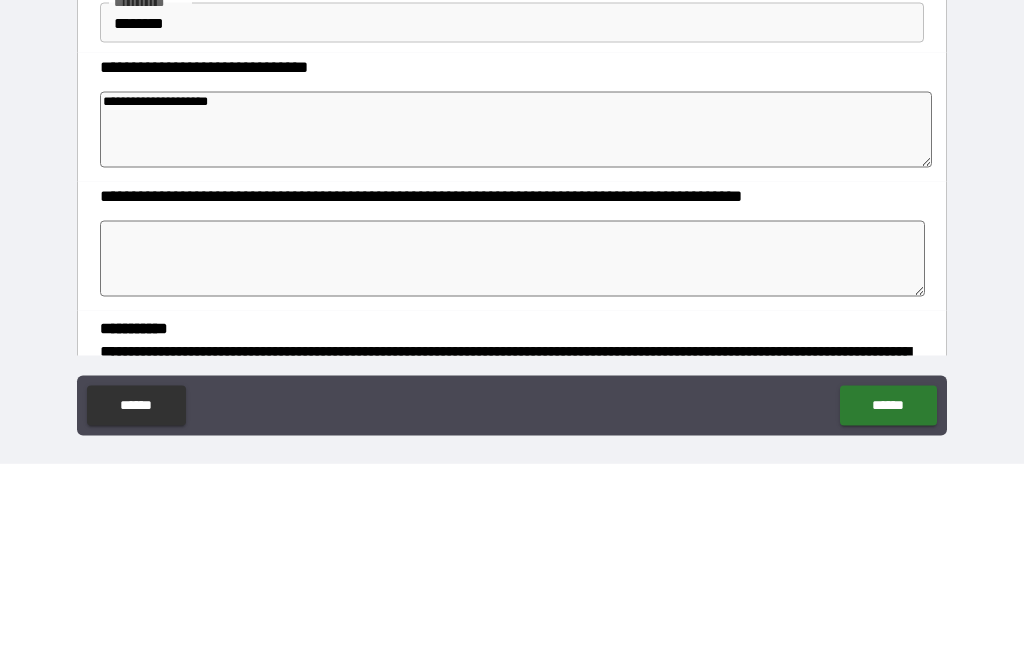 type on "*" 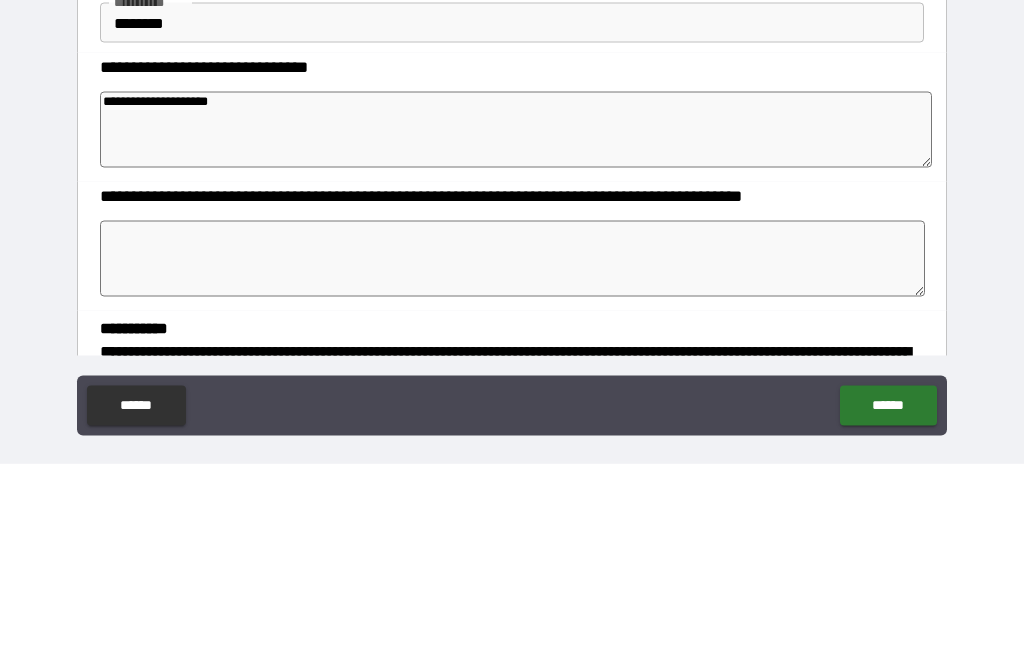 type on "*" 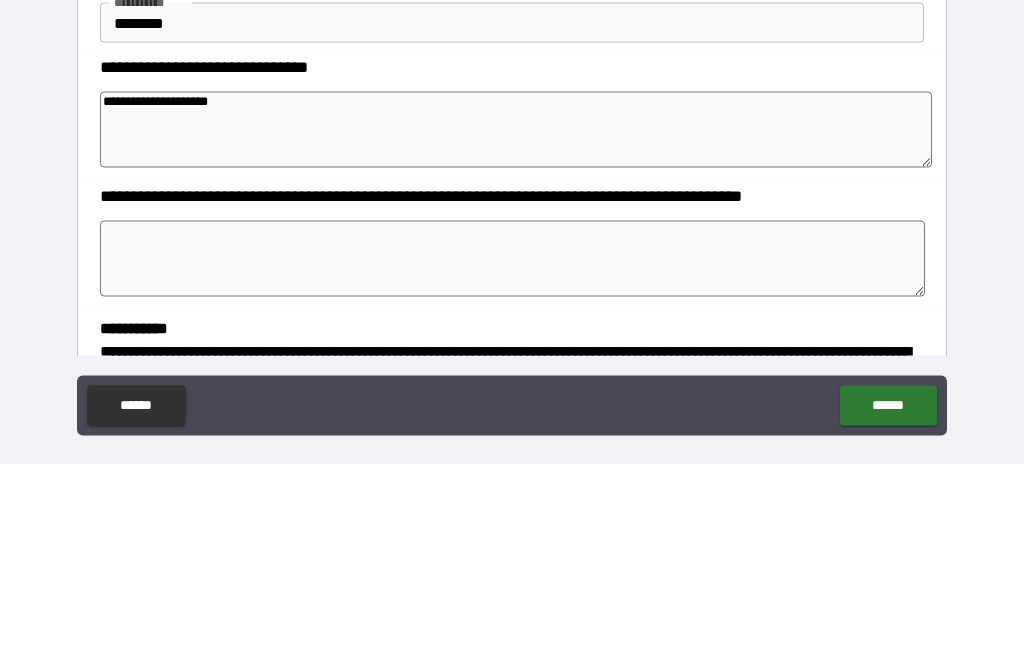 type on "*" 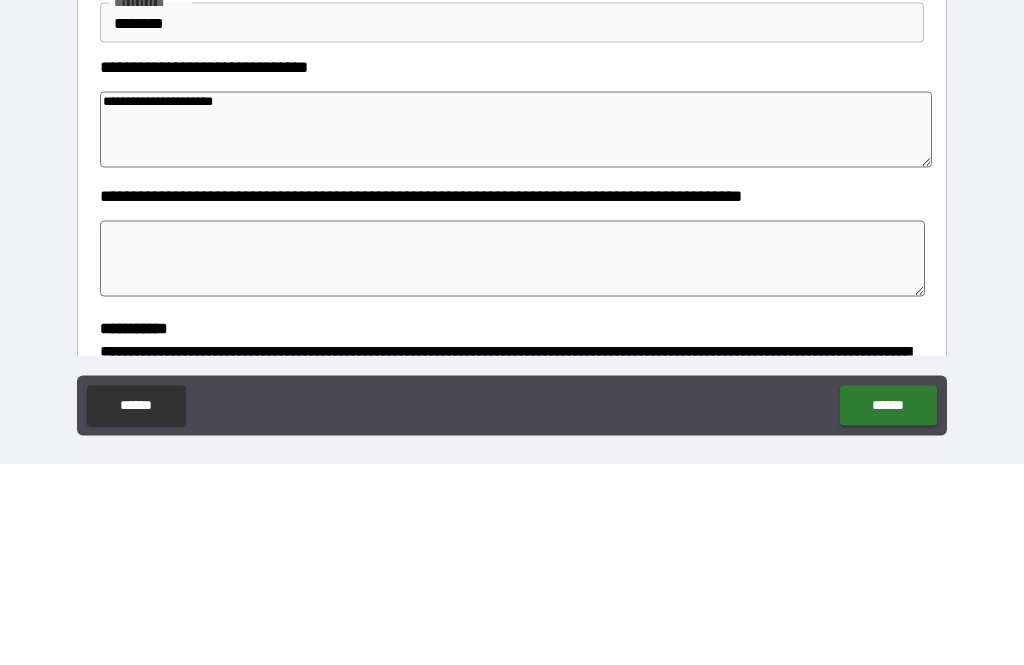 type on "*" 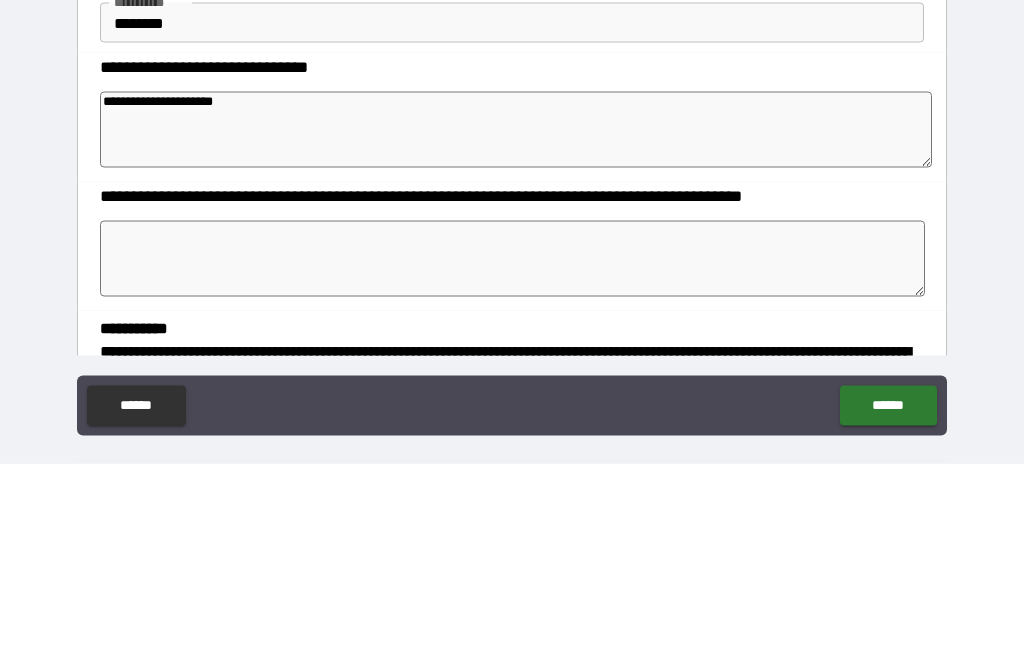 type on "*" 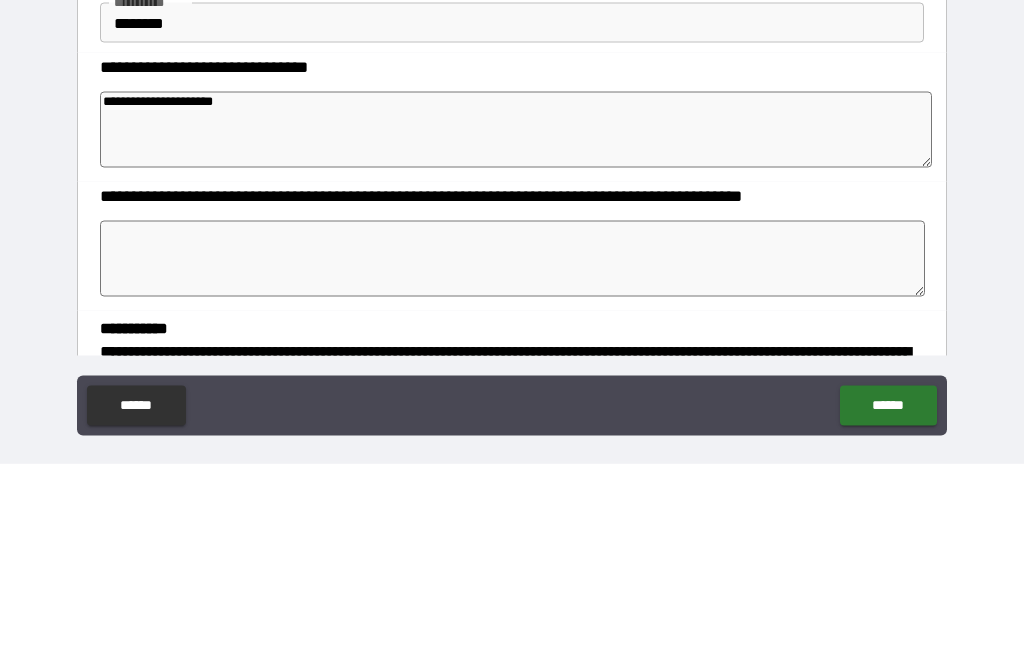 type on "*" 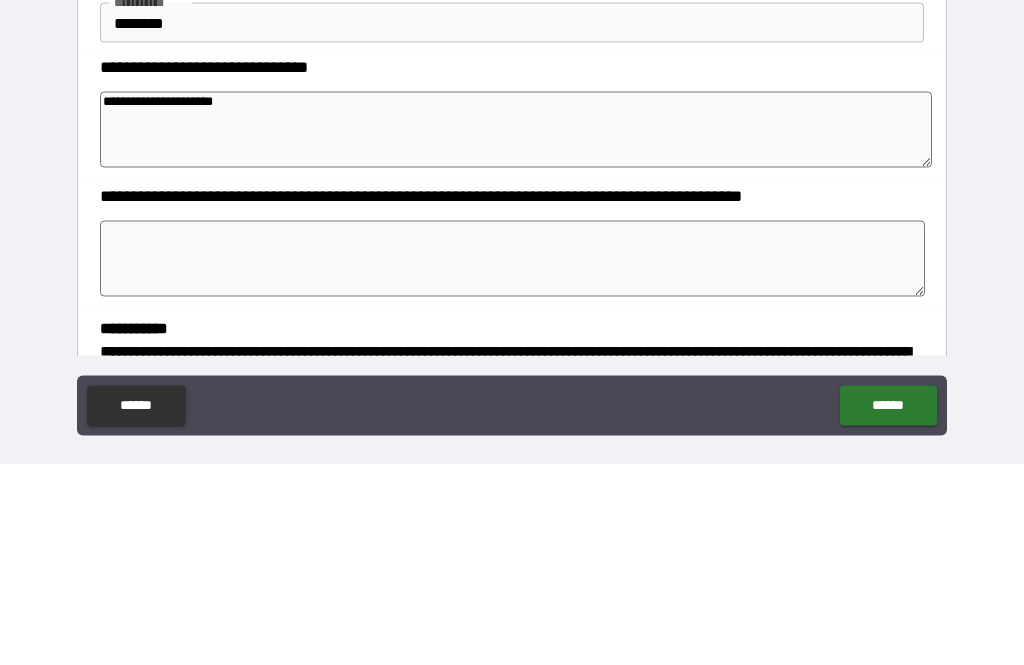 type on "**********" 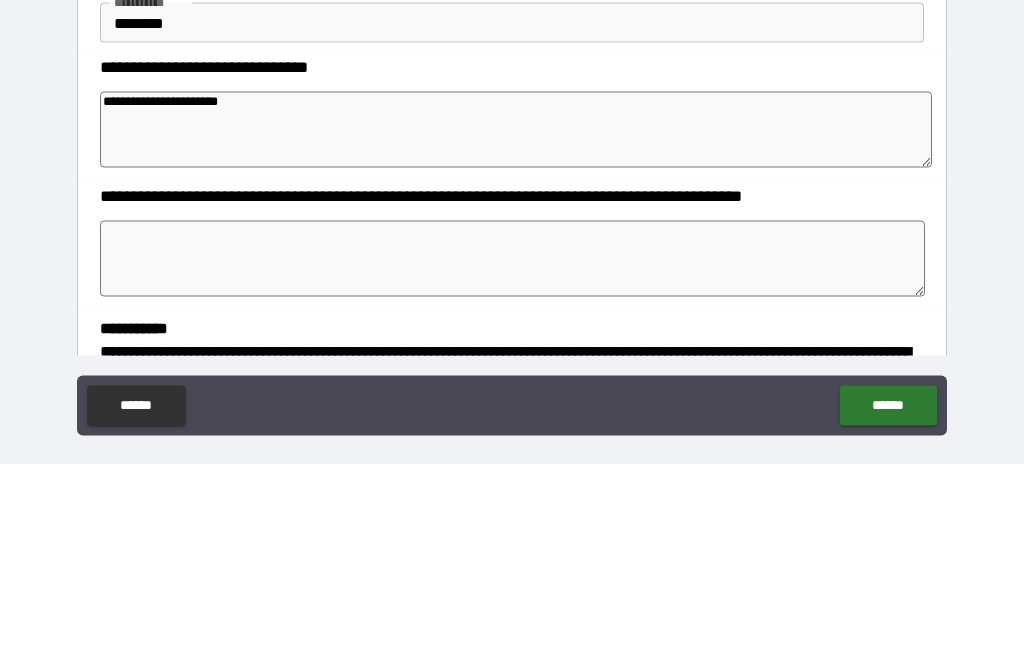 type on "*" 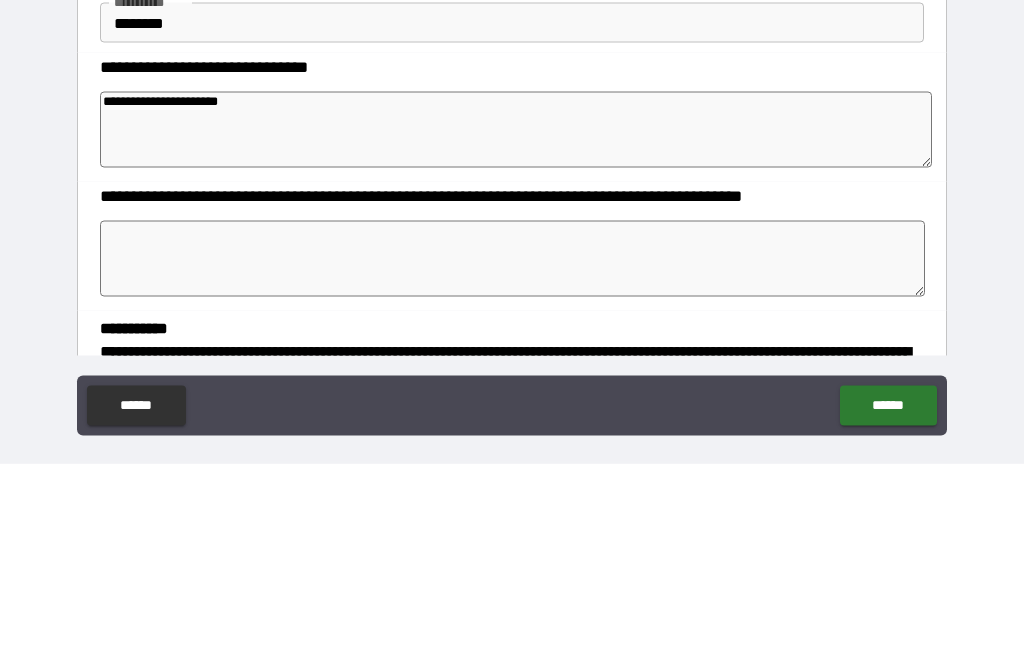 type on "*" 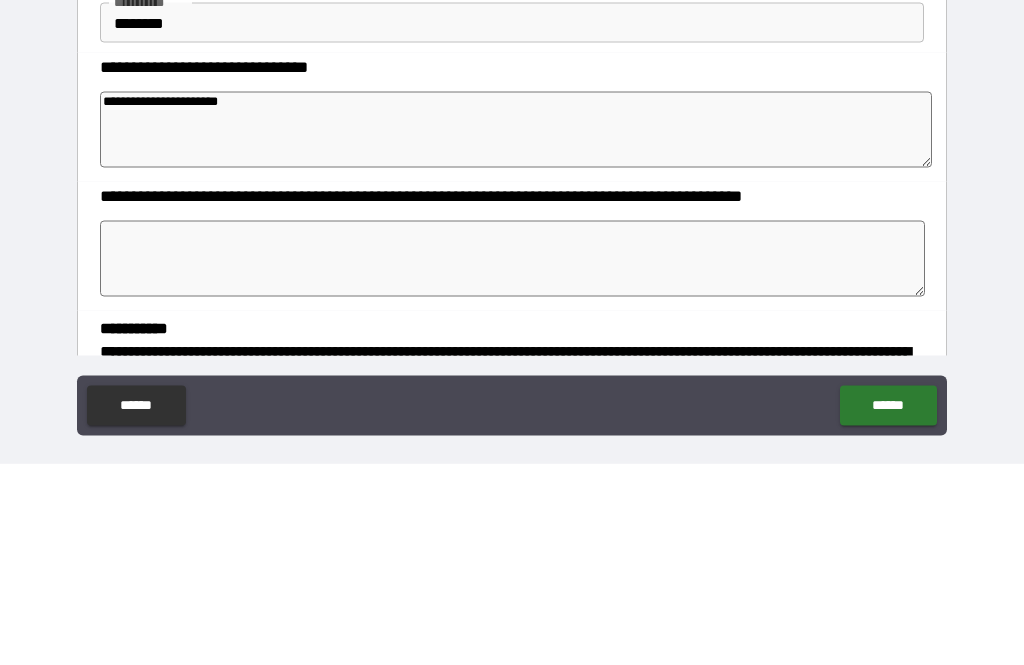 type on "*" 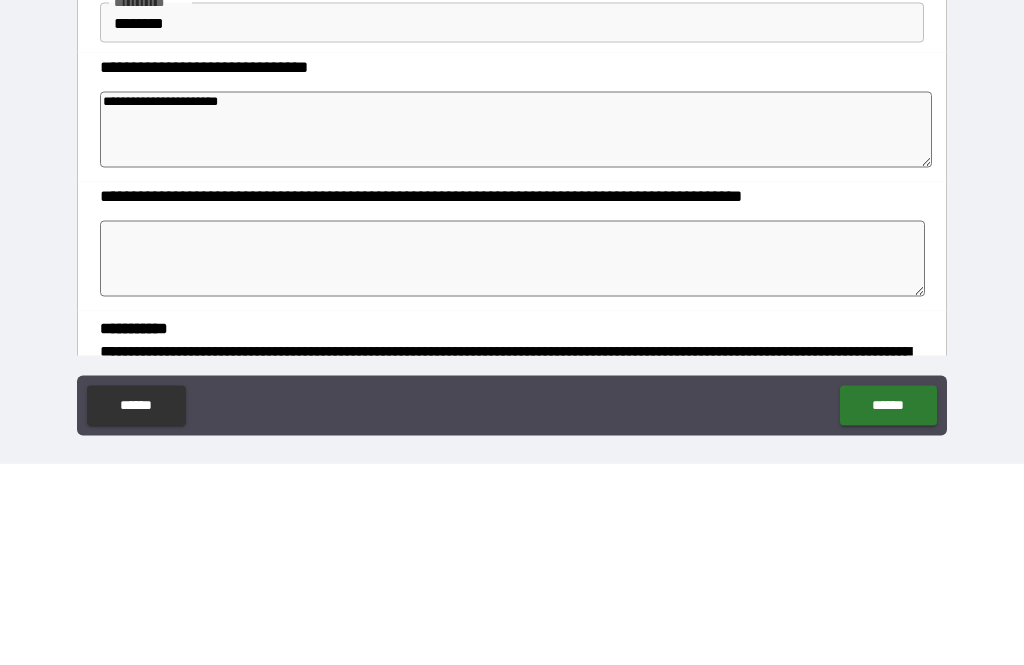 type on "**********" 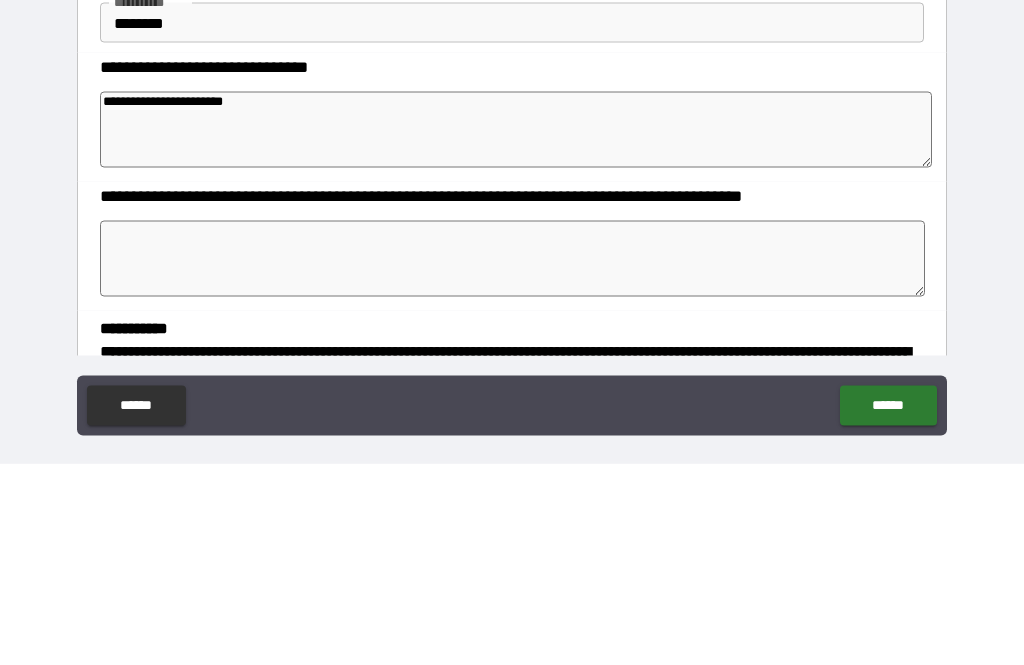 type on "*" 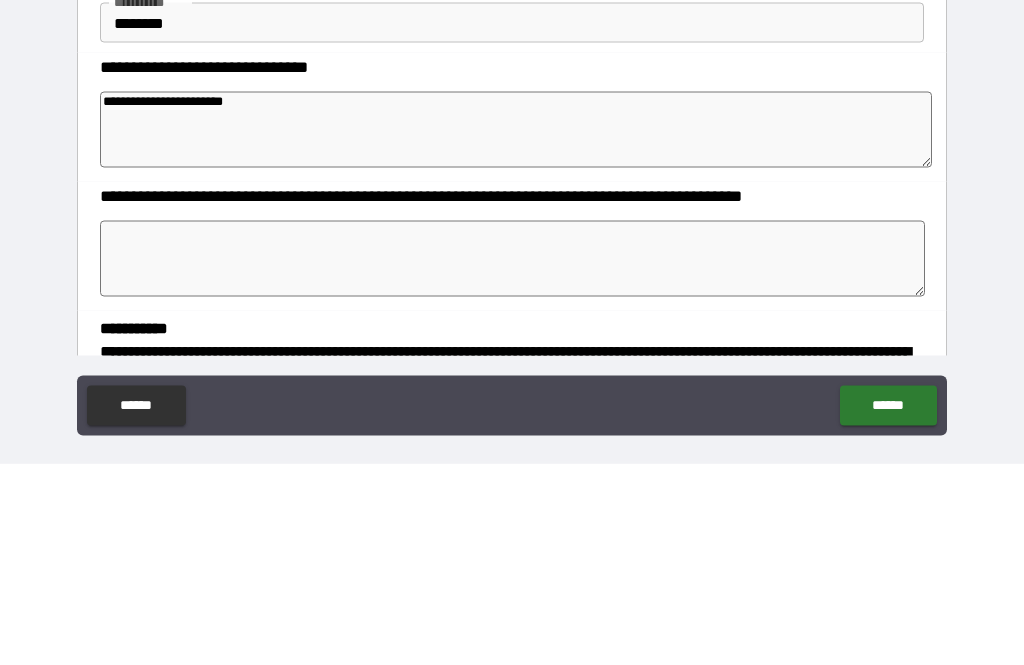 type on "**********" 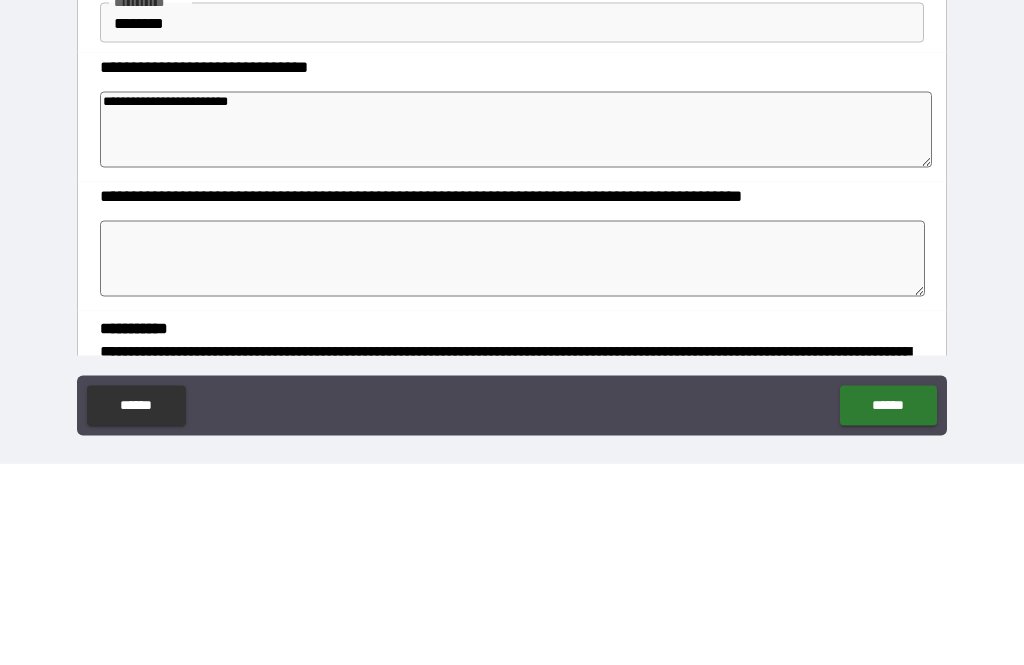 type on "*" 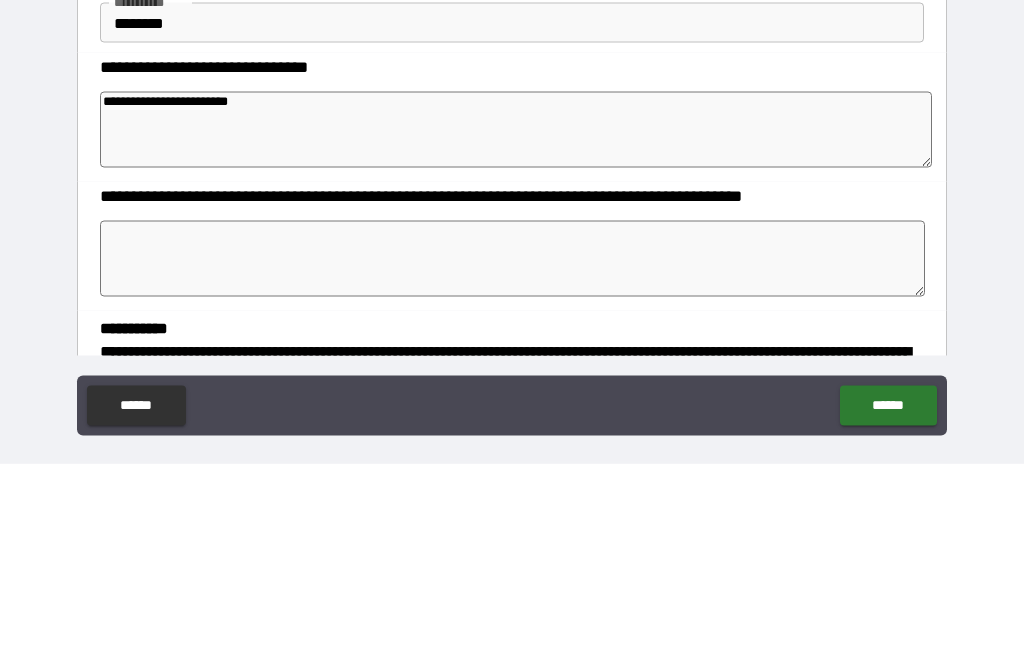 type on "*" 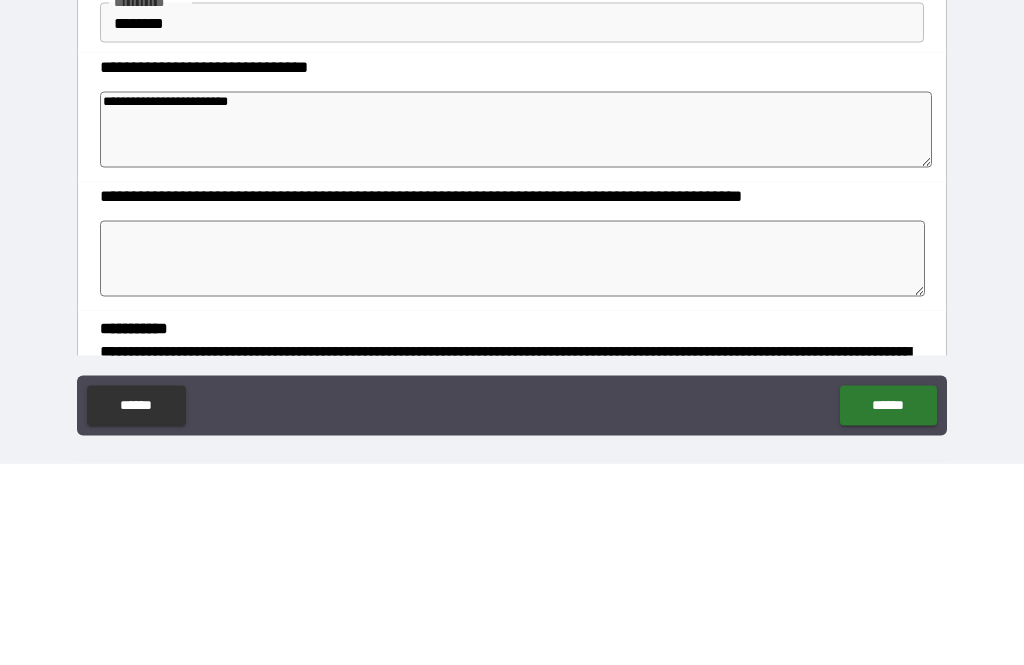 type on "*" 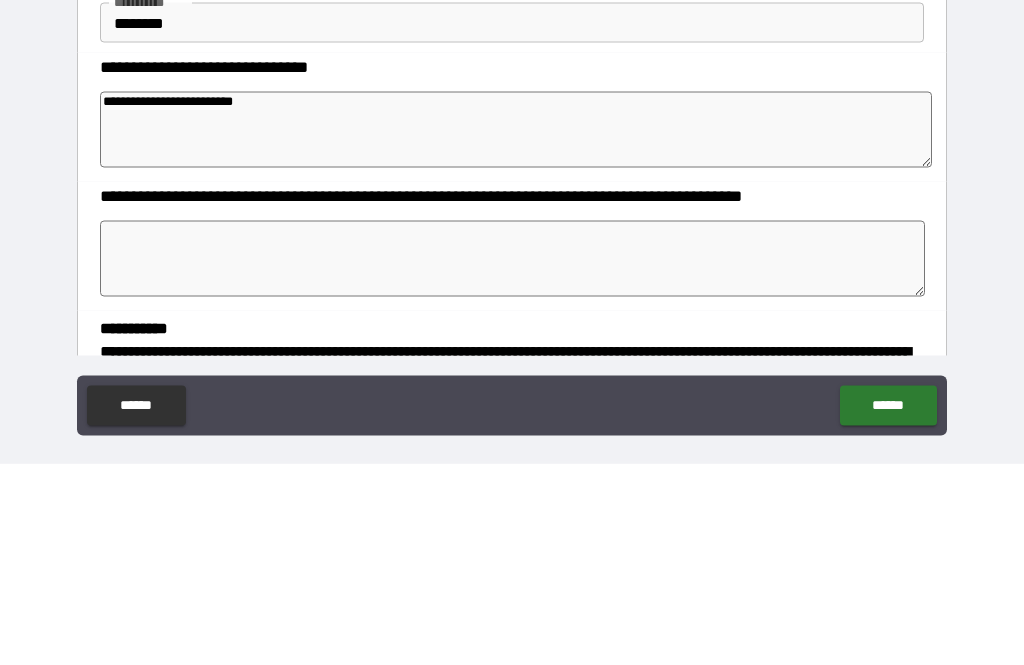 type on "*" 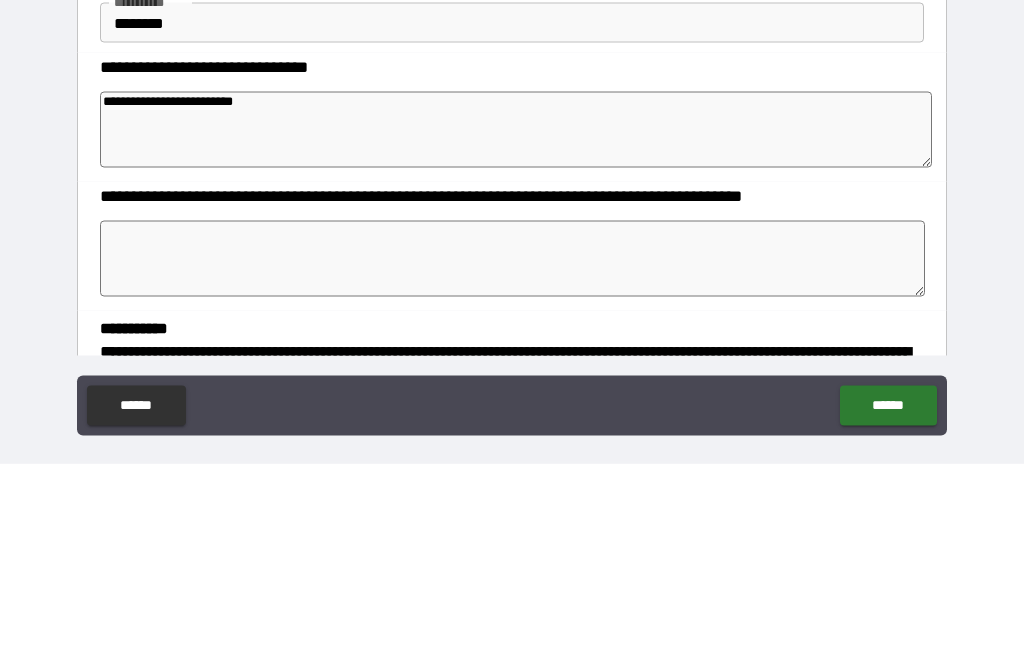 type on "**********" 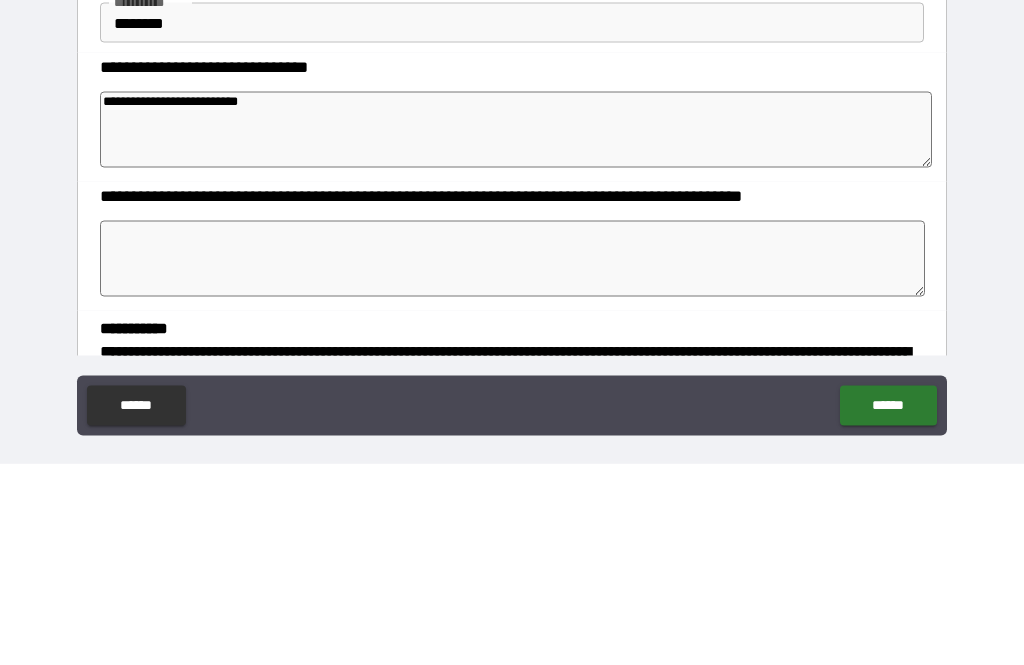 type on "*" 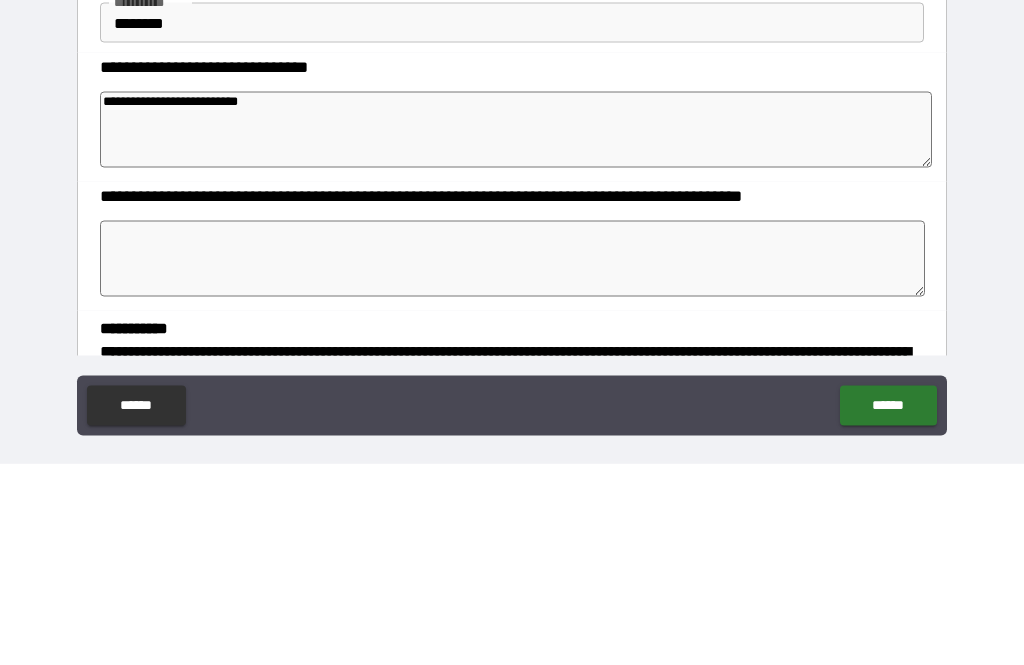 type on "*" 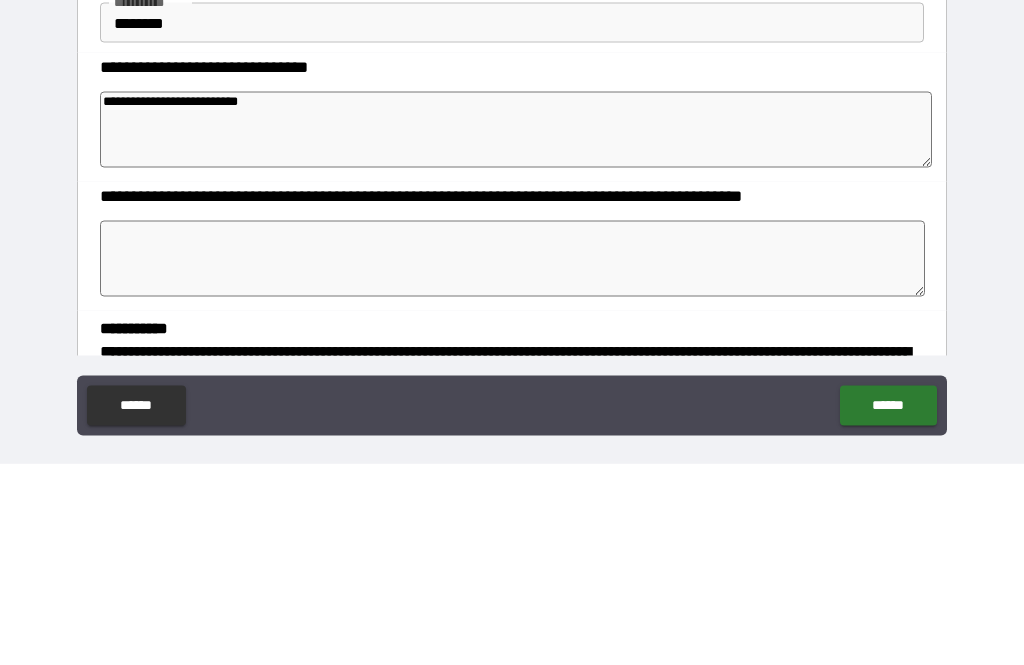 type on "*" 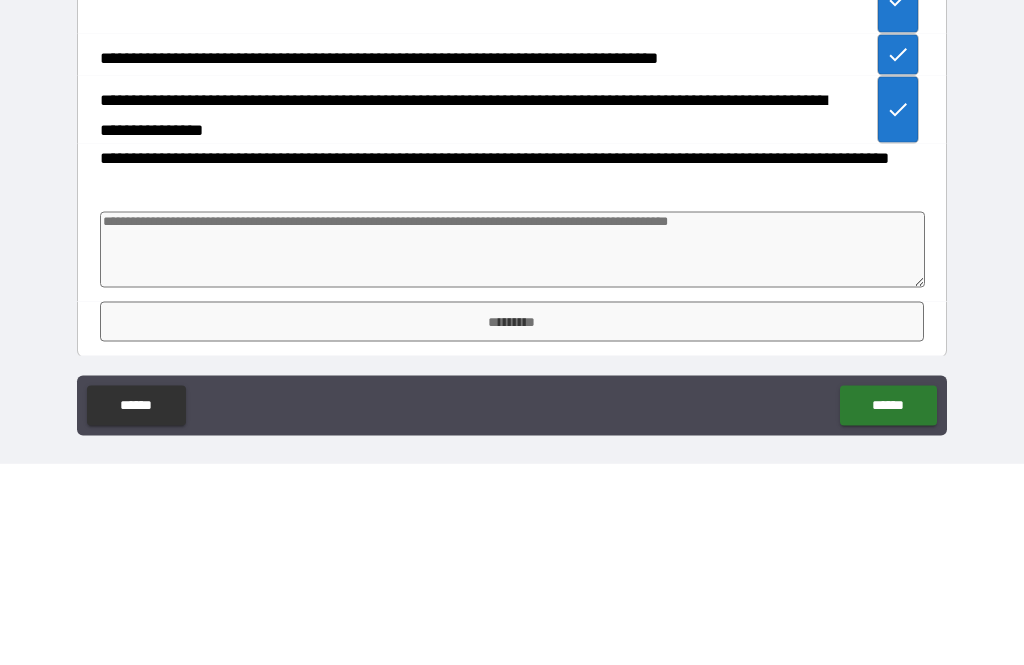 scroll, scrollTop: 1114, scrollLeft: 0, axis: vertical 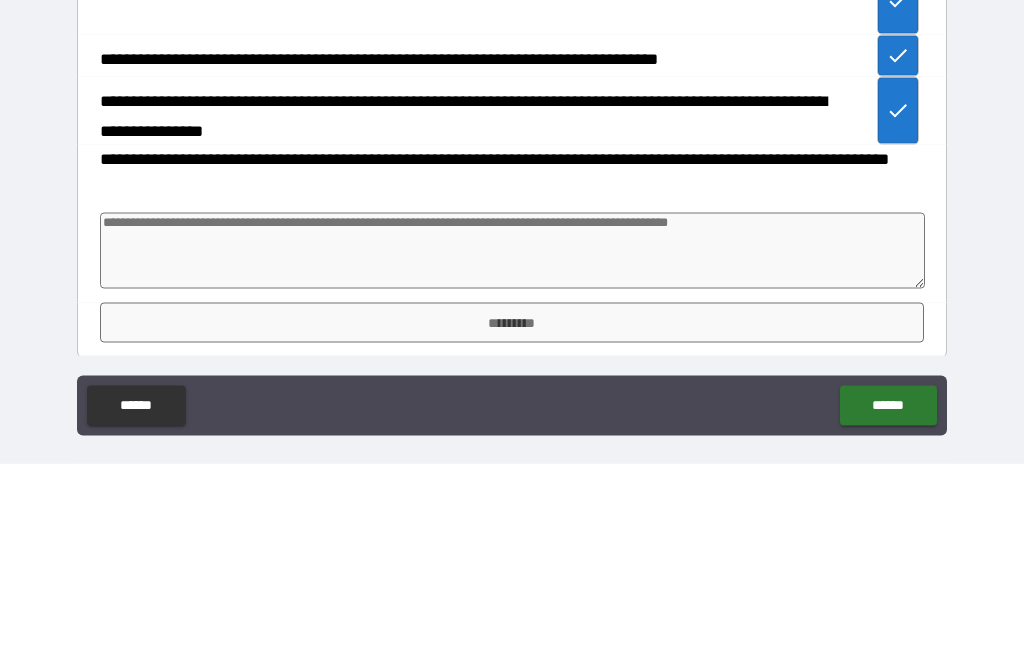 type on "**********" 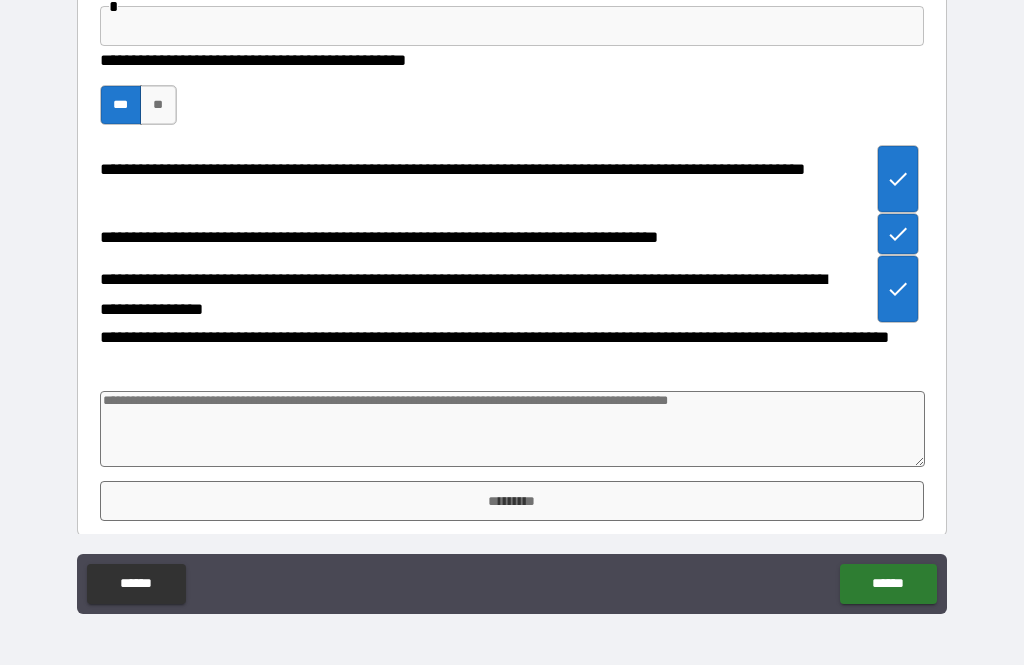 click on "*********" at bounding box center [512, 501] 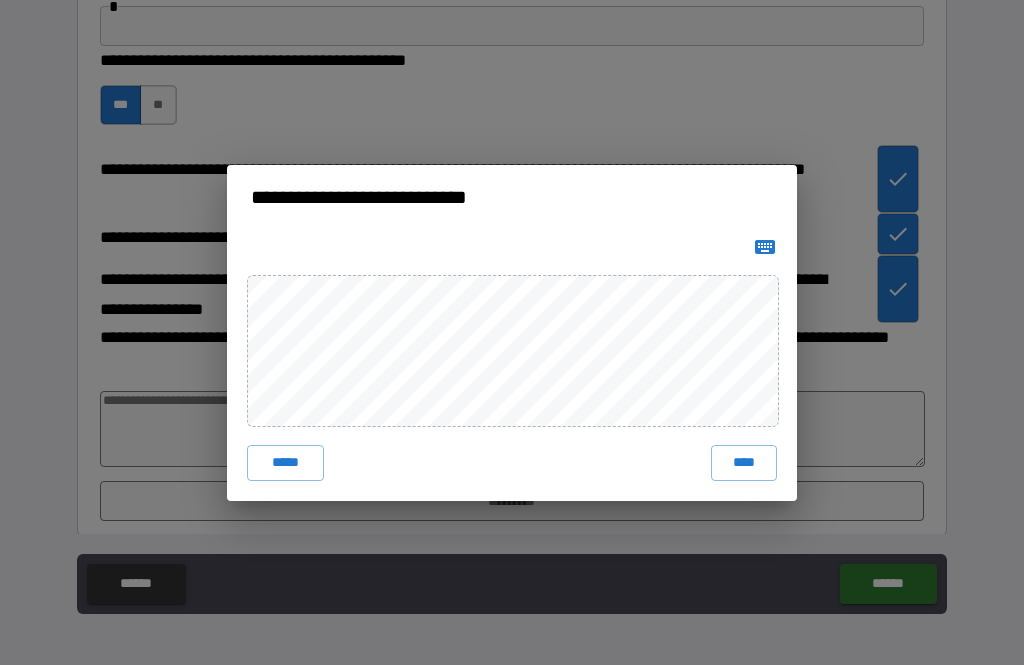 click on "****" at bounding box center (744, 463) 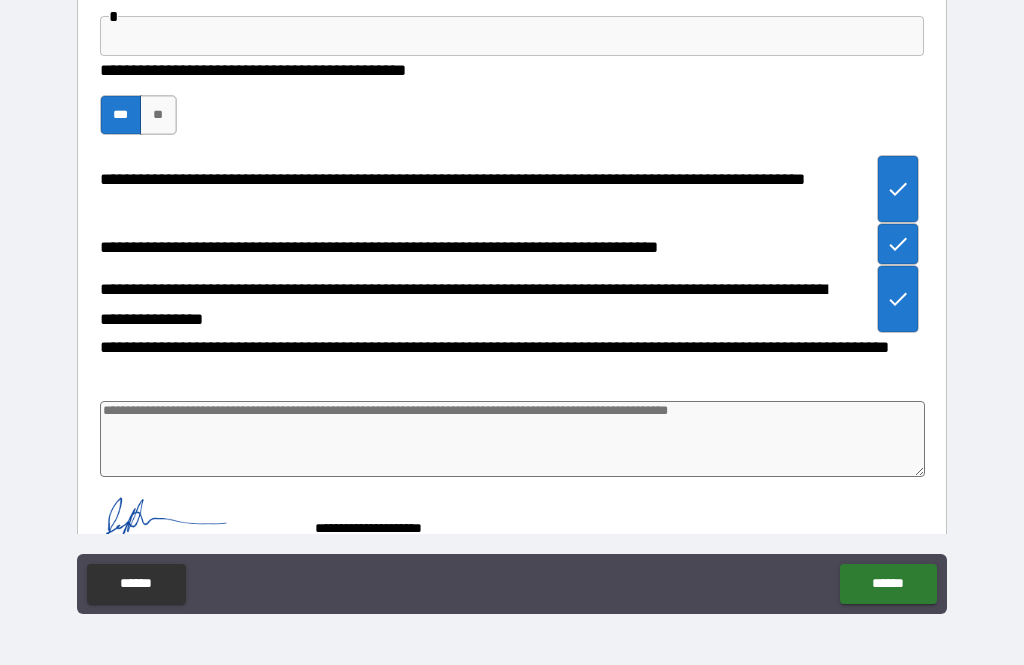 type on "*" 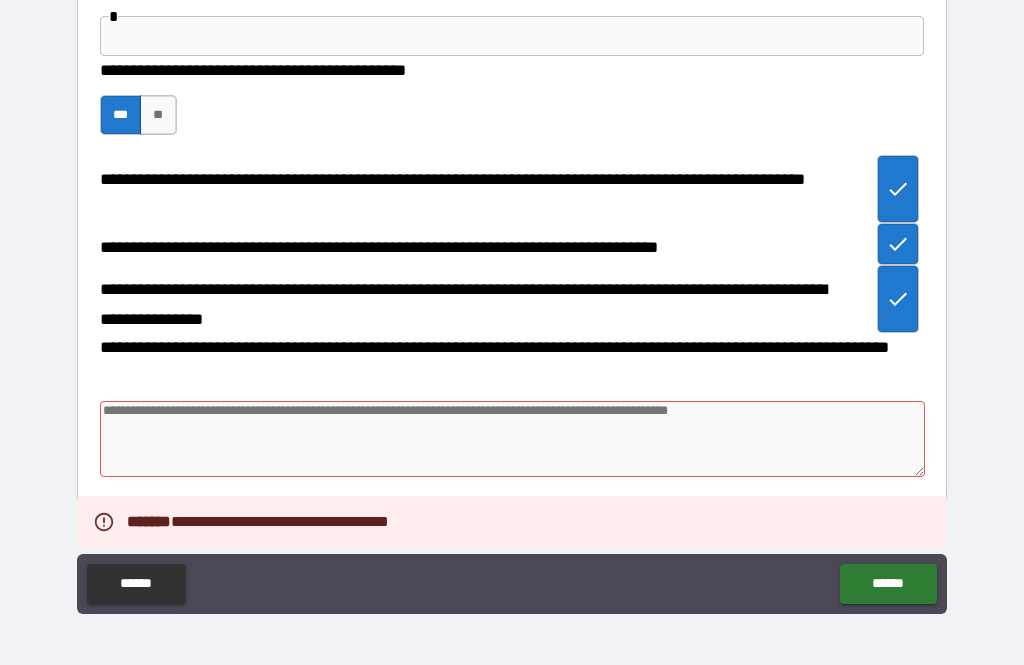 type on "*" 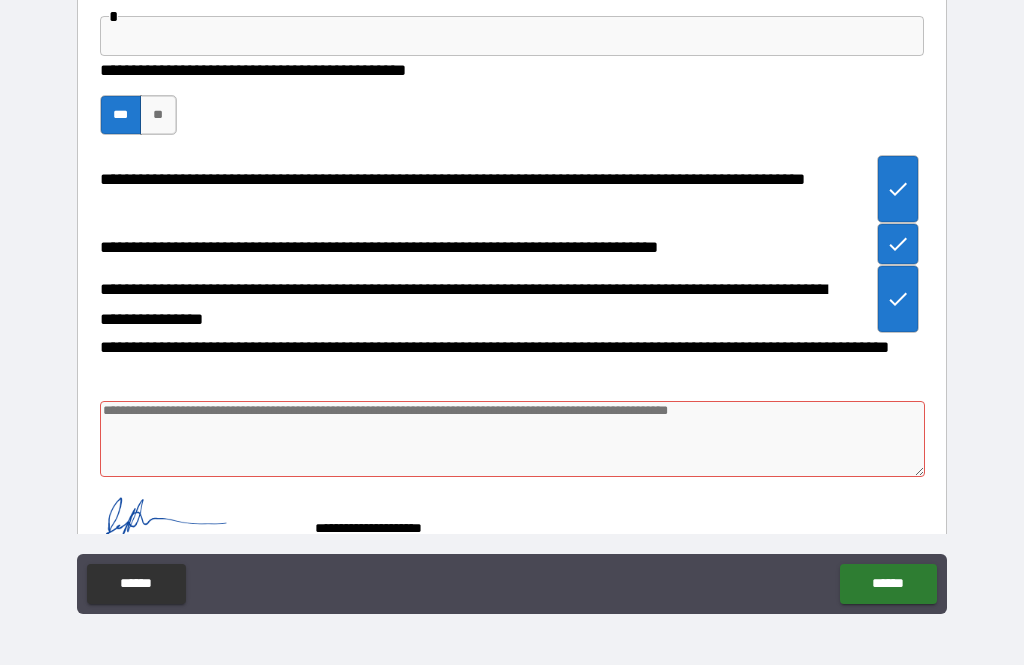 click at bounding box center [513, 439] 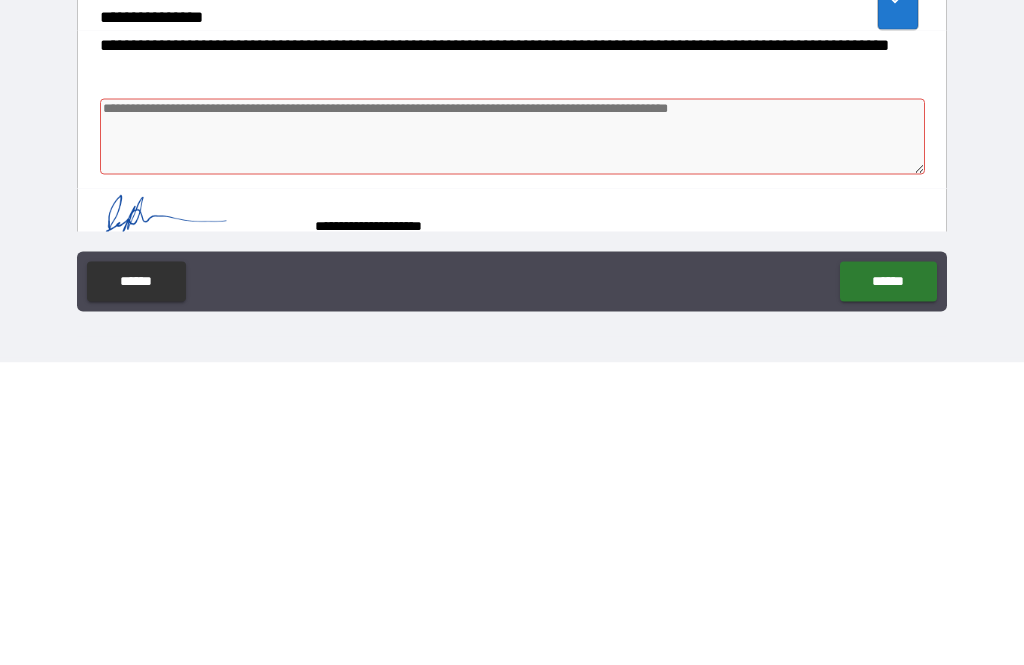 type on "*" 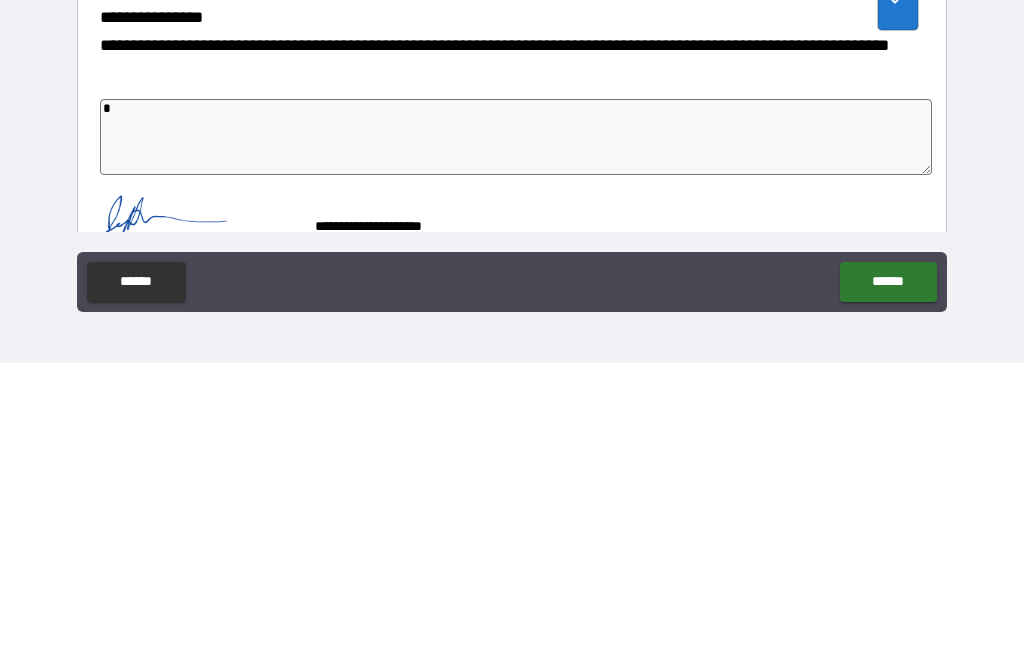 type on "*" 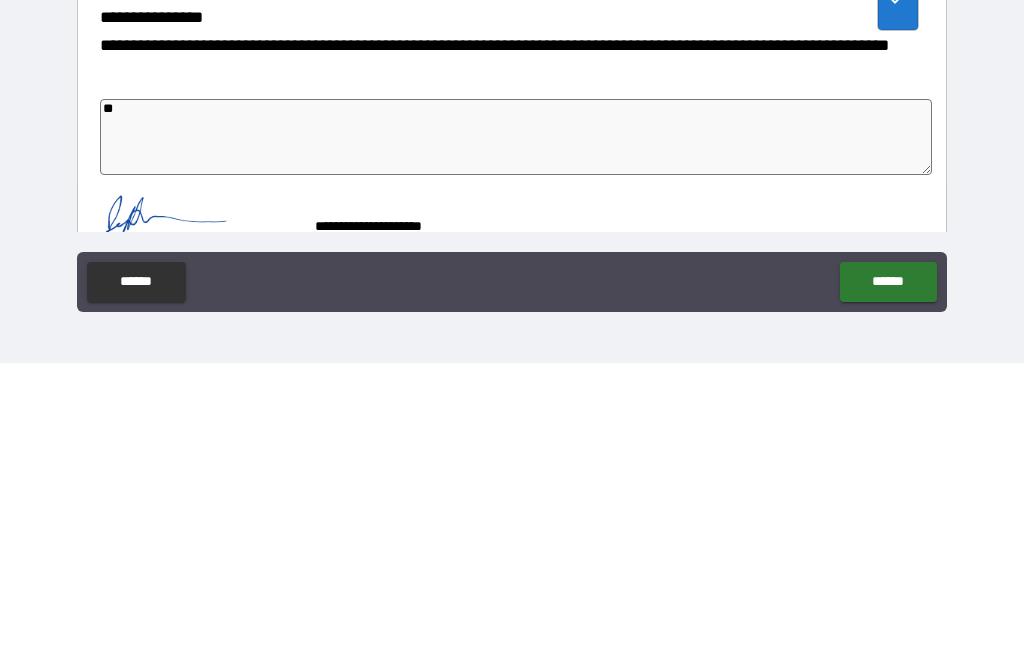 type on "*" 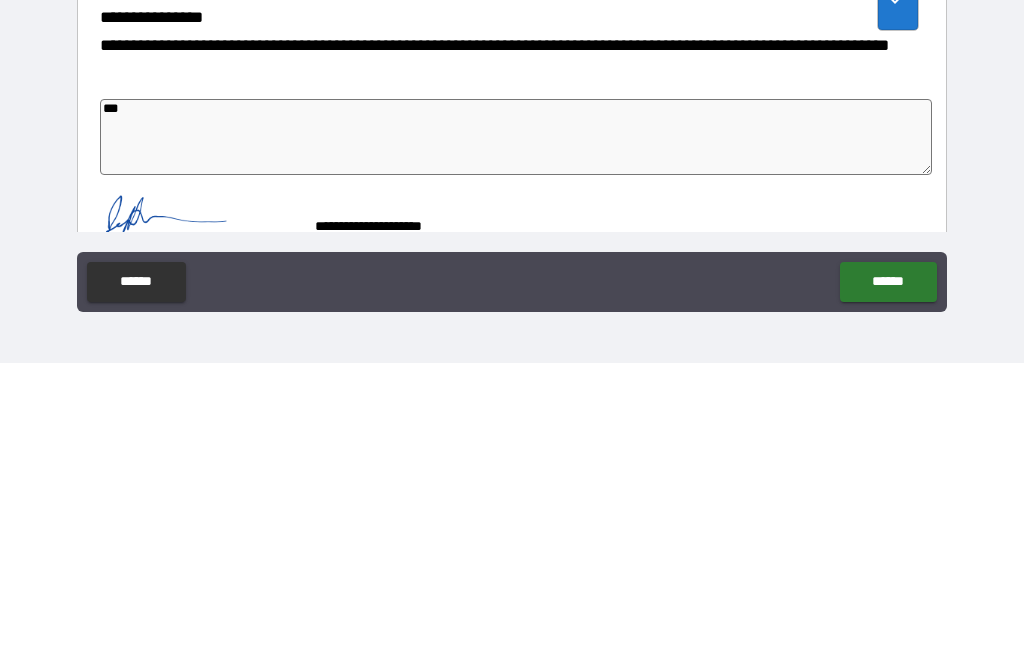 type on "*" 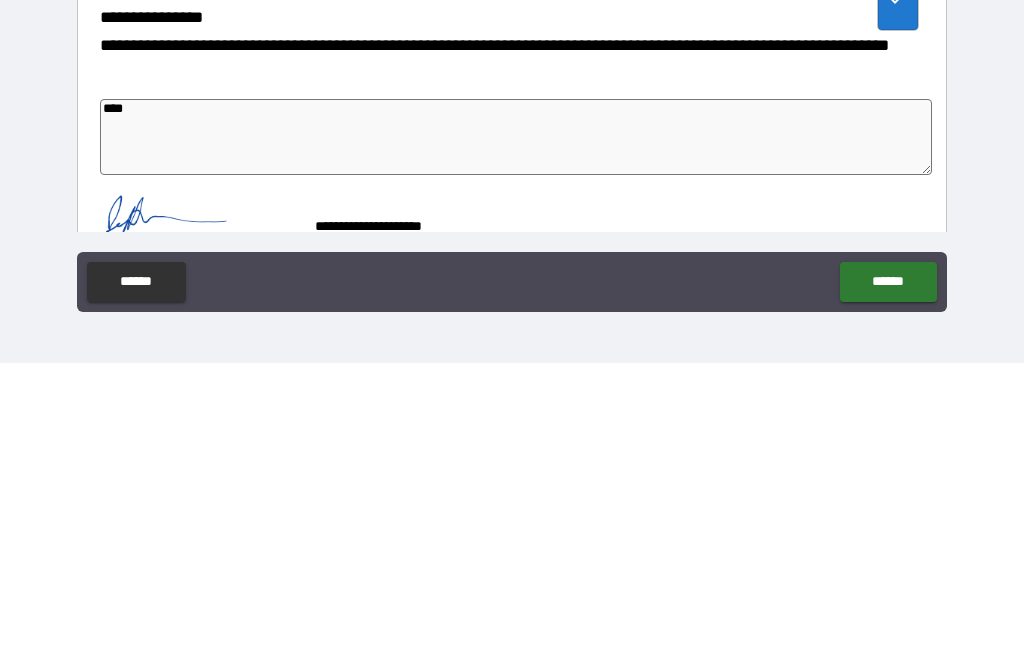 type on "*" 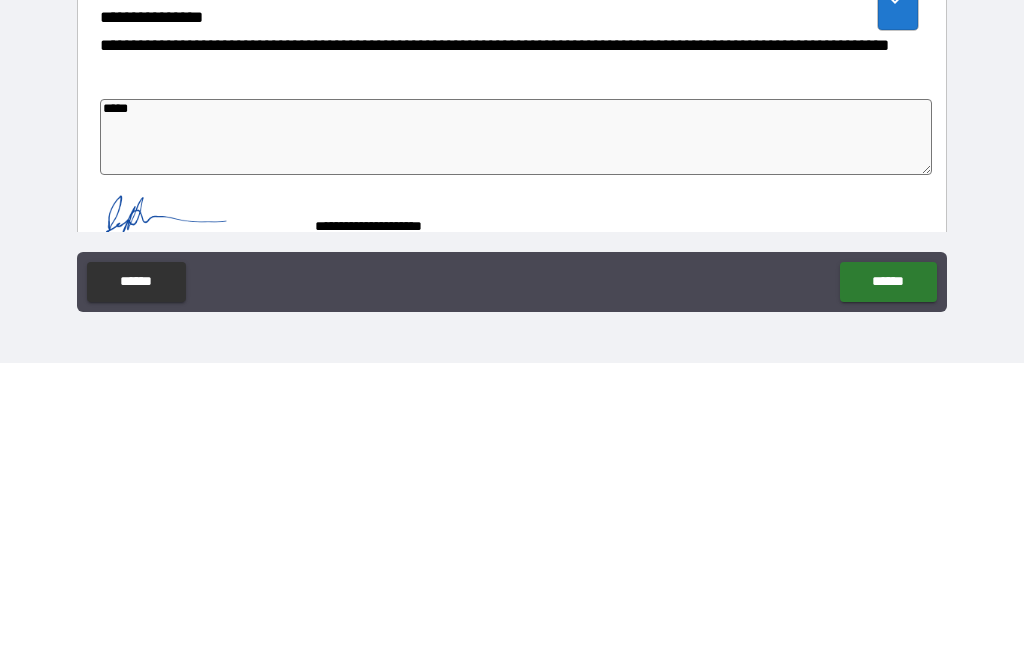 type on "*" 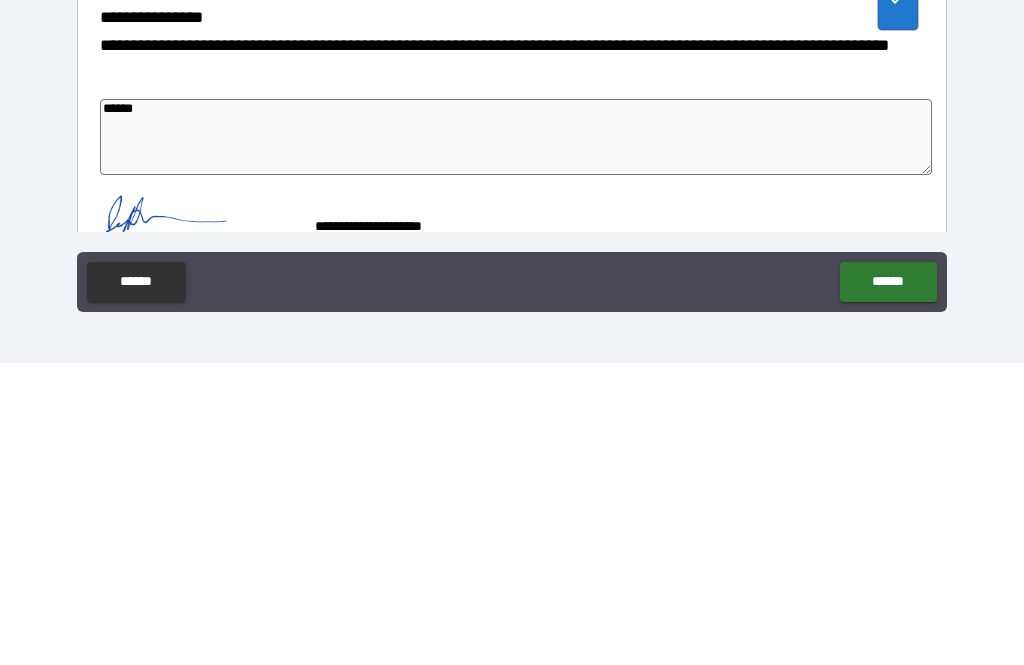 type on "*" 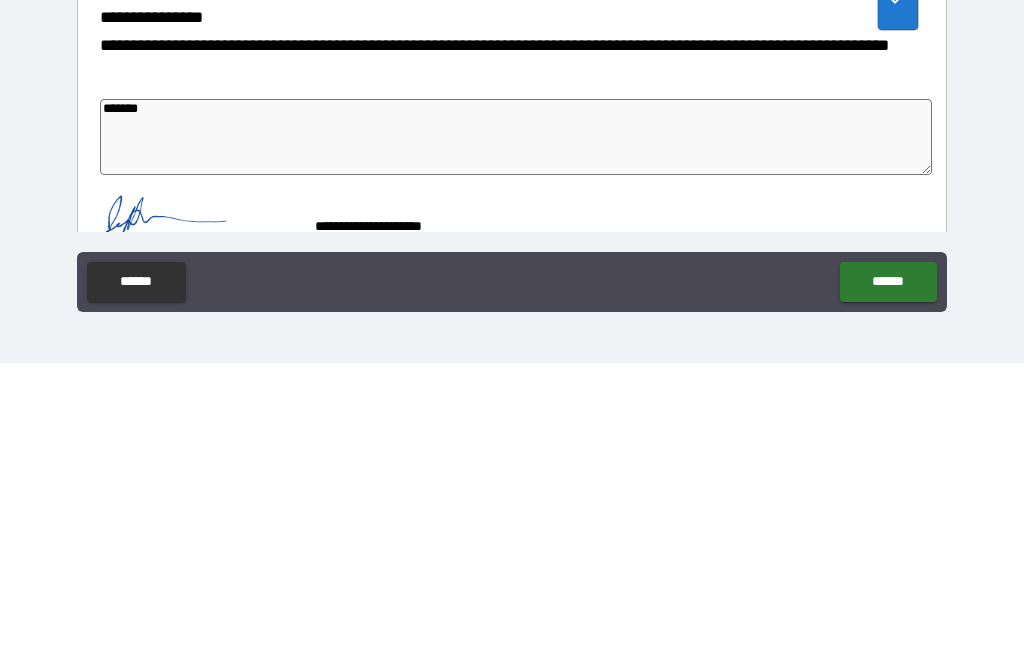 type on "*" 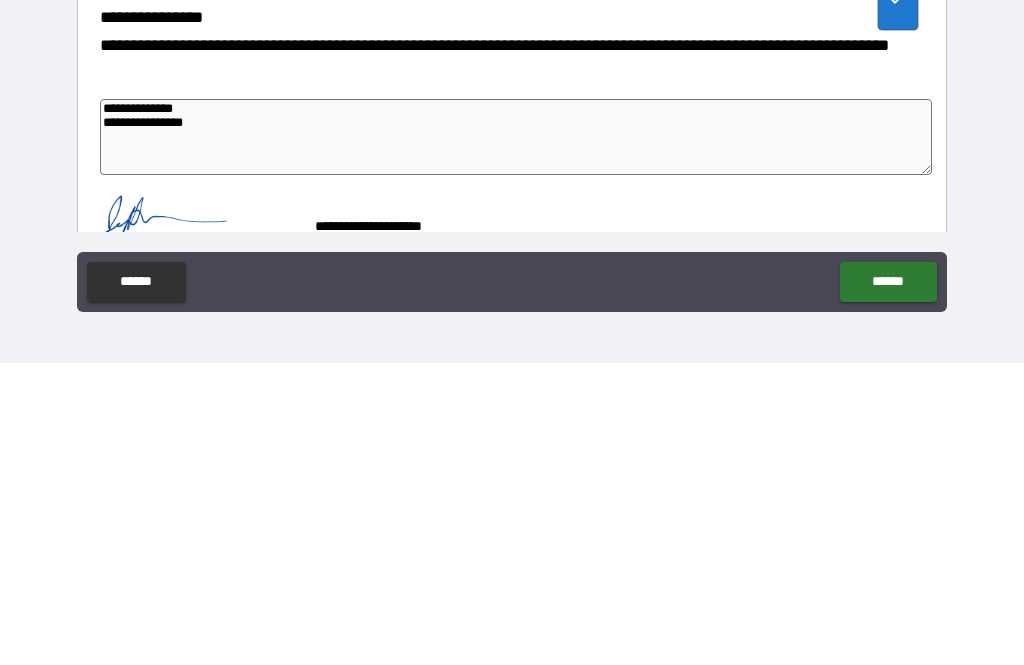 click on "**********" at bounding box center [512, 303] 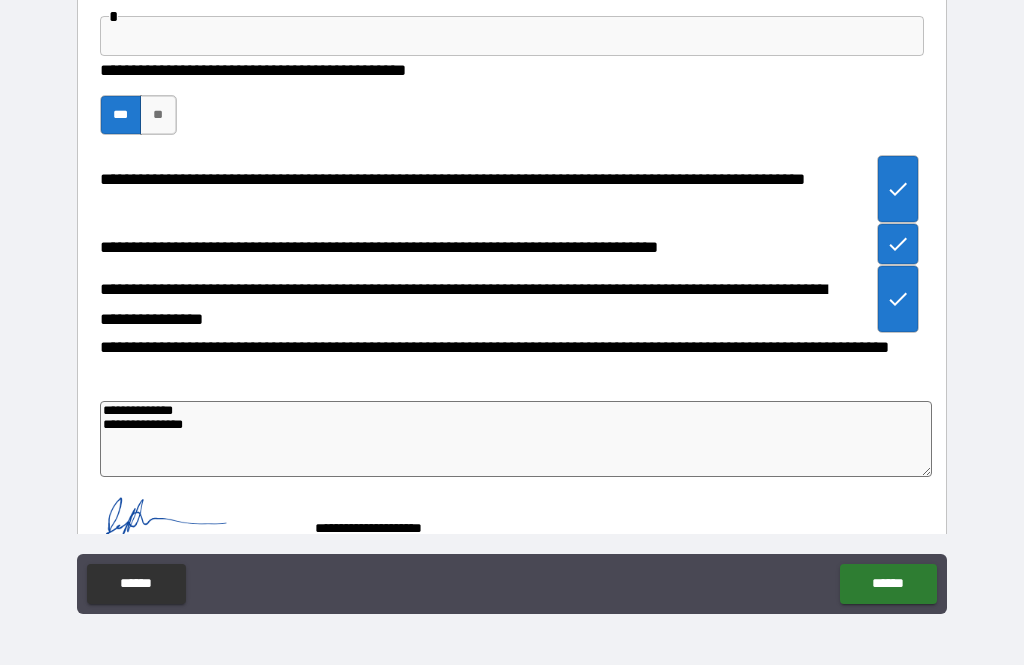 click on "**********" at bounding box center [516, 439] 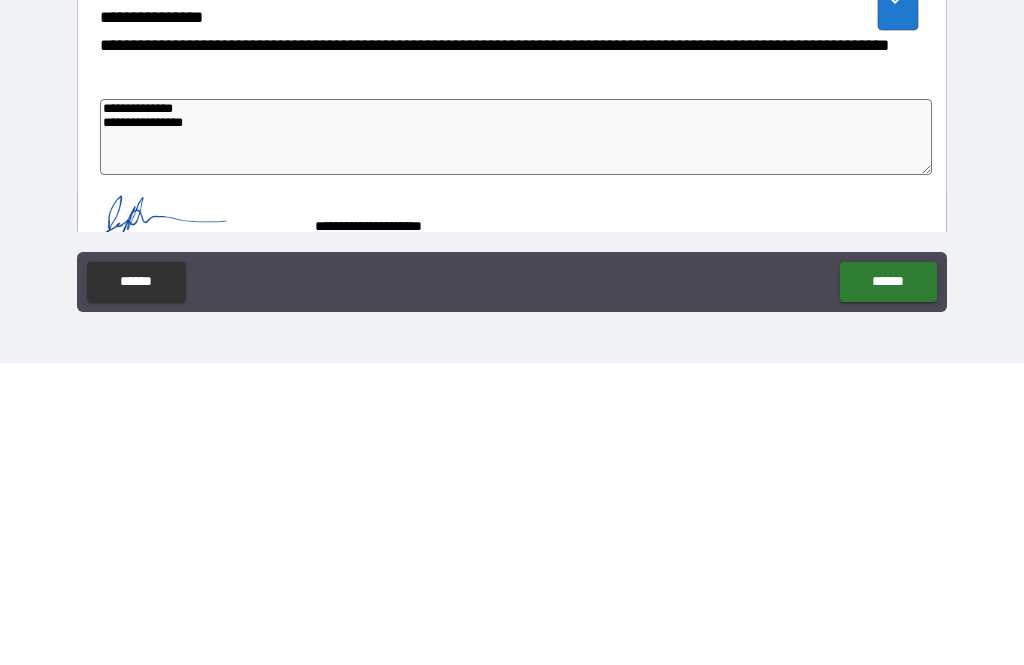click on "**********" at bounding box center [512, 303] 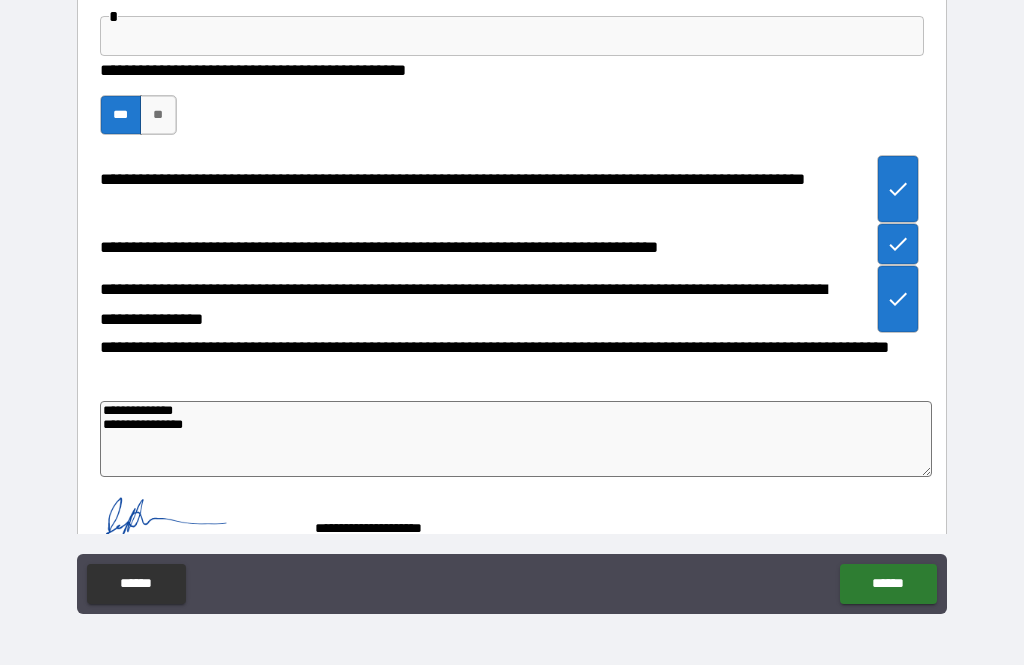 click on "******" at bounding box center (888, 584) 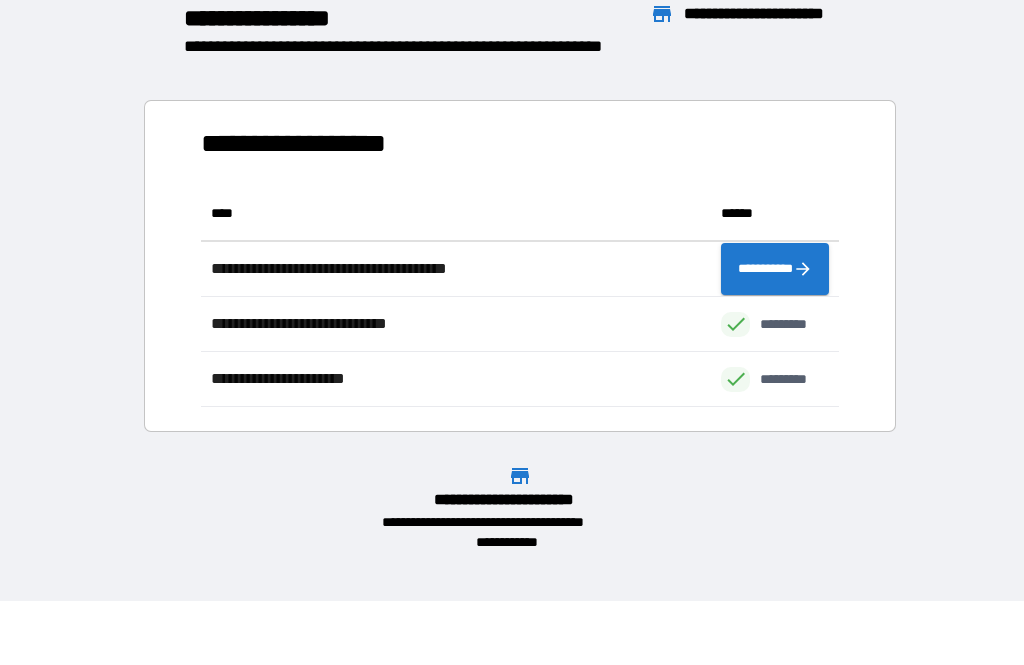 scroll, scrollTop: 1, scrollLeft: 1, axis: both 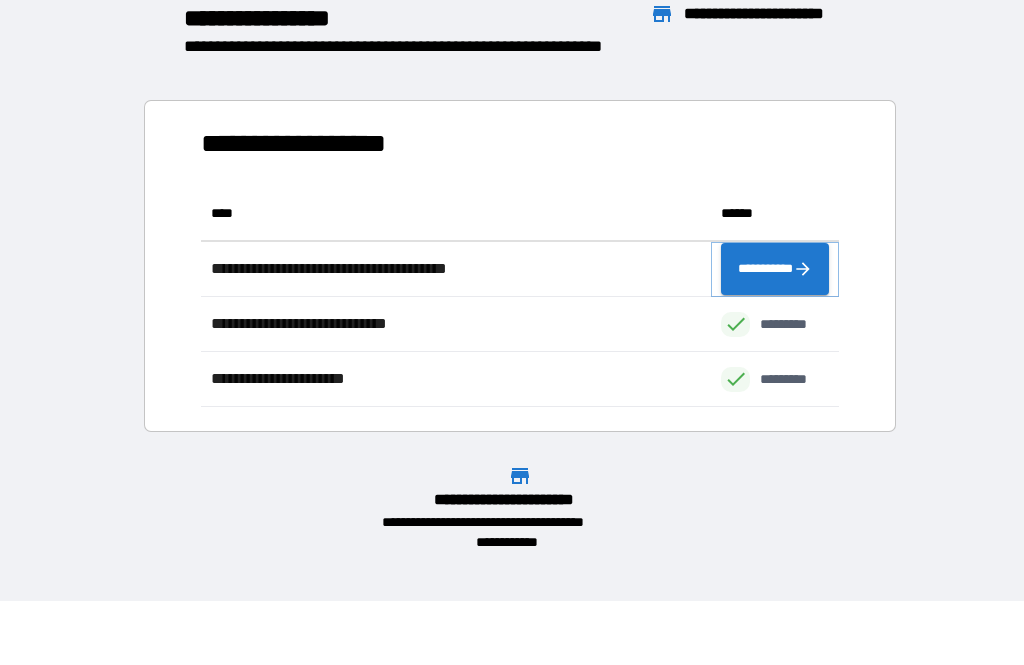 click on "**********" at bounding box center (775, 269) 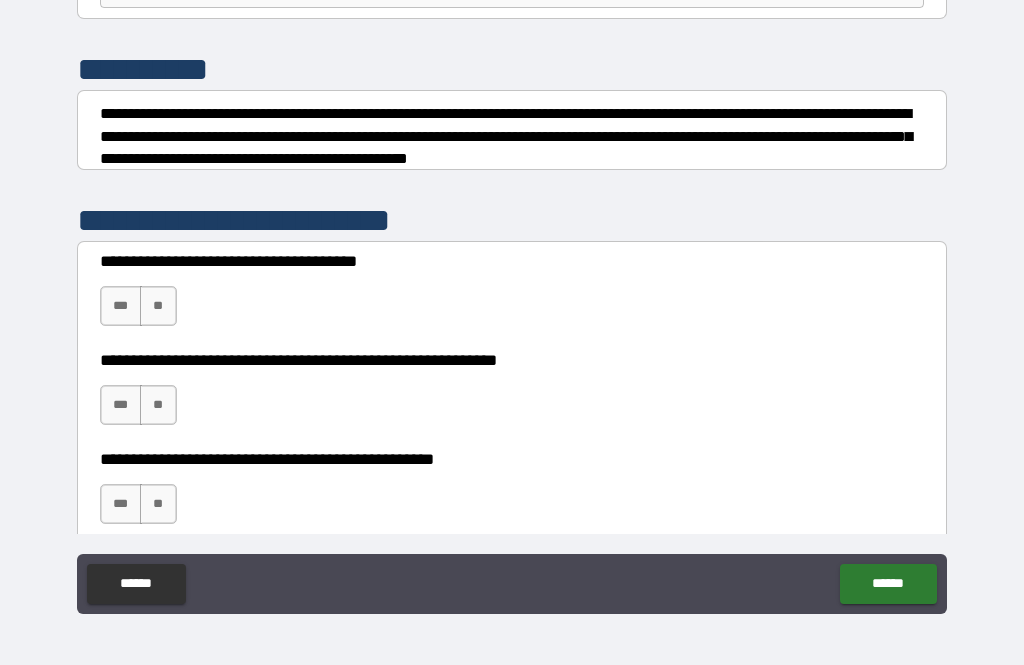 scroll, scrollTop: 216, scrollLeft: 0, axis: vertical 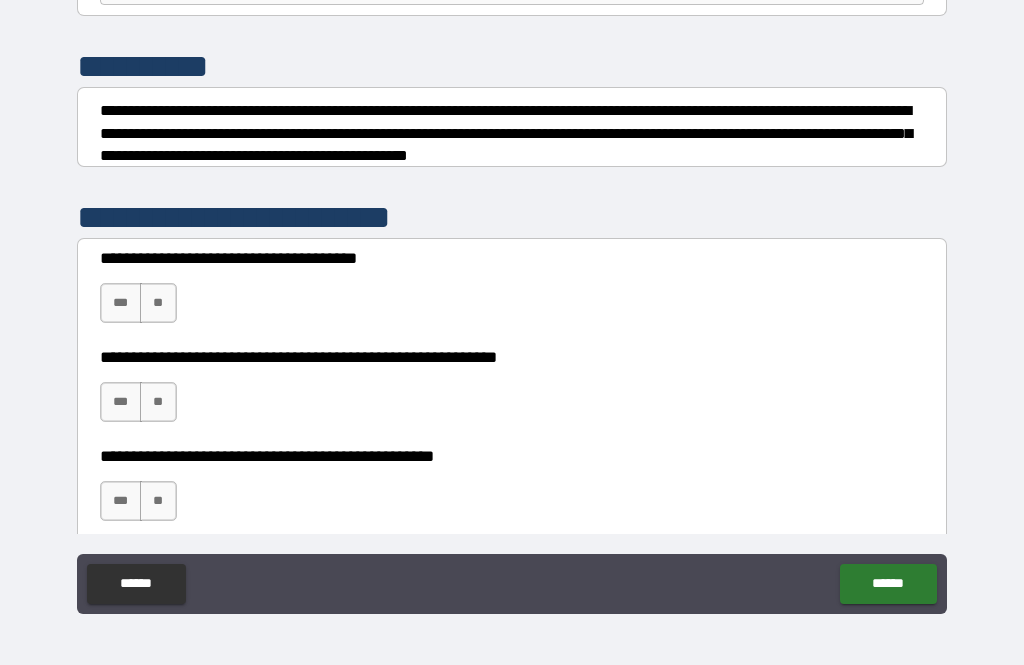 click on "**" at bounding box center [158, 402] 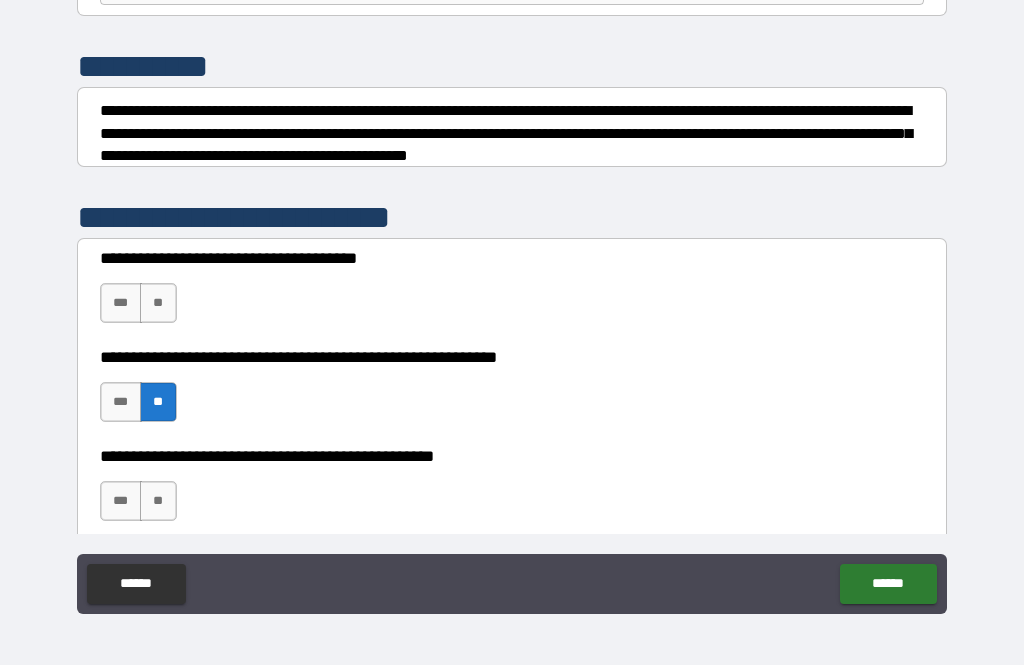 click on "**" at bounding box center [158, 501] 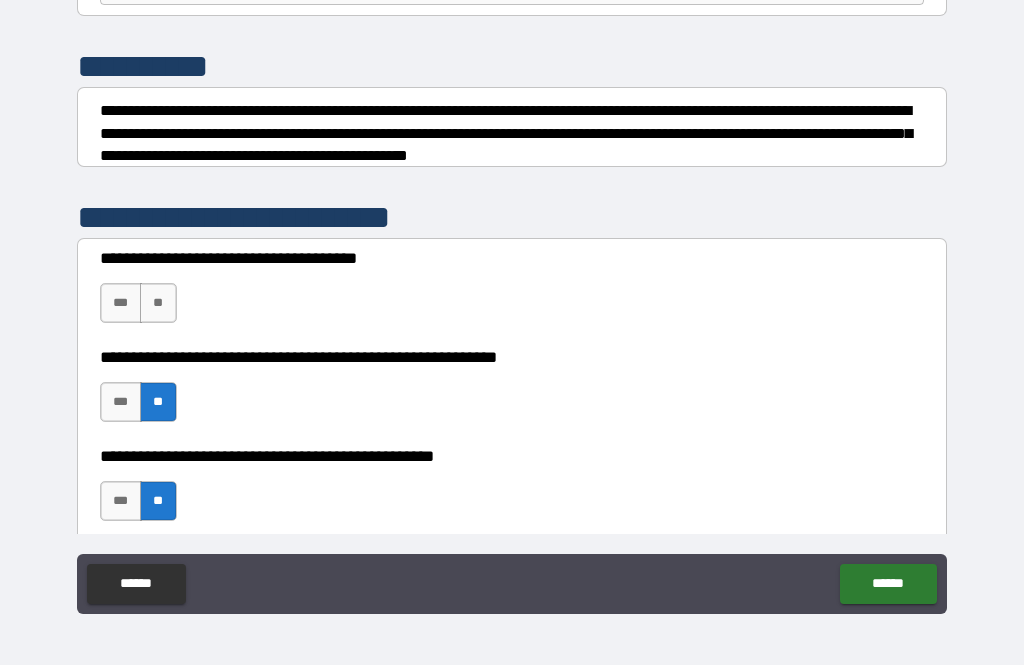 click on "**" at bounding box center [158, 303] 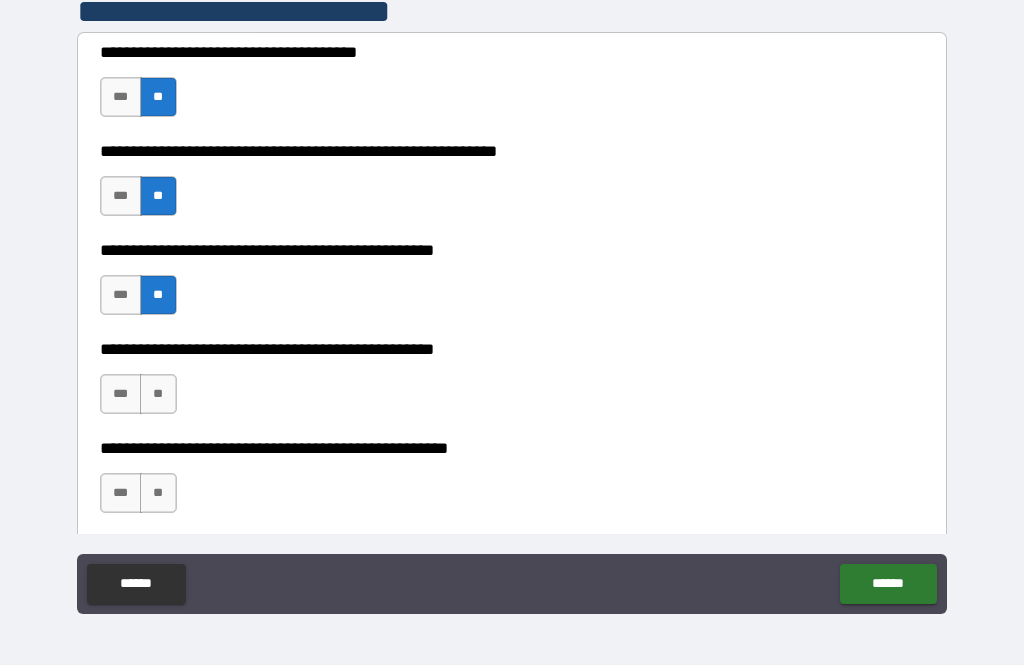 scroll, scrollTop: 422, scrollLeft: 0, axis: vertical 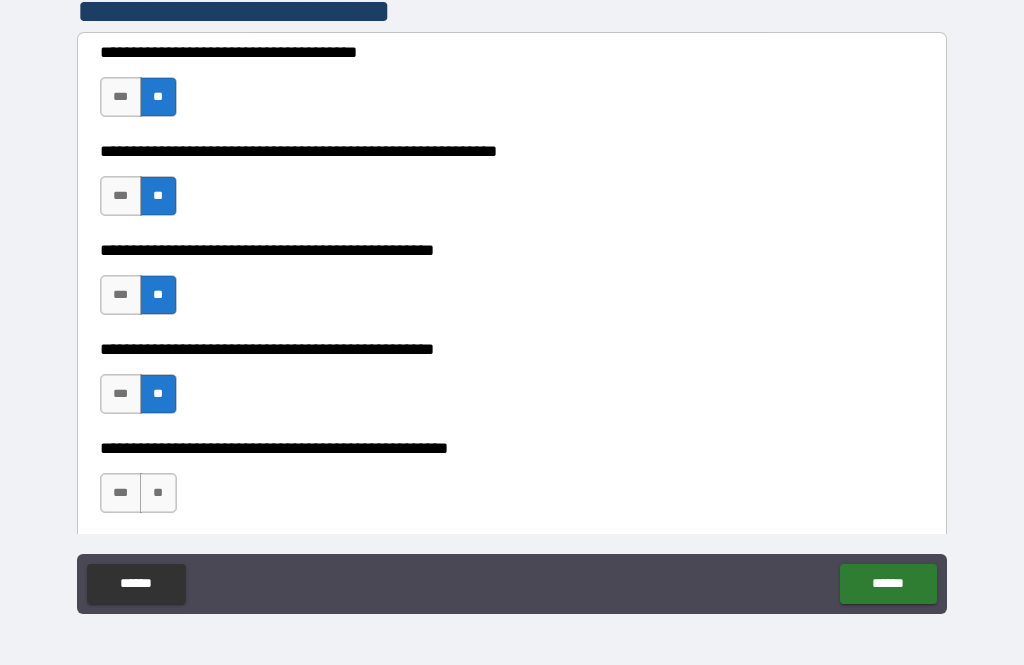 click on "**" at bounding box center [158, 493] 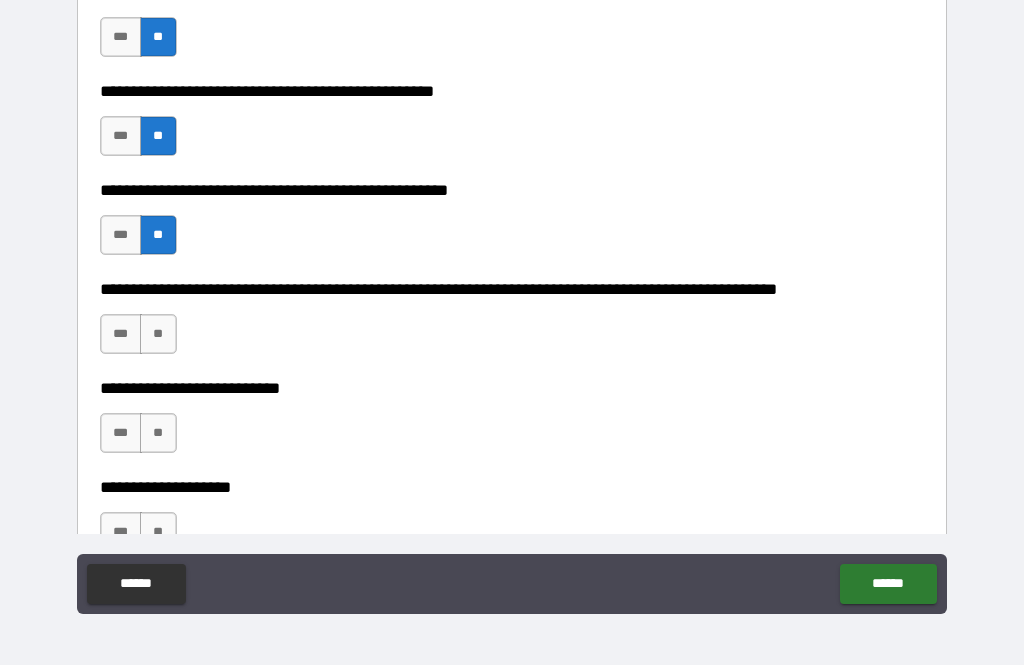scroll, scrollTop: 680, scrollLeft: 0, axis: vertical 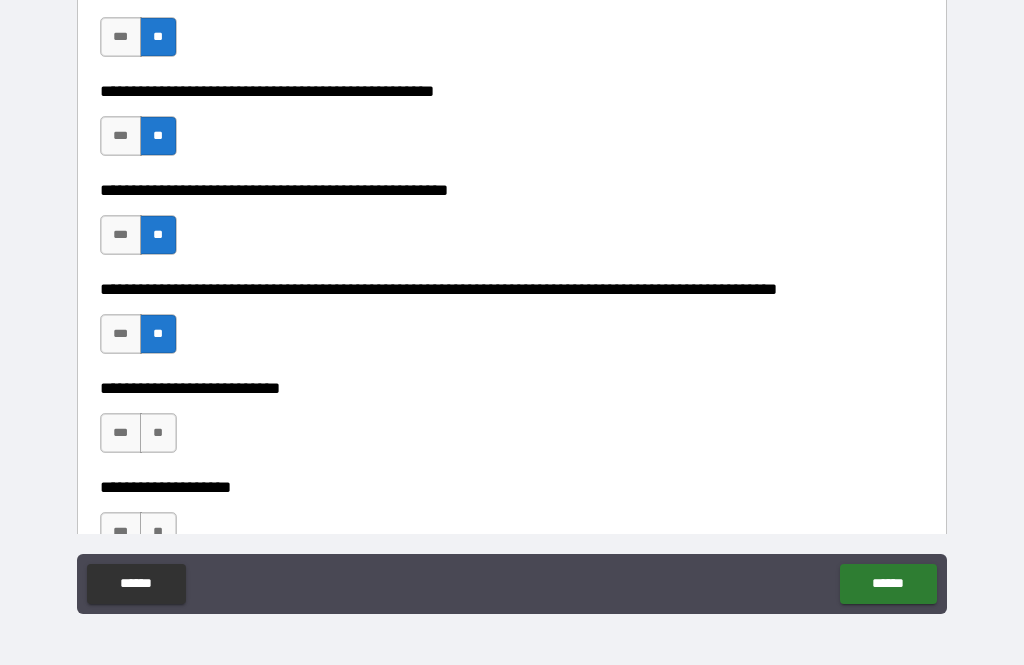 click on "**" at bounding box center [158, 433] 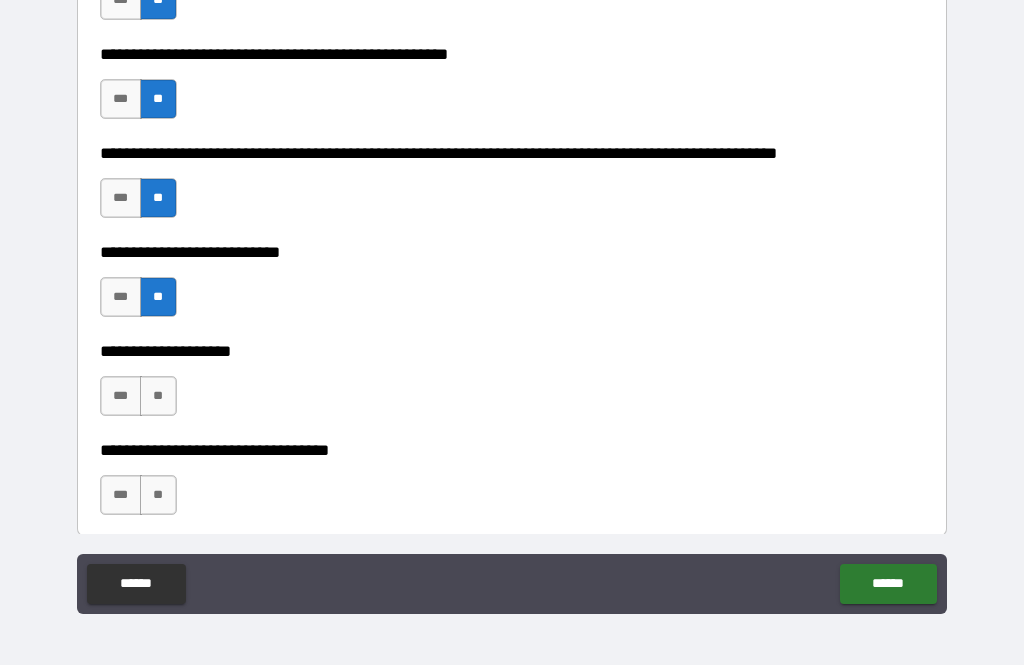 scroll, scrollTop: 847, scrollLeft: 0, axis: vertical 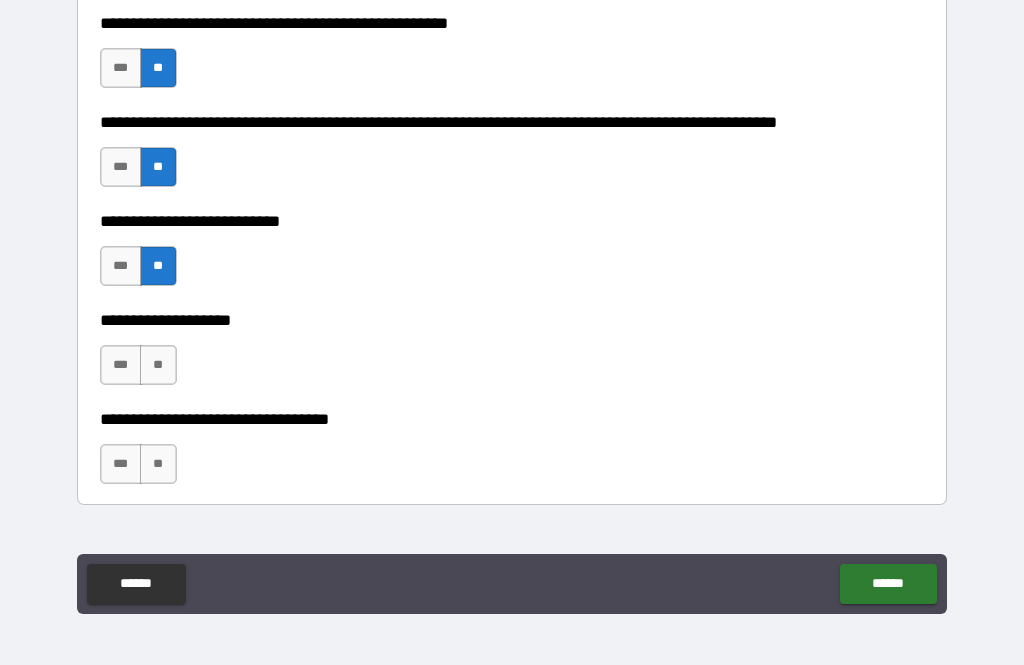 click on "**" at bounding box center [158, 365] 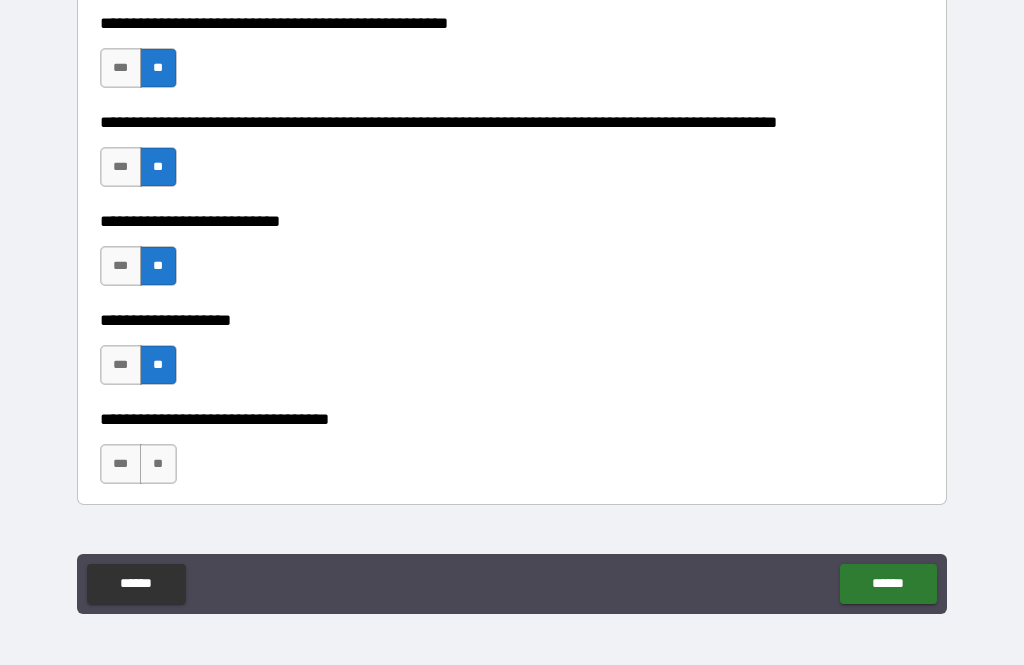 click on "**" at bounding box center [158, 464] 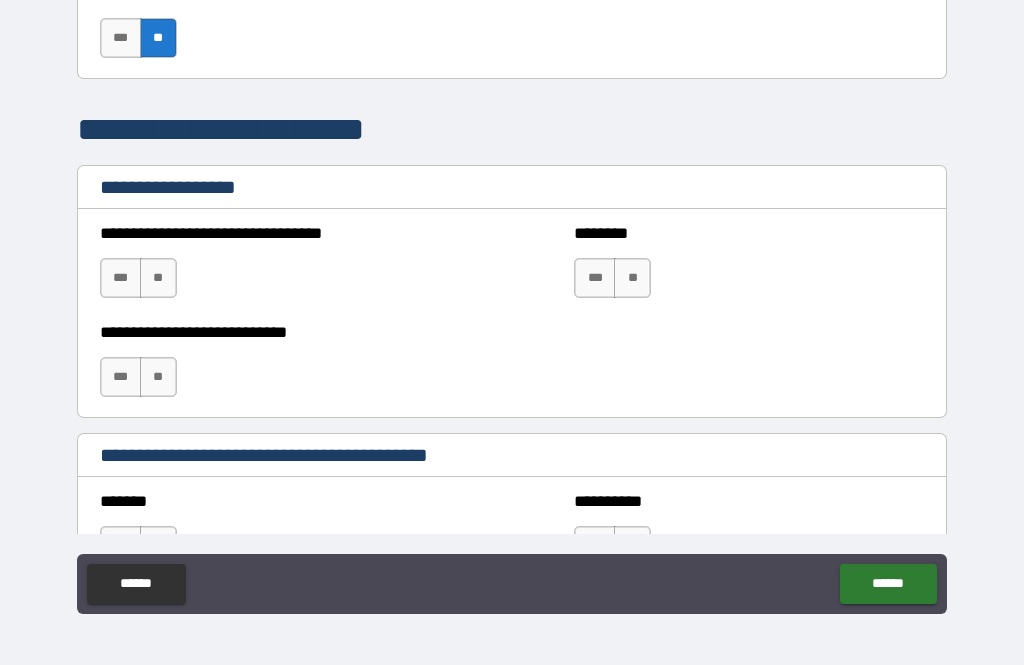 scroll, scrollTop: 1276, scrollLeft: 0, axis: vertical 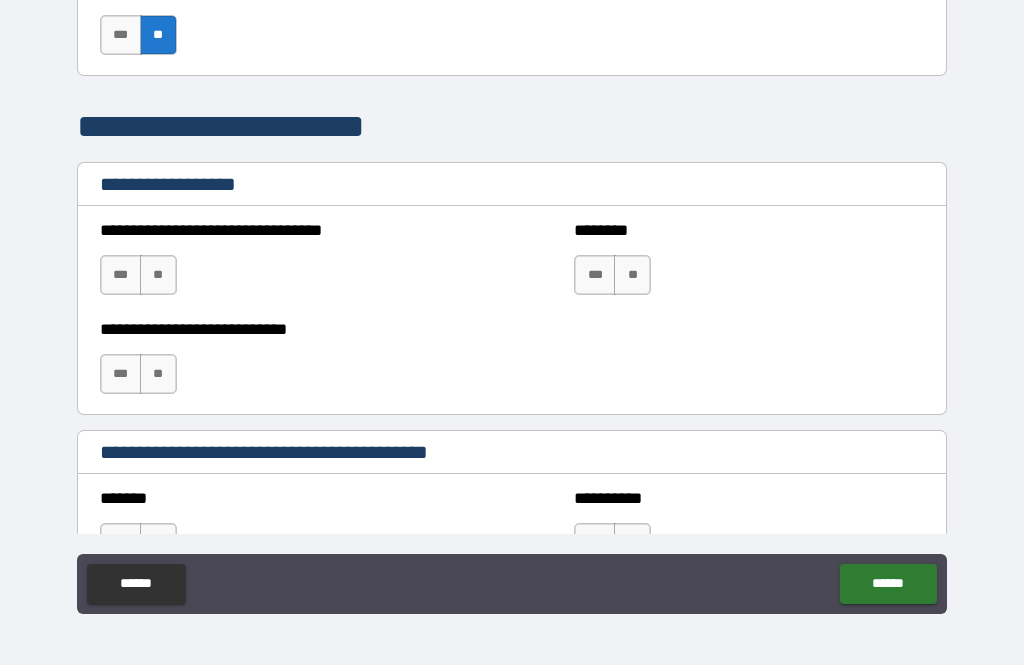 click on "**" at bounding box center [158, 275] 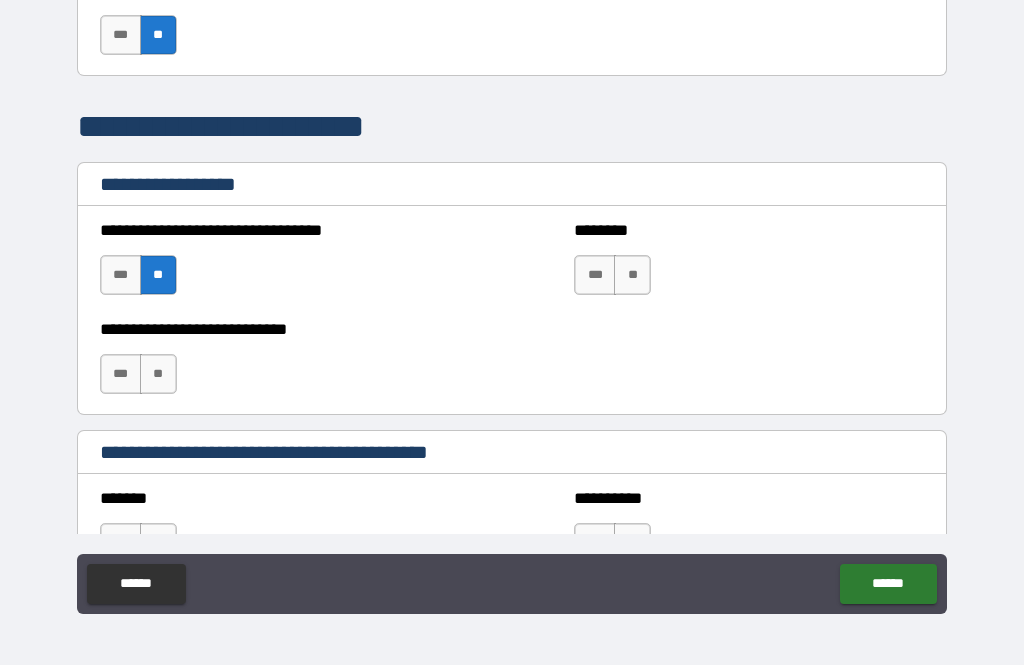 click on "**" at bounding box center [158, 374] 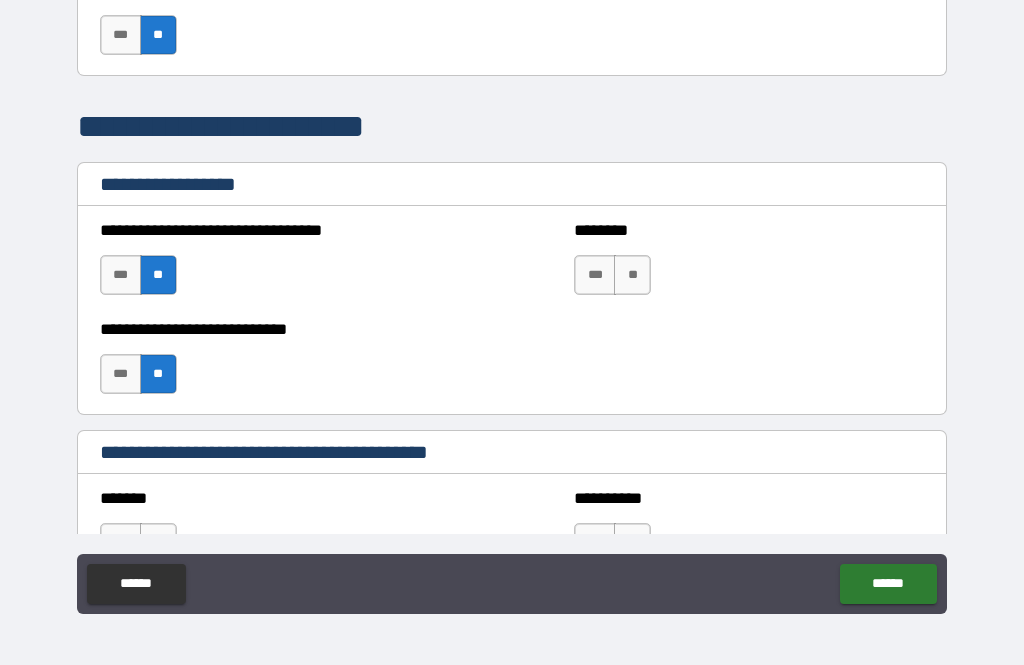 click on "**" at bounding box center (632, 275) 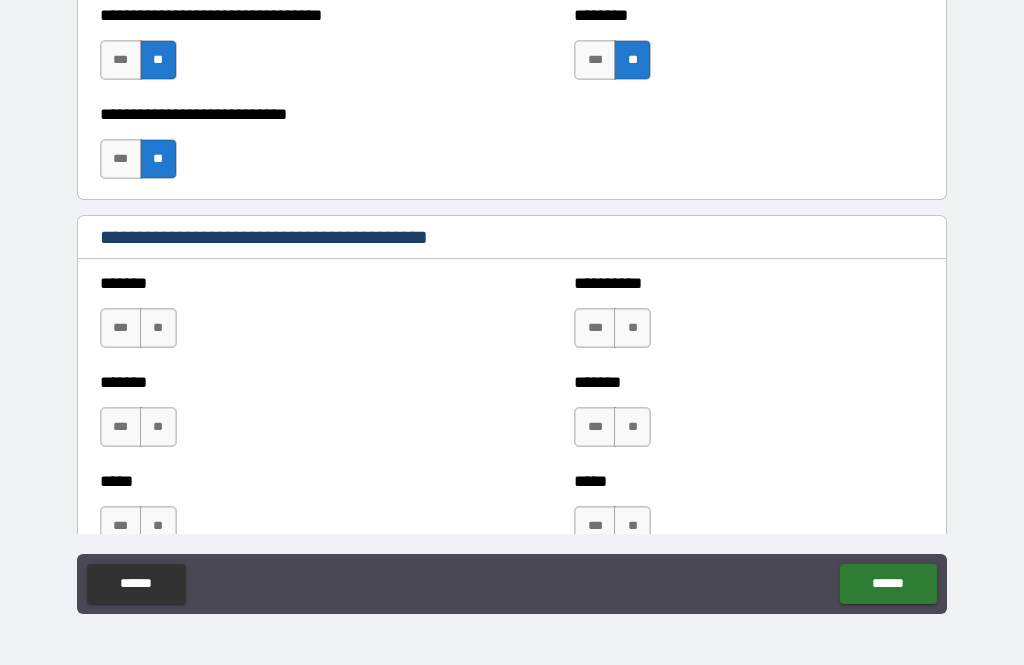 scroll, scrollTop: 1493, scrollLeft: 0, axis: vertical 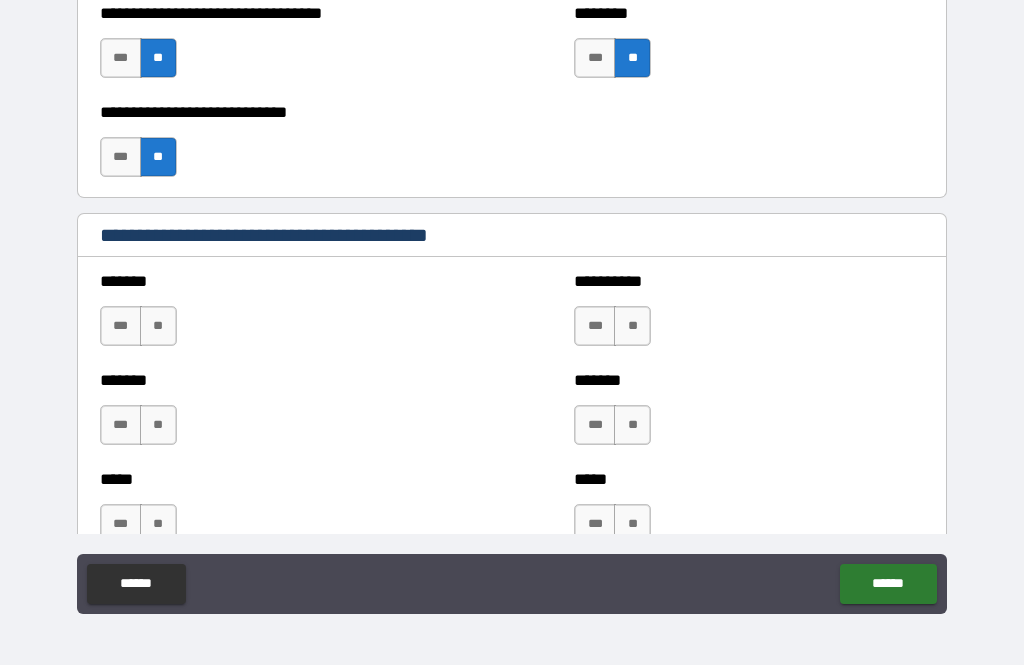 click on "**" at bounding box center [158, 326] 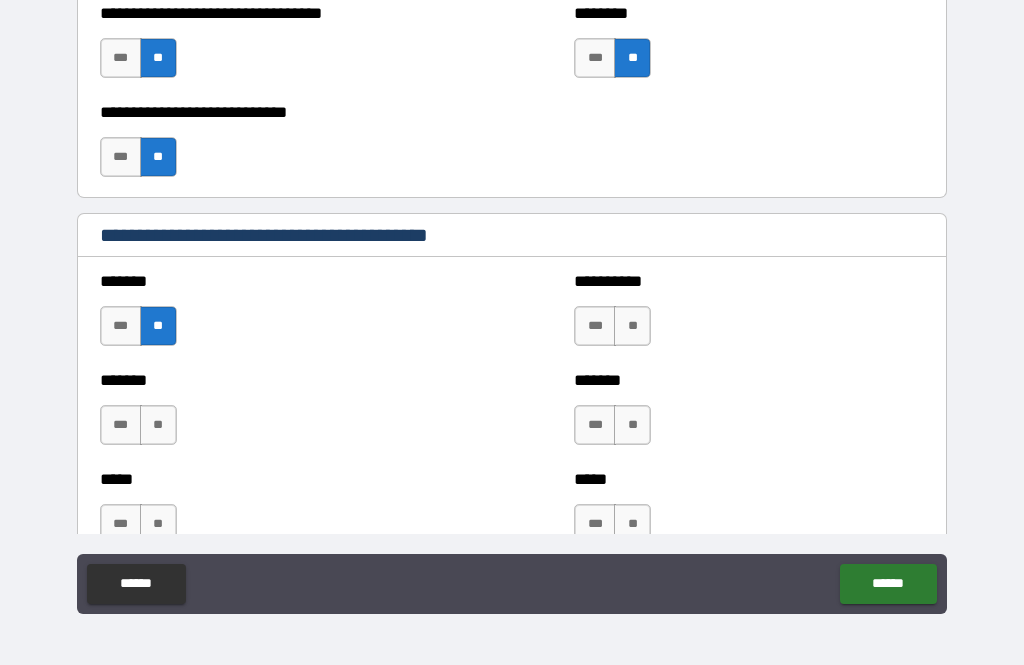 click on "**" at bounding box center (632, 326) 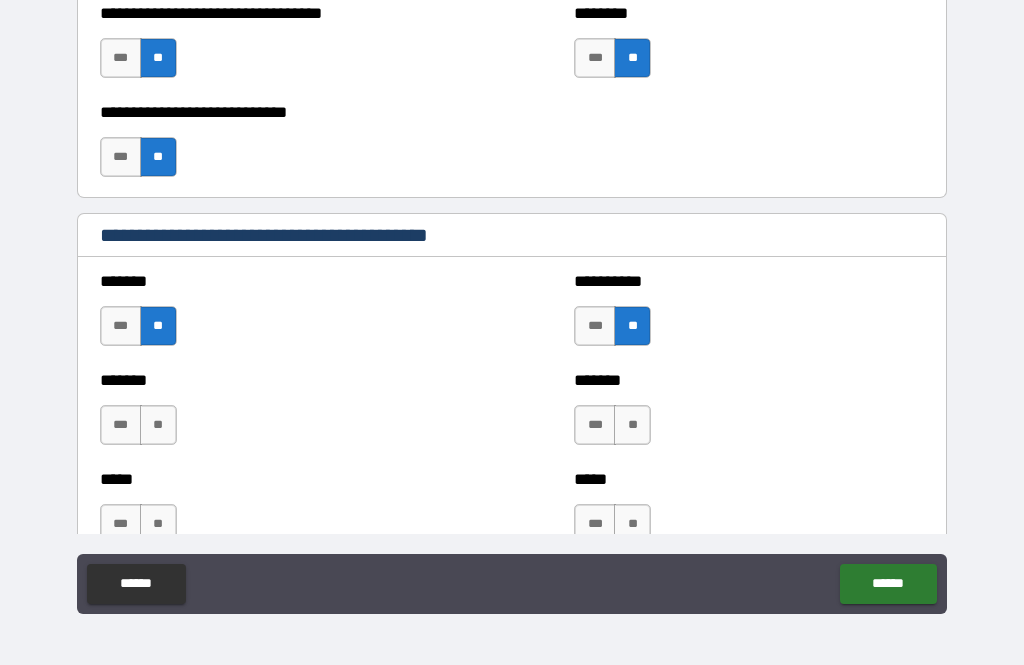 click on "**" at bounding box center [632, 425] 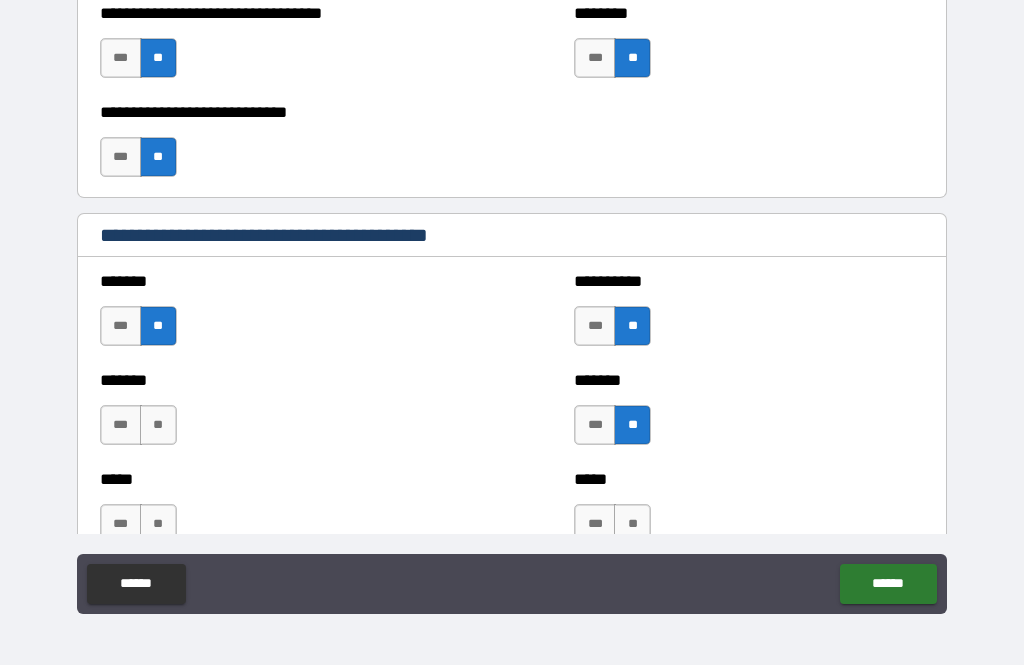 click on "**" at bounding box center (158, 425) 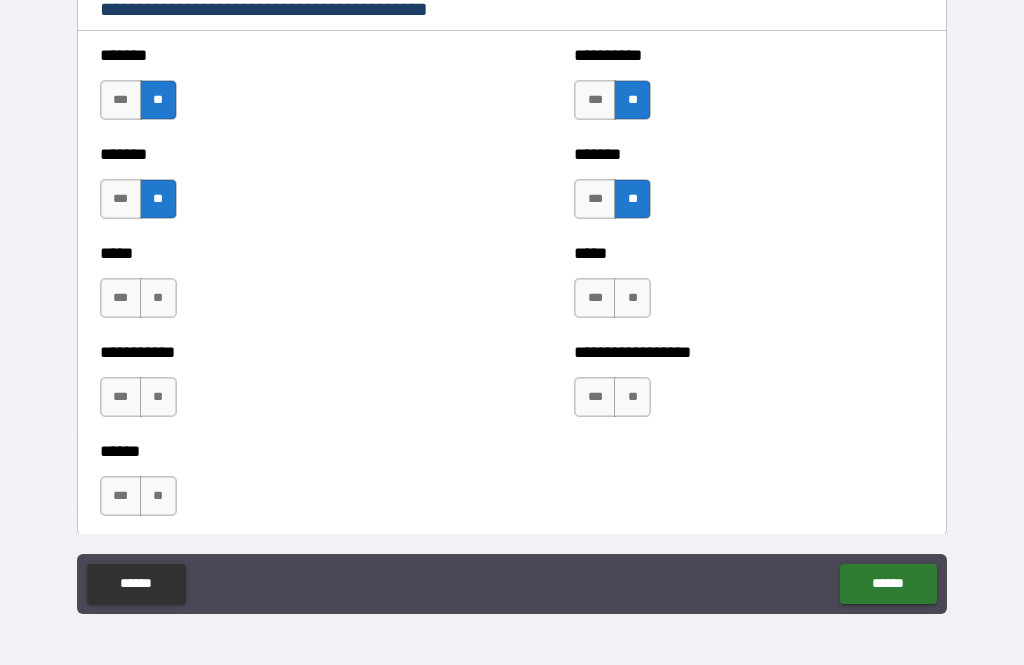 scroll, scrollTop: 1729, scrollLeft: 0, axis: vertical 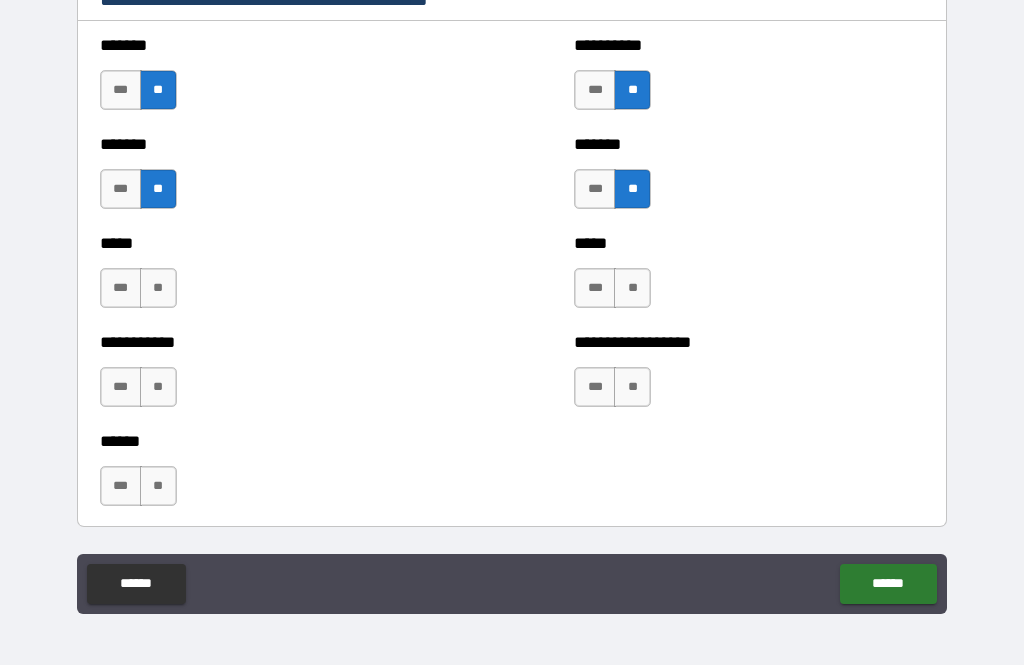 click on "**" at bounding box center [158, 288] 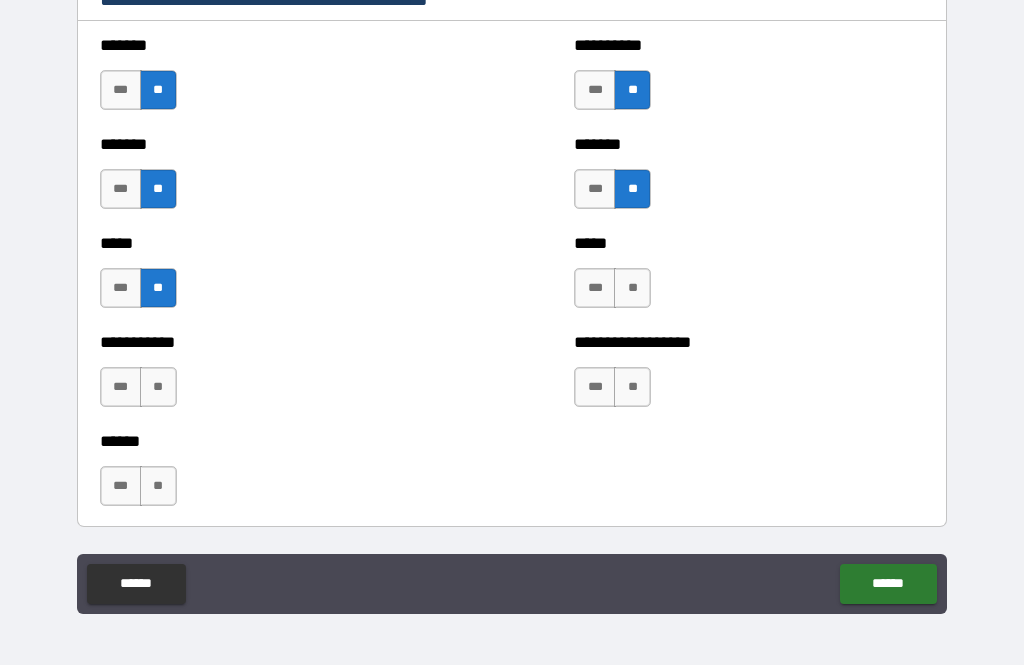 click on "**" at bounding box center [158, 387] 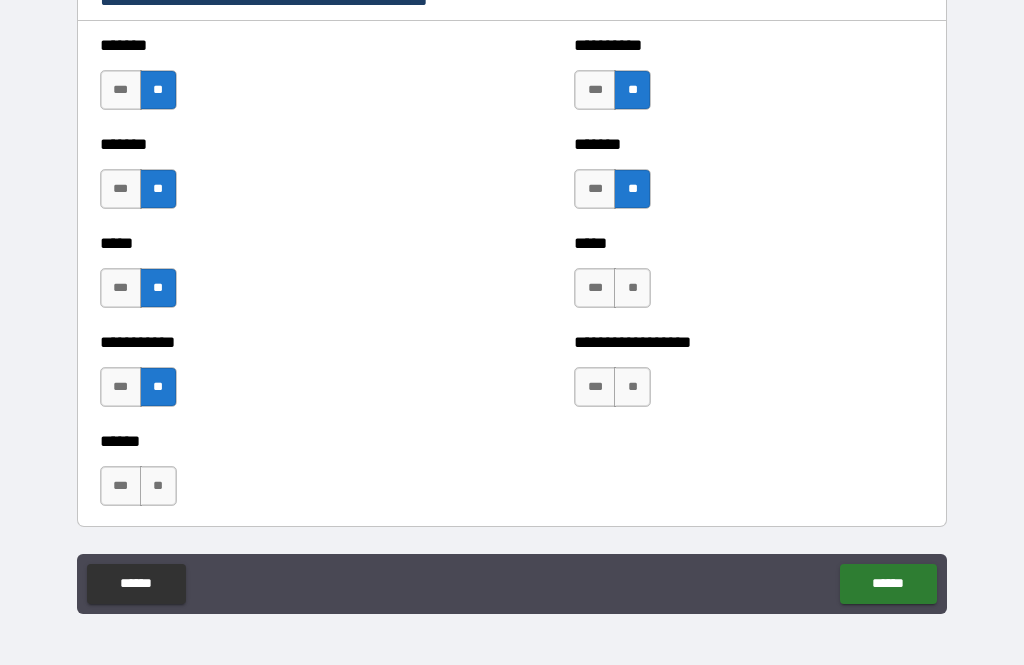 click on "**" at bounding box center [158, 486] 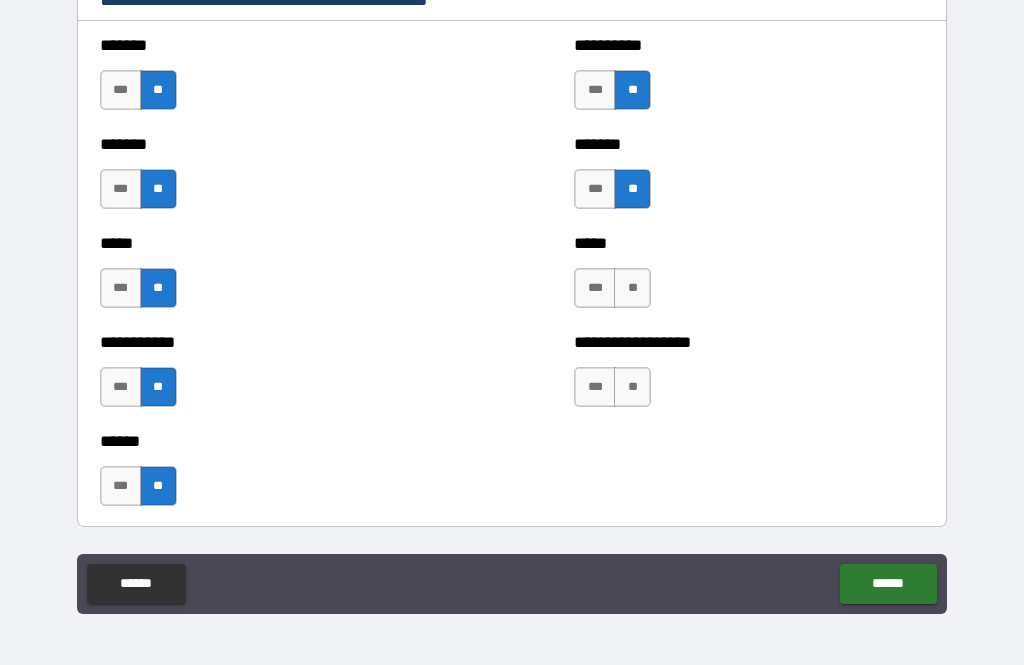 click on "**" at bounding box center (632, 288) 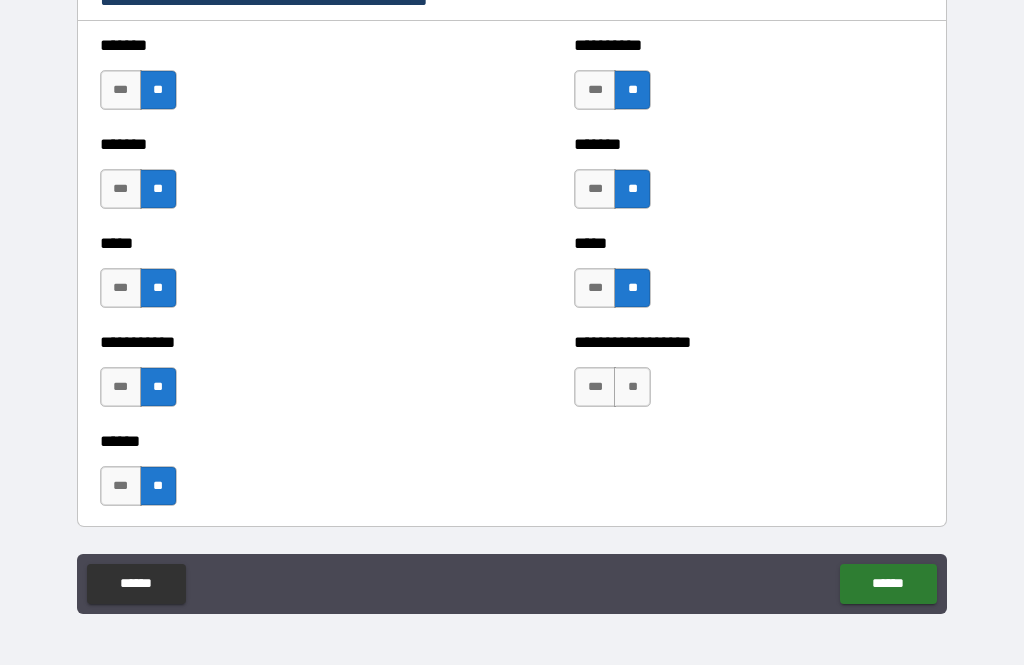 click on "**" at bounding box center [632, 387] 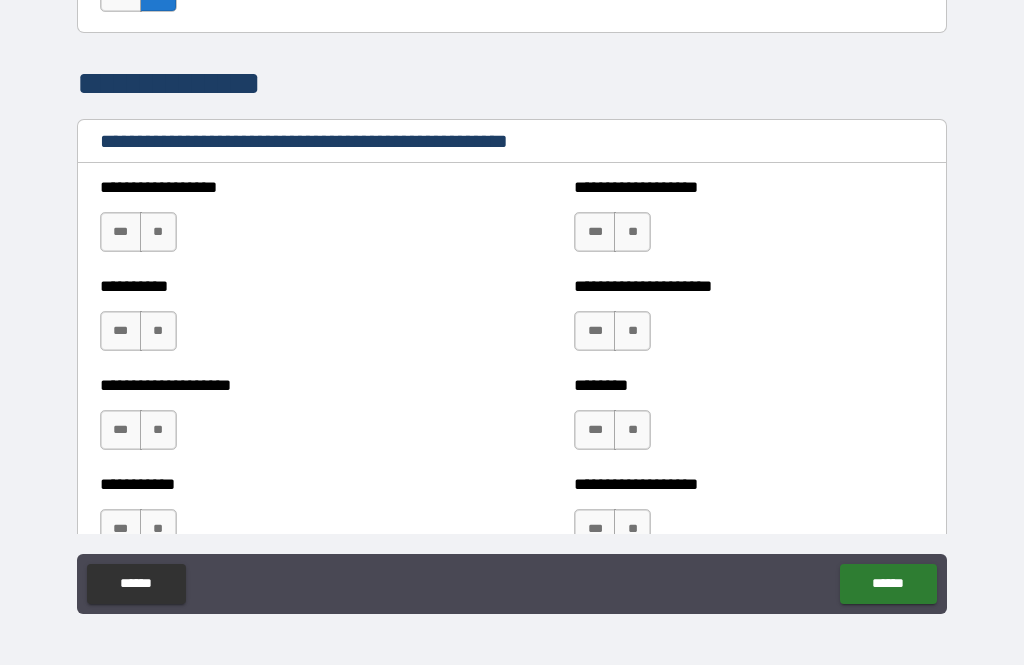 scroll, scrollTop: 2295, scrollLeft: 0, axis: vertical 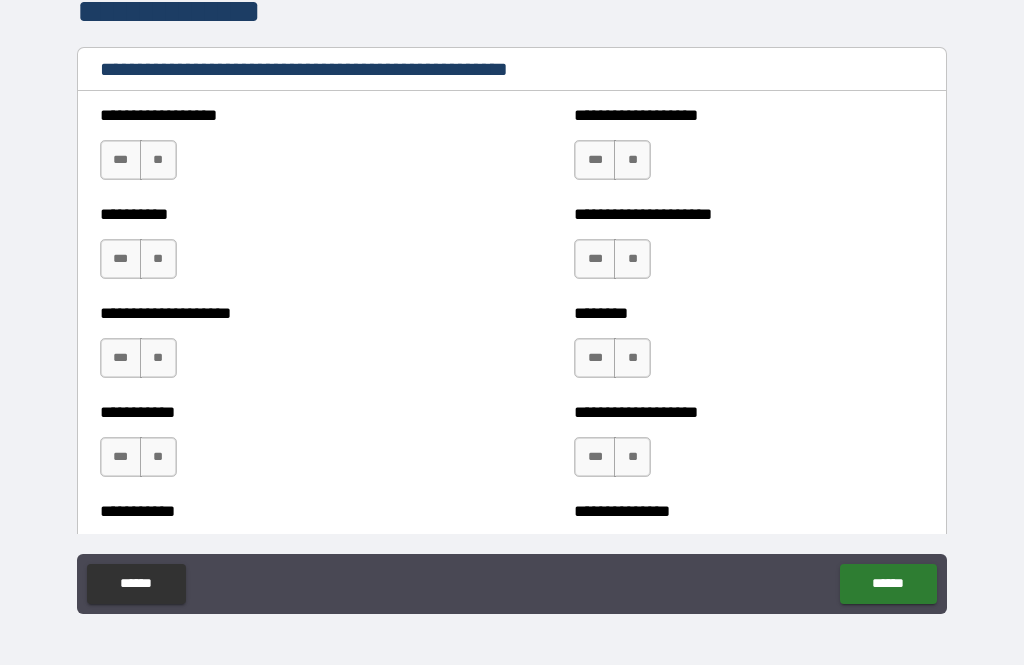 click on "**" at bounding box center [158, 160] 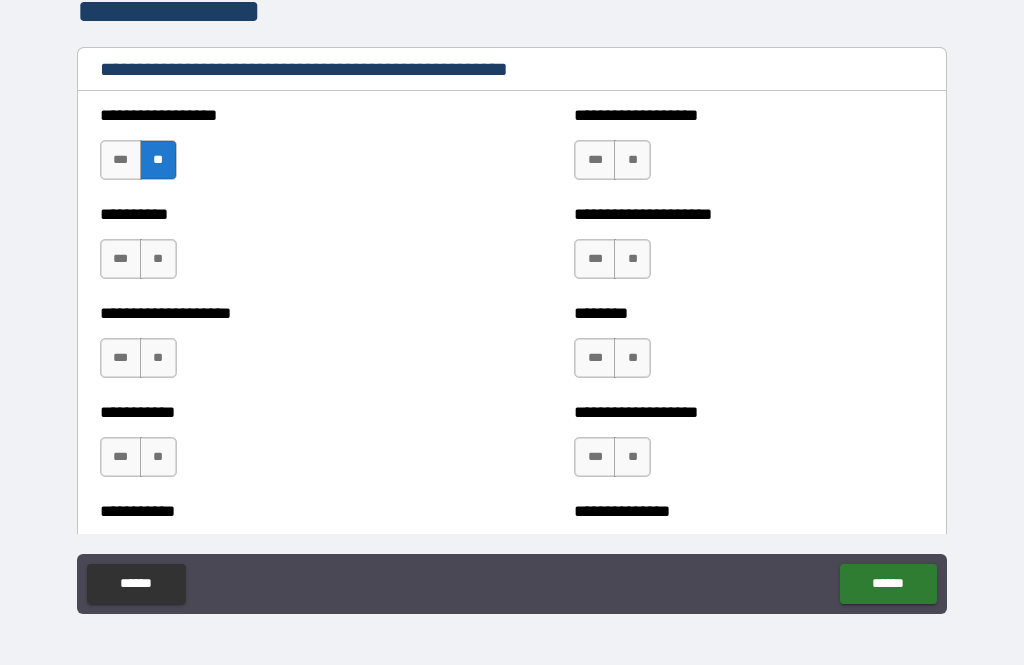 click on "**" at bounding box center (158, 259) 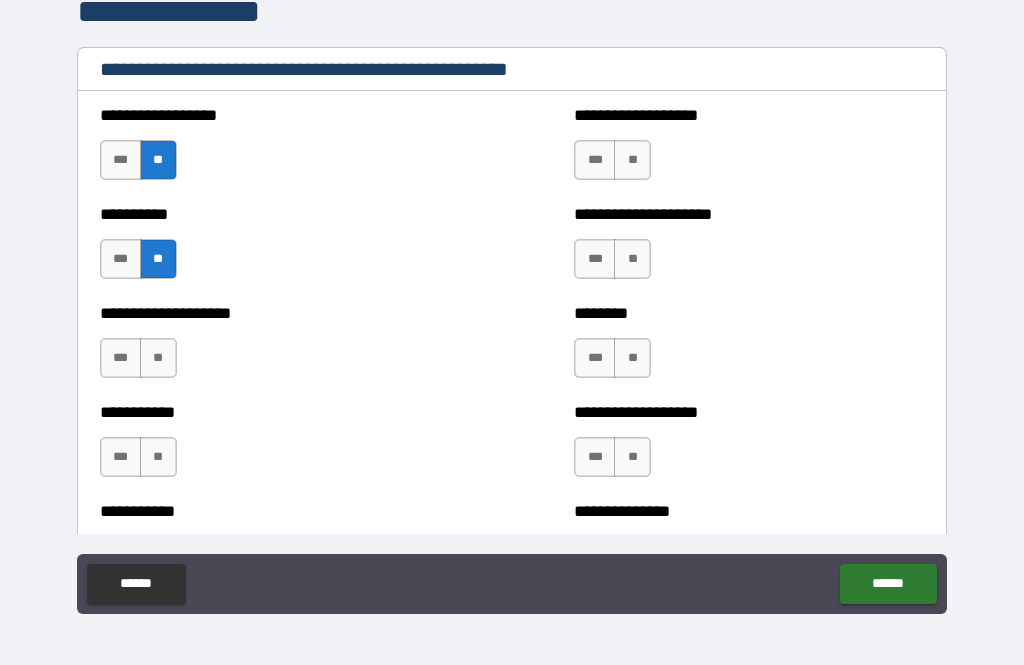 click on "**" at bounding box center (158, 358) 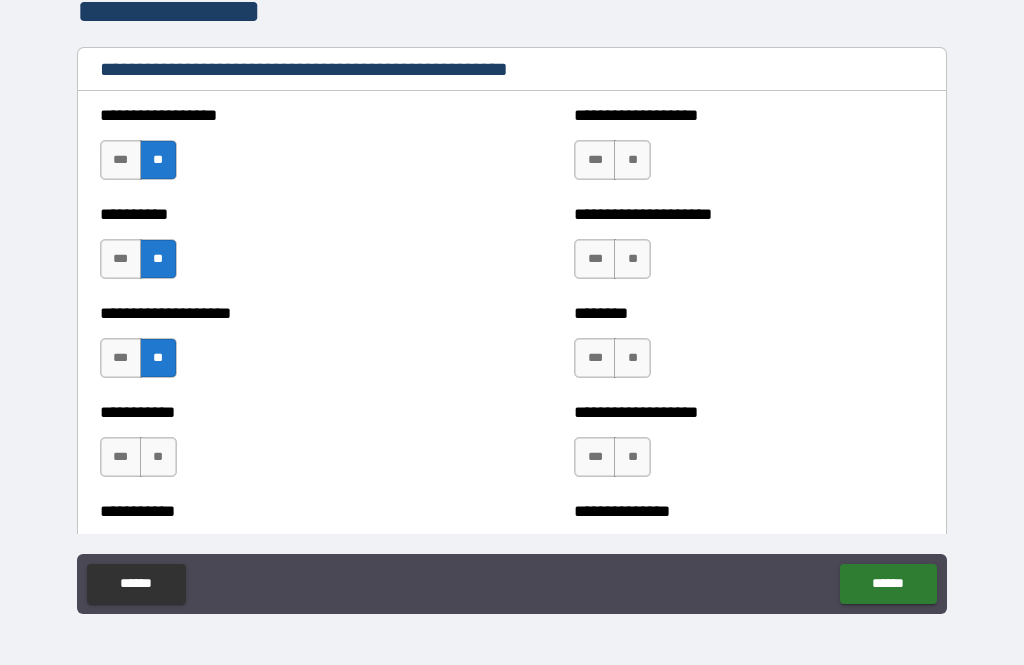 click on "**" at bounding box center [158, 457] 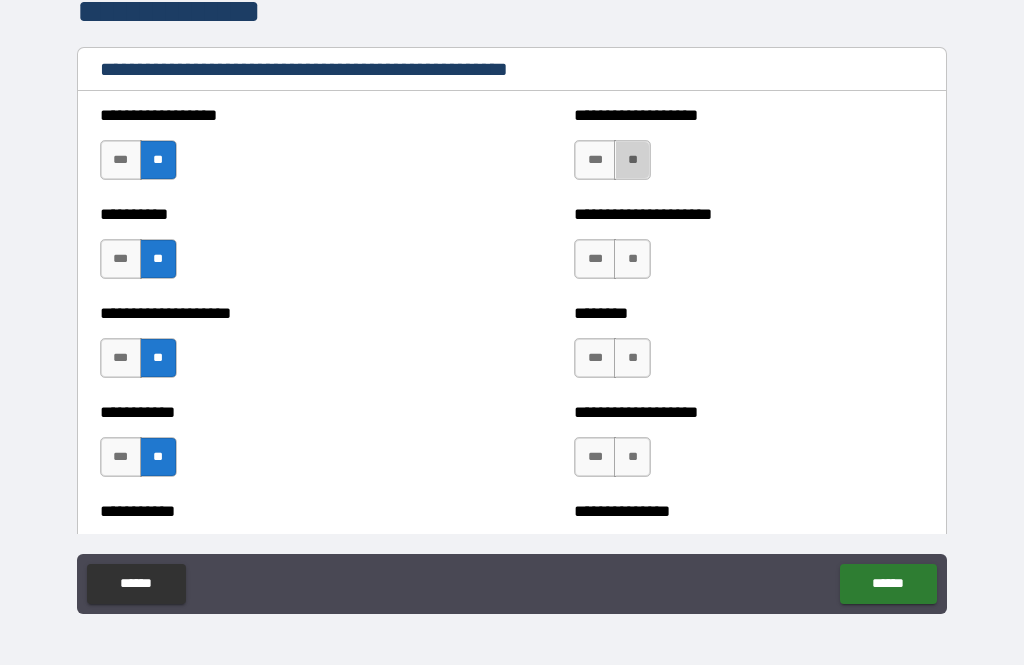 click on "**" at bounding box center (632, 160) 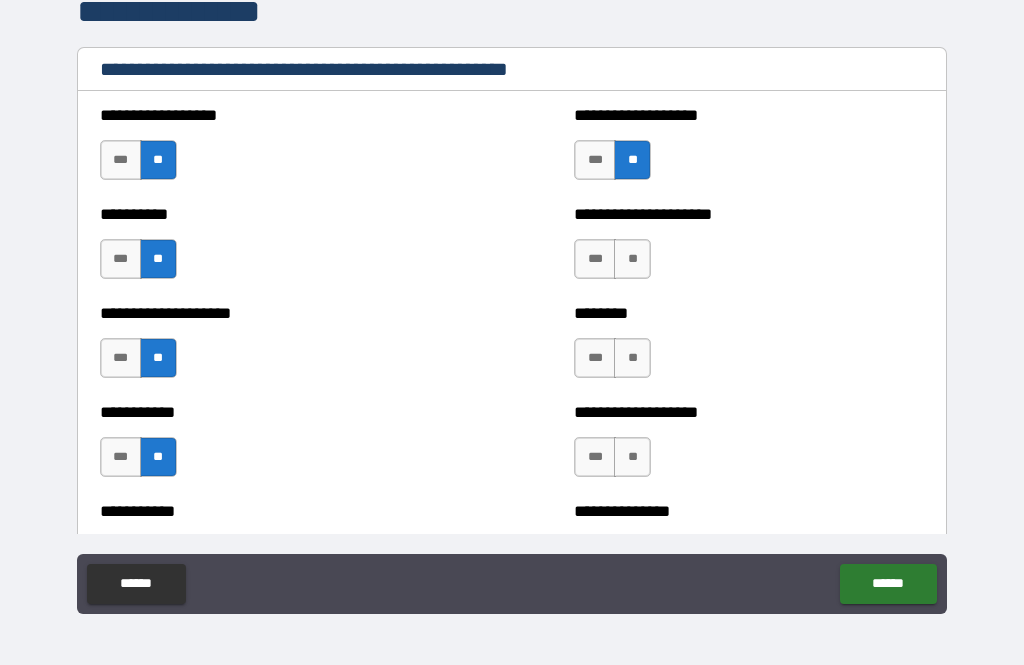 click on "**" at bounding box center (632, 259) 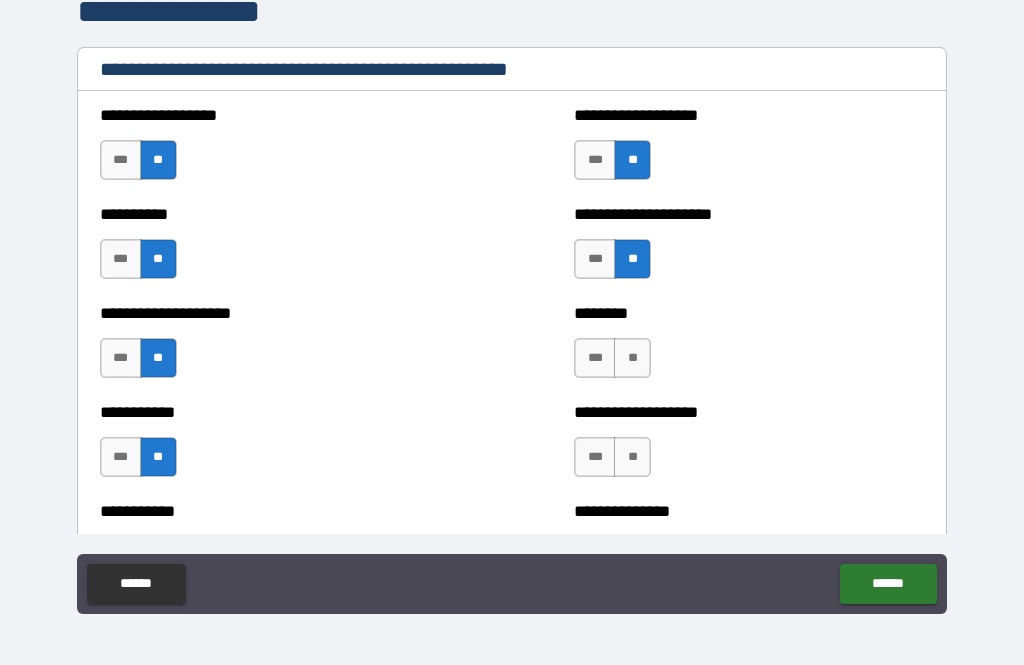 click on "**" at bounding box center (632, 358) 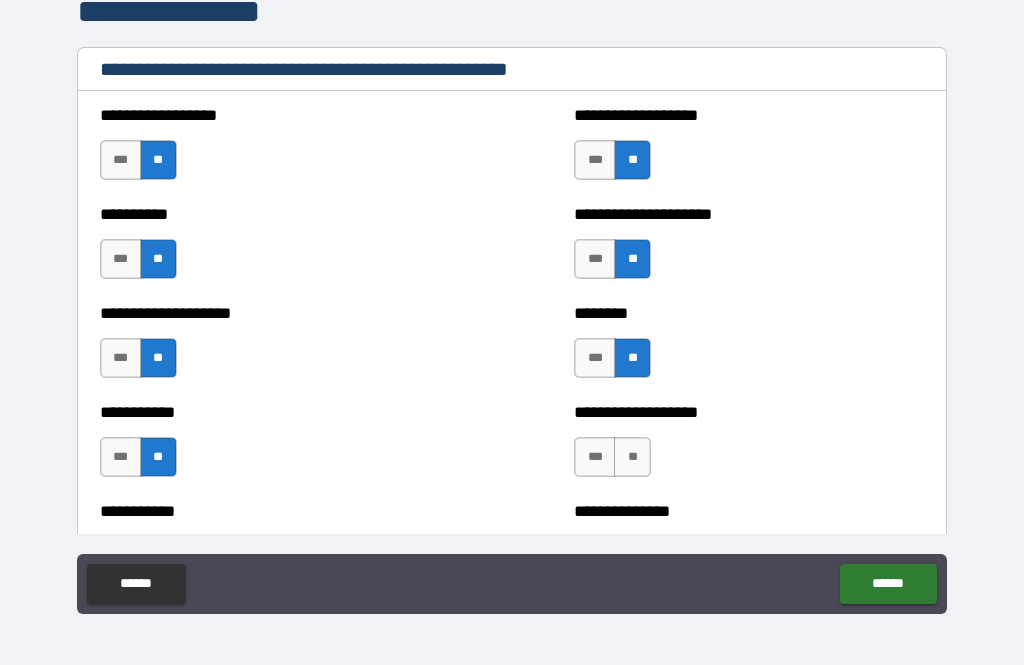 click on "**" at bounding box center [632, 457] 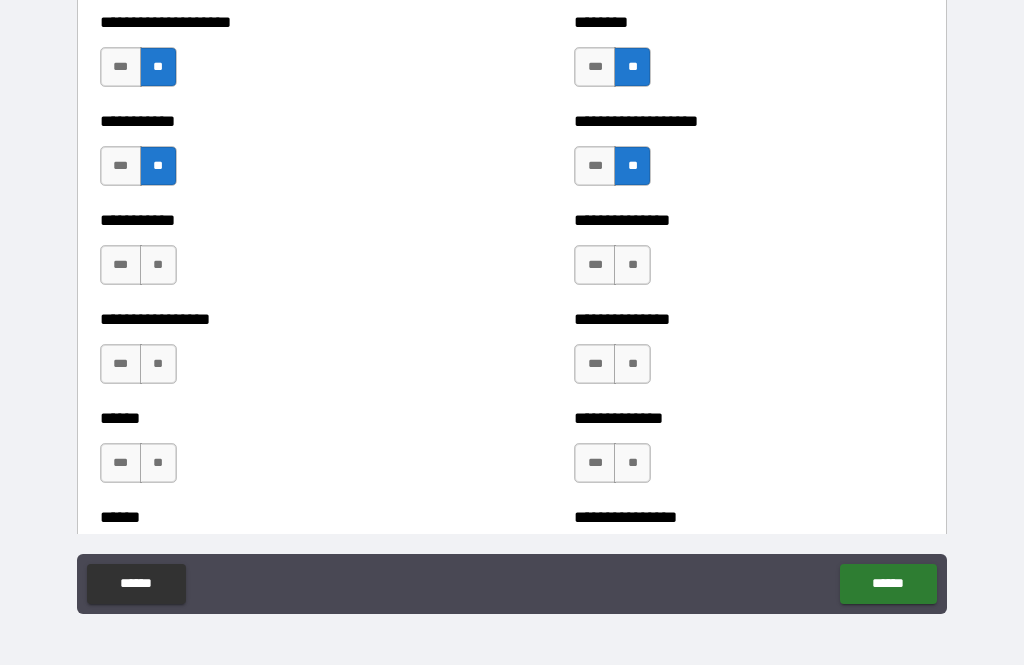 scroll, scrollTop: 2590, scrollLeft: 0, axis: vertical 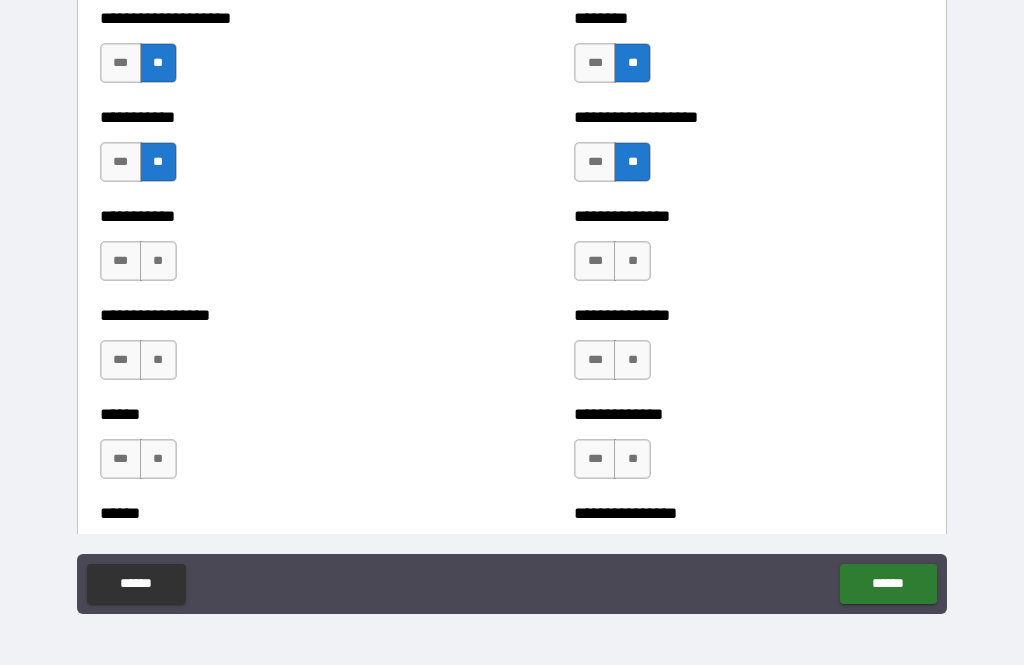 click on "**" at bounding box center (632, 261) 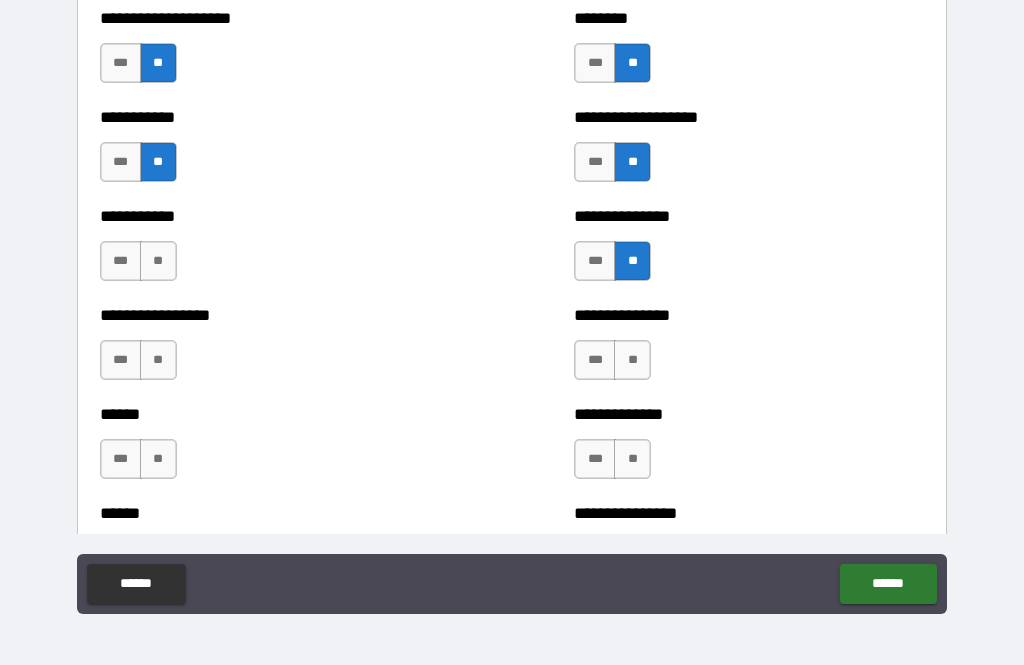 click on "**" at bounding box center [632, 360] 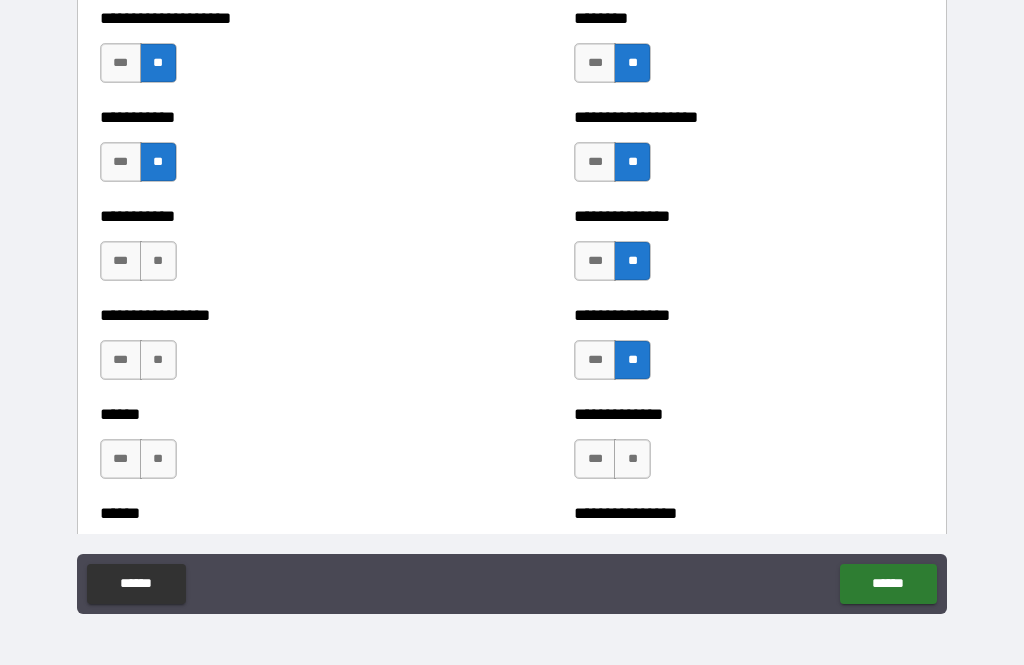 click on "**" at bounding box center [632, 459] 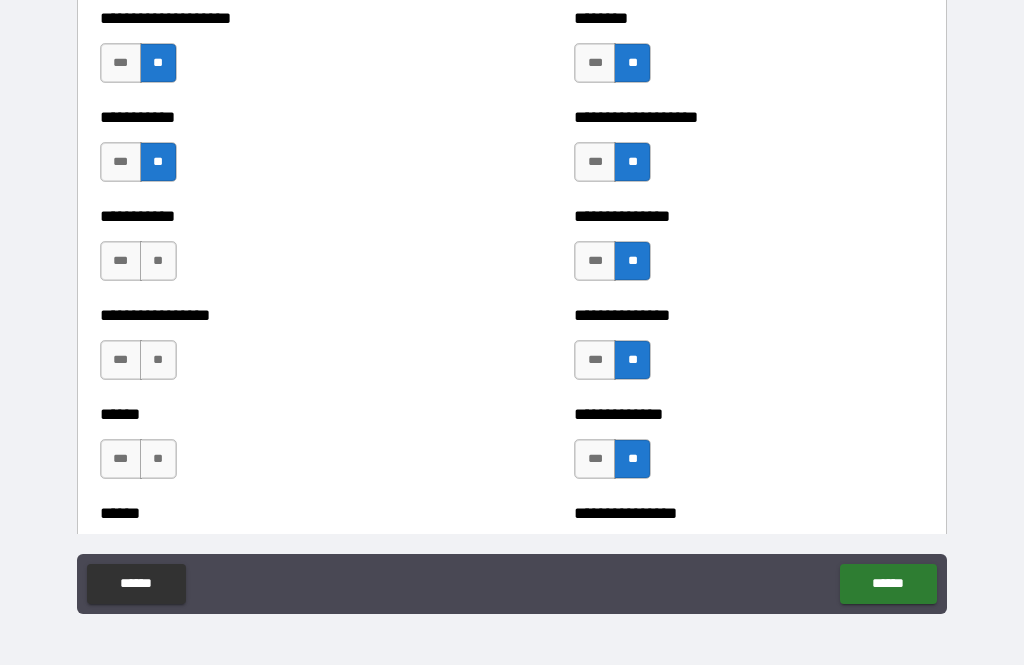 click on "**" at bounding box center [158, 459] 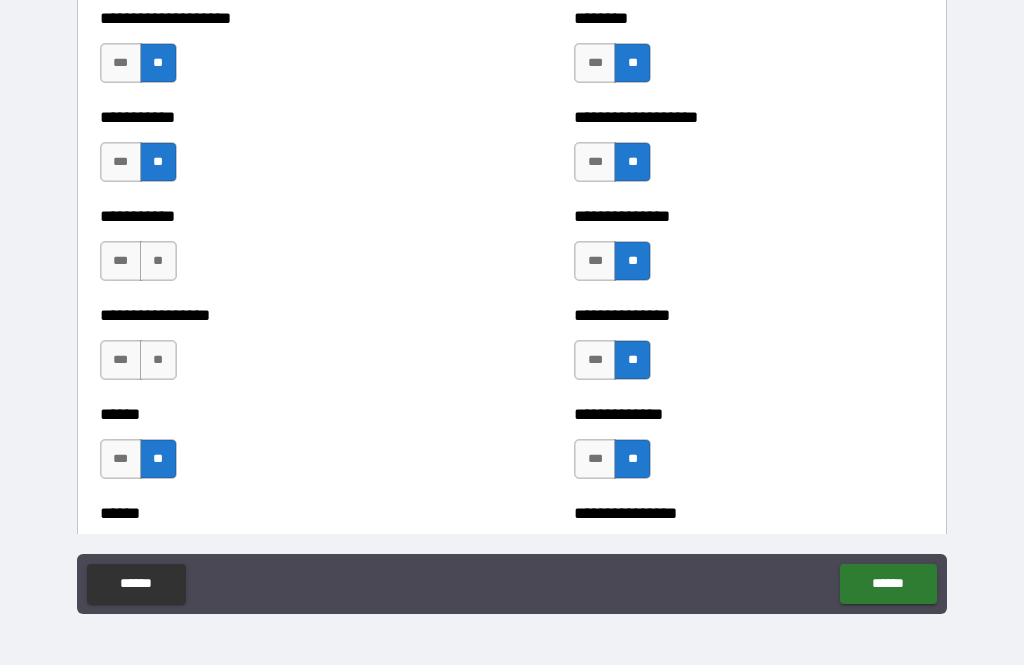 click on "**" at bounding box center (158, 360) 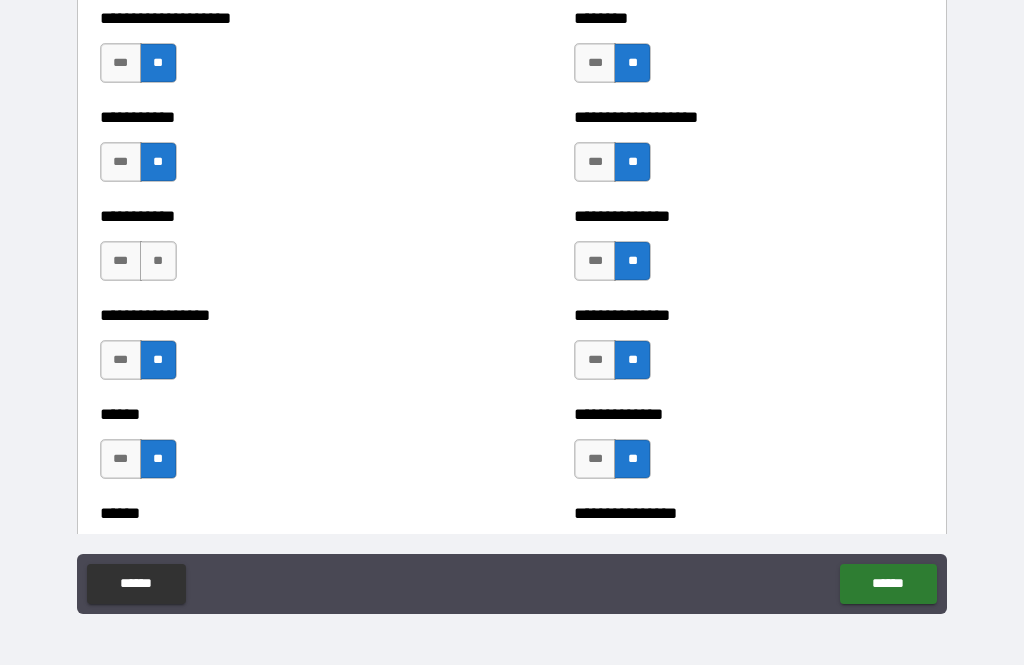 click on "**" at bounding box center [158, 261] 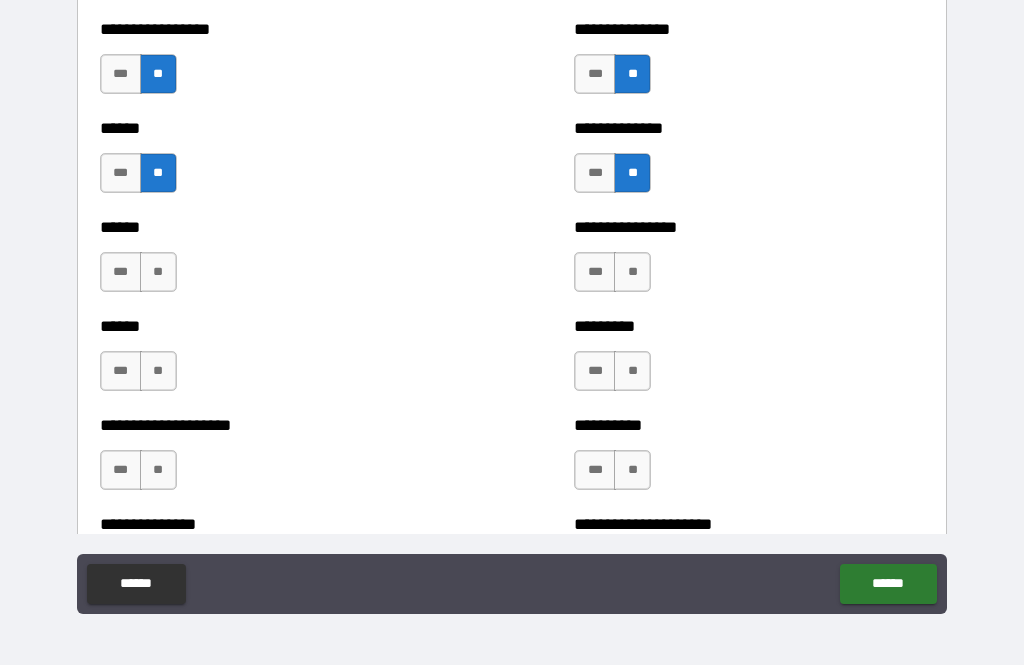 scroll, scrollTop: 2896, scrollLeft: 0, axis: vertical 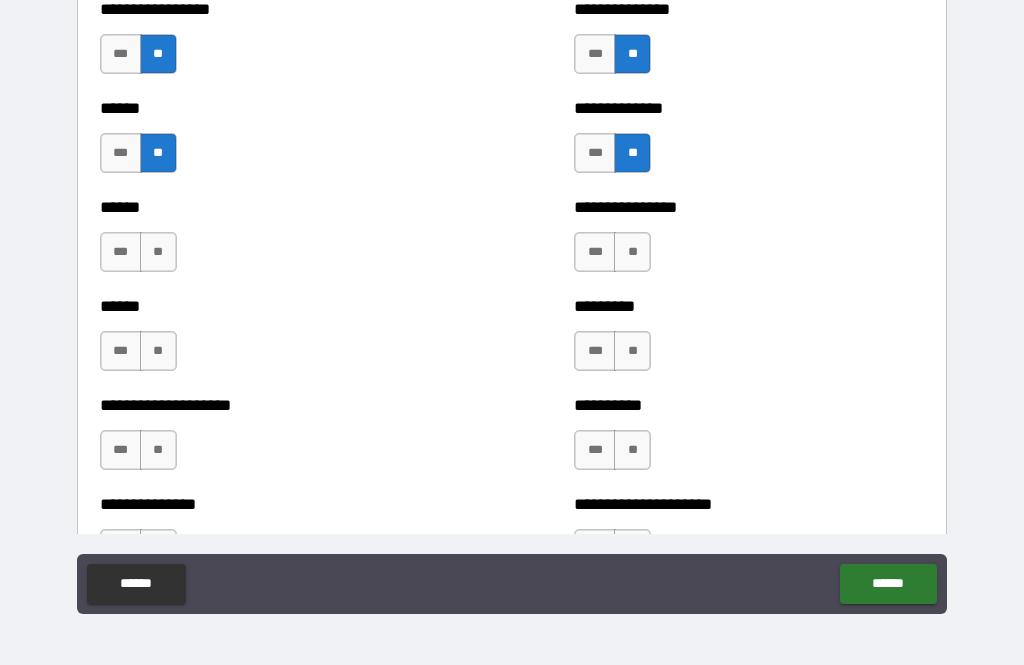 click on "**" at bounding box center (158, 252) 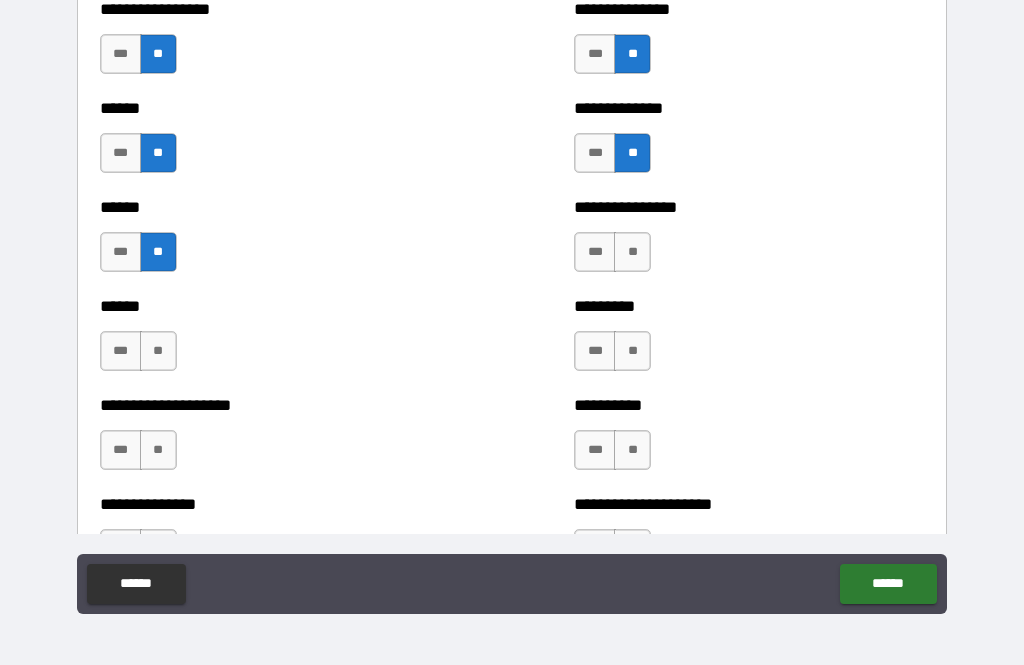 click on "**" at bounding box center (158, 351) 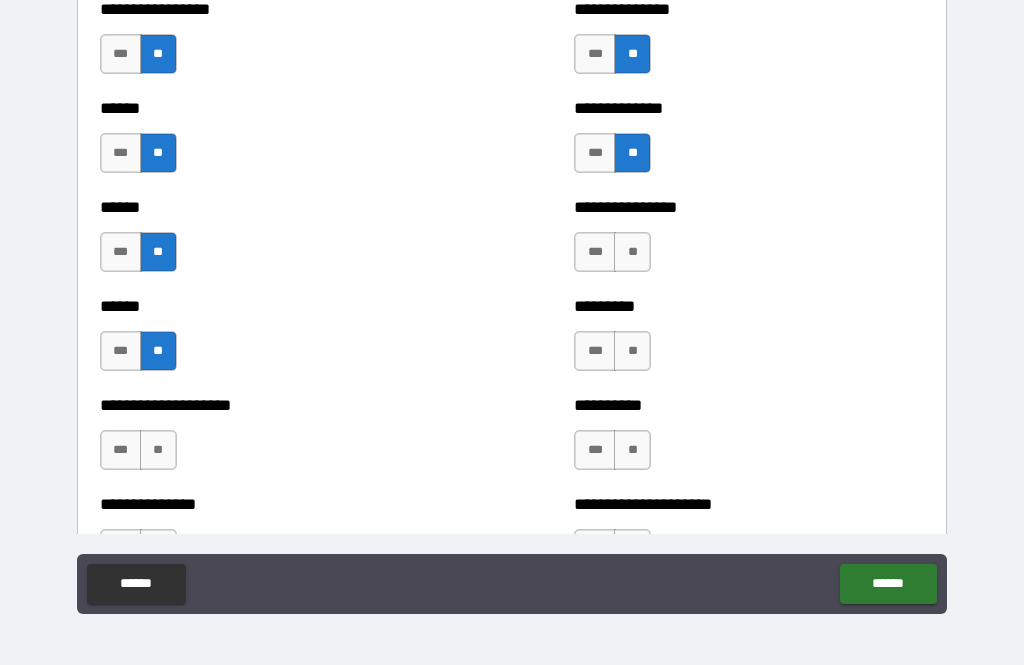 click on "**" at bounding box center (158, 450) 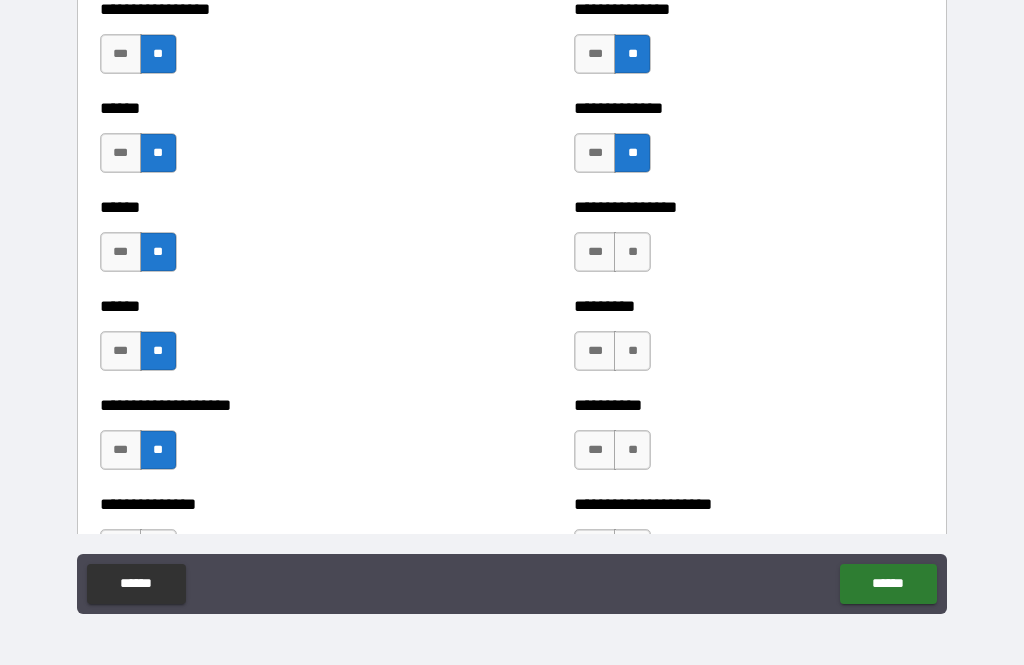 click on "**" at bounding box center (632, 252) 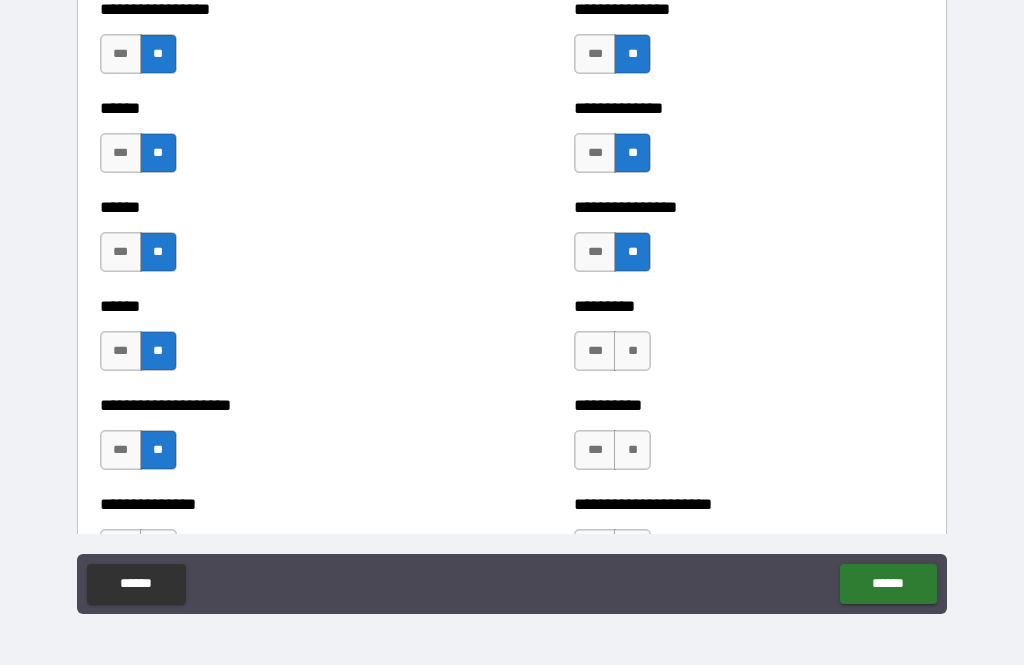 click on "**" at bounding box center (632, 351) 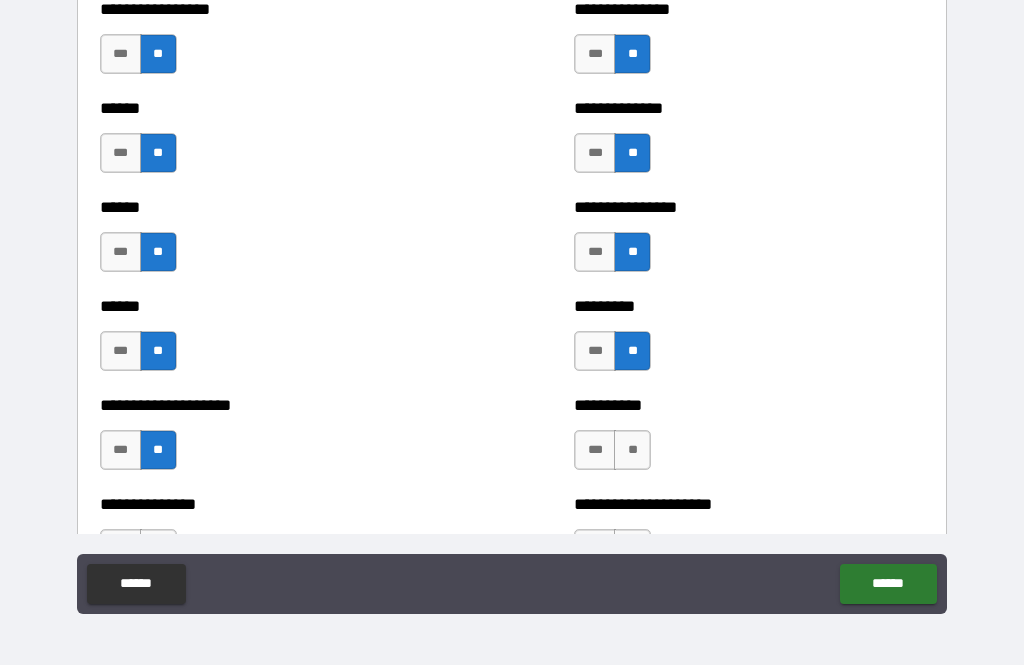 click on "**" at bounding box center (632, 450) 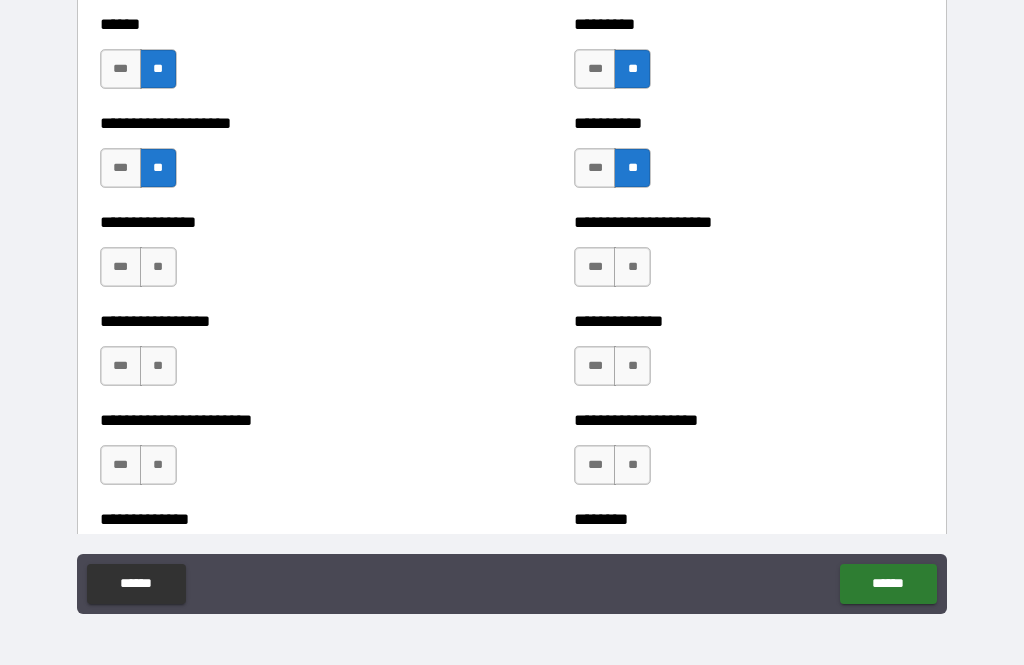 scroll, scrollTop: 3195, scrollLeft: 0, axis: vertical 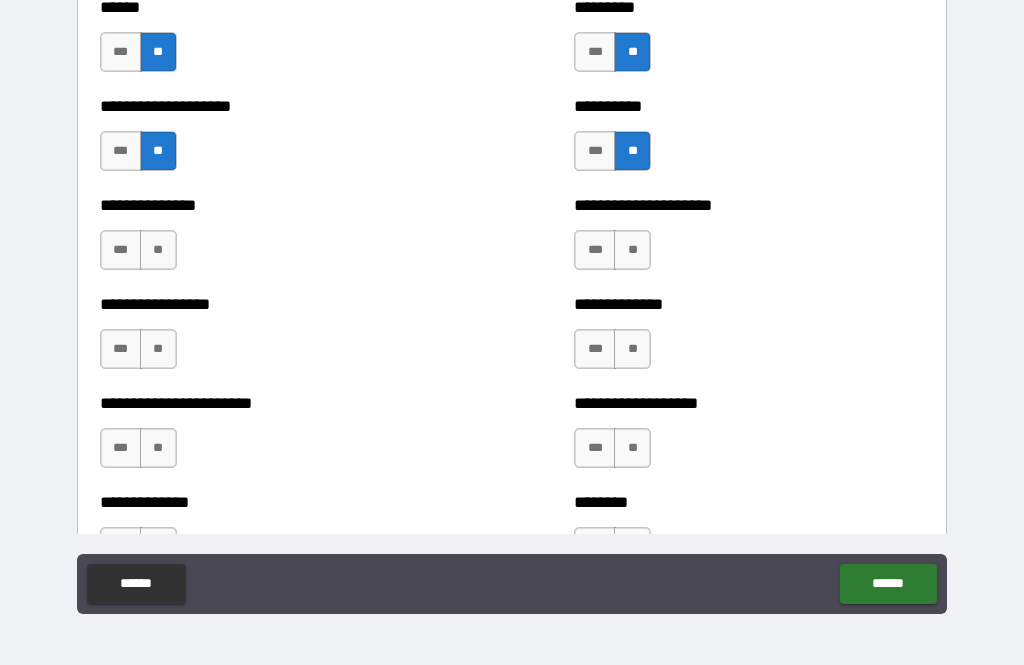click on "**" at bounding box center [632, 250] 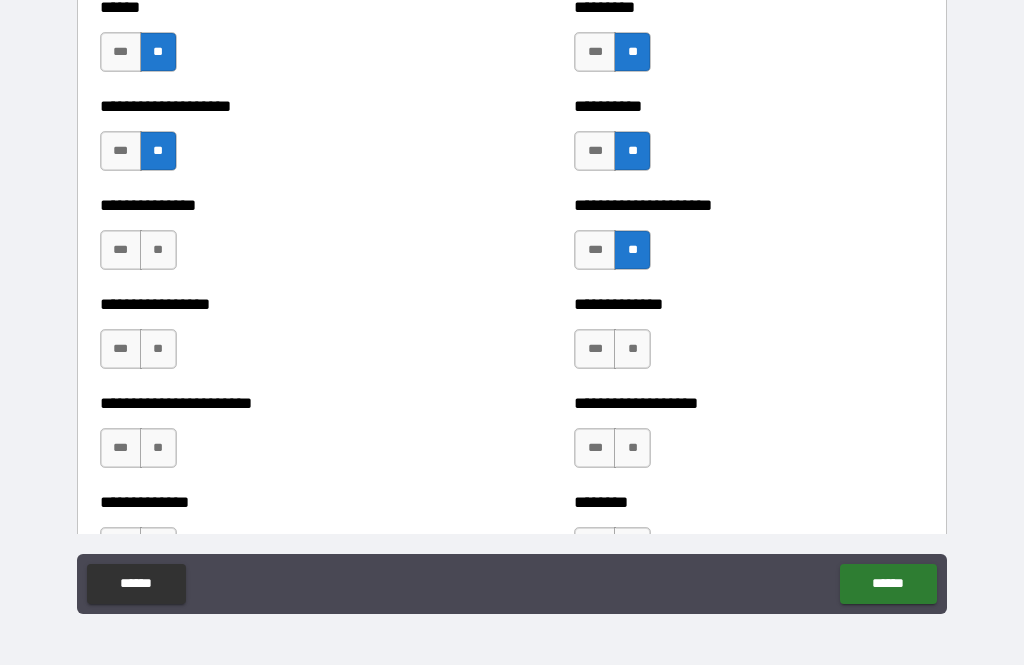 click on "**" at bounding box center [632, 349] 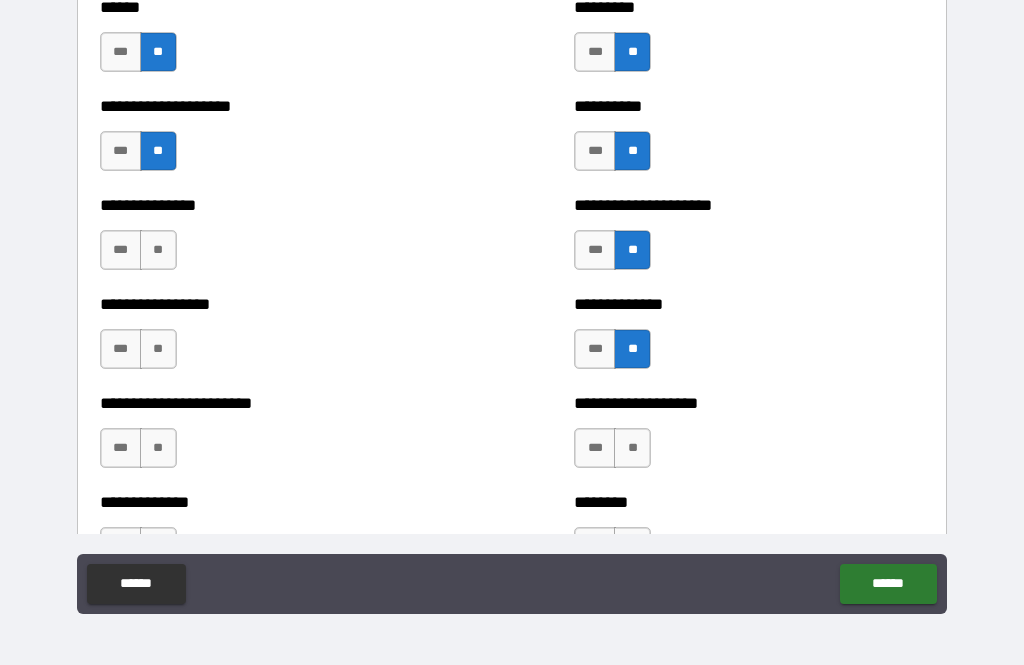 click on "**" at bounding box center (632, 448) 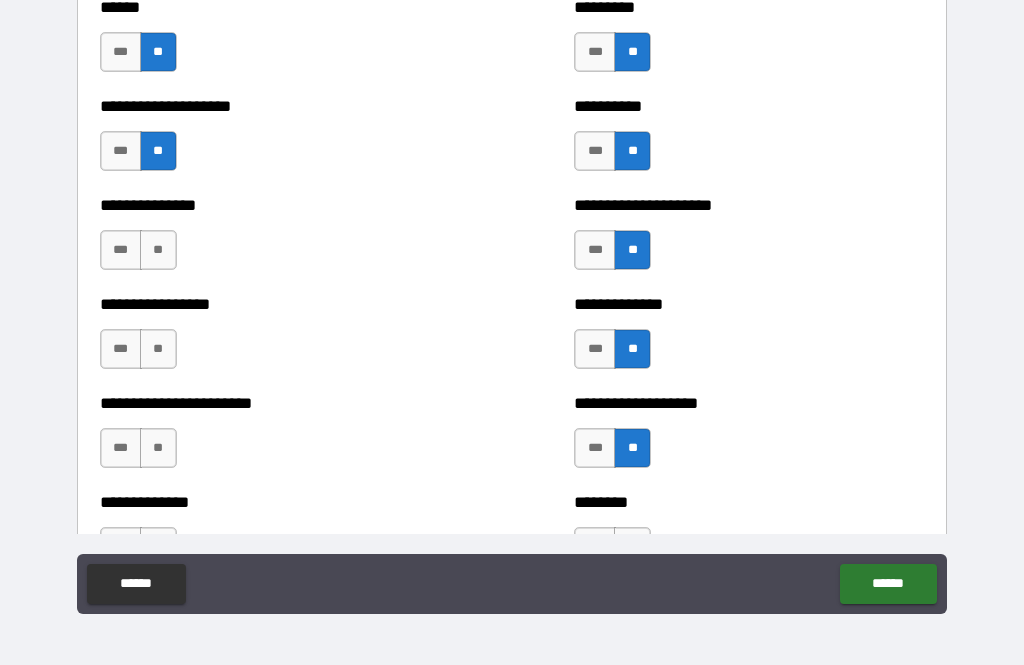 click on "**" at bounding box center [158, 448] 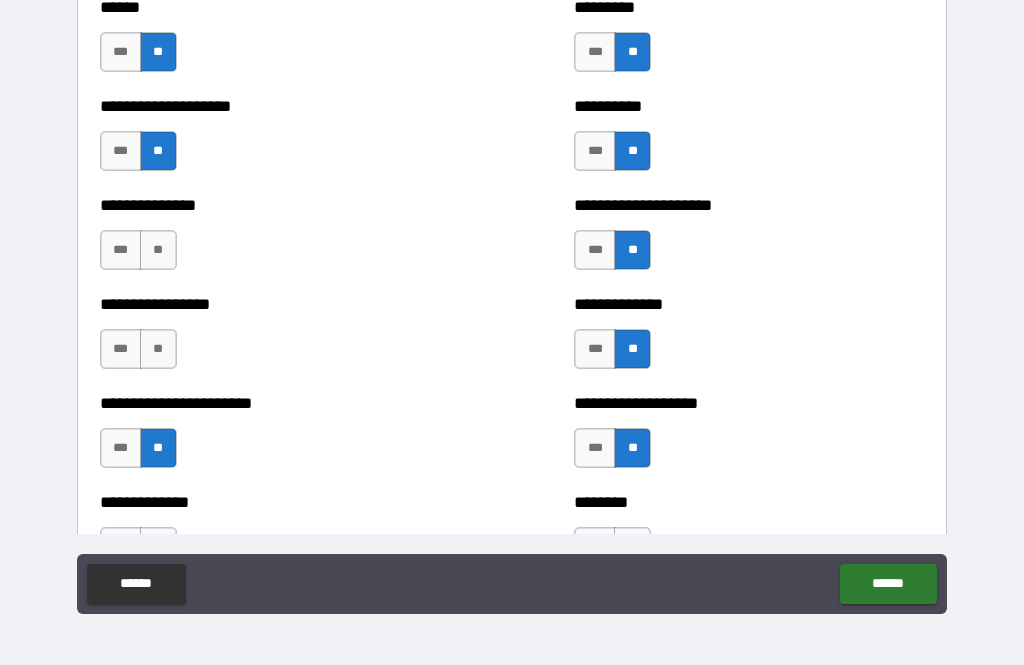 click on "**" at bounding box center [158, 349] 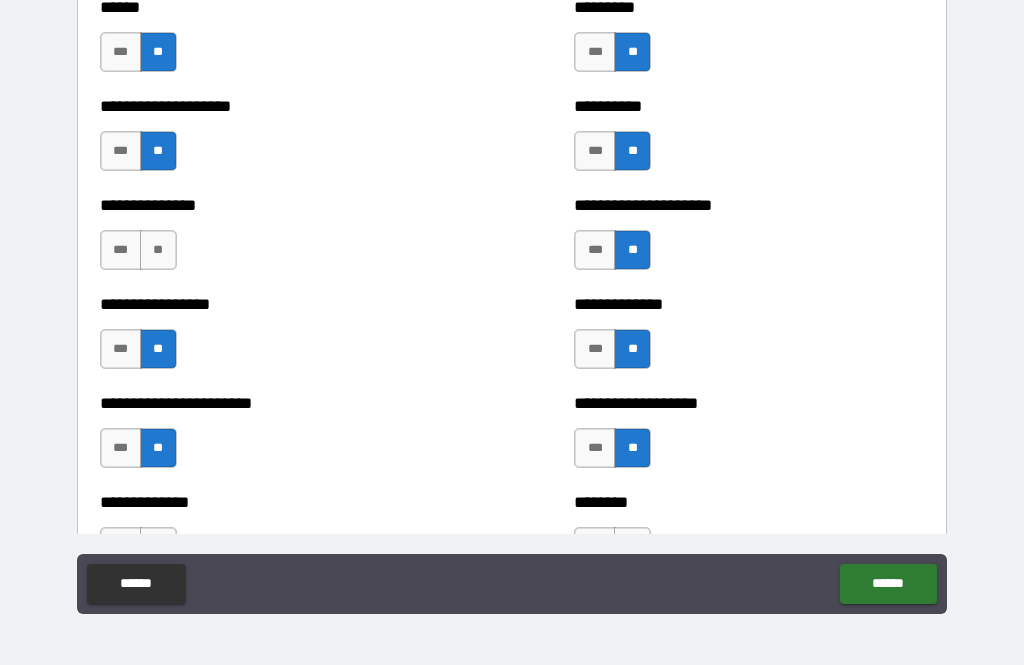 click on "**" at bounding box center (158, 250) 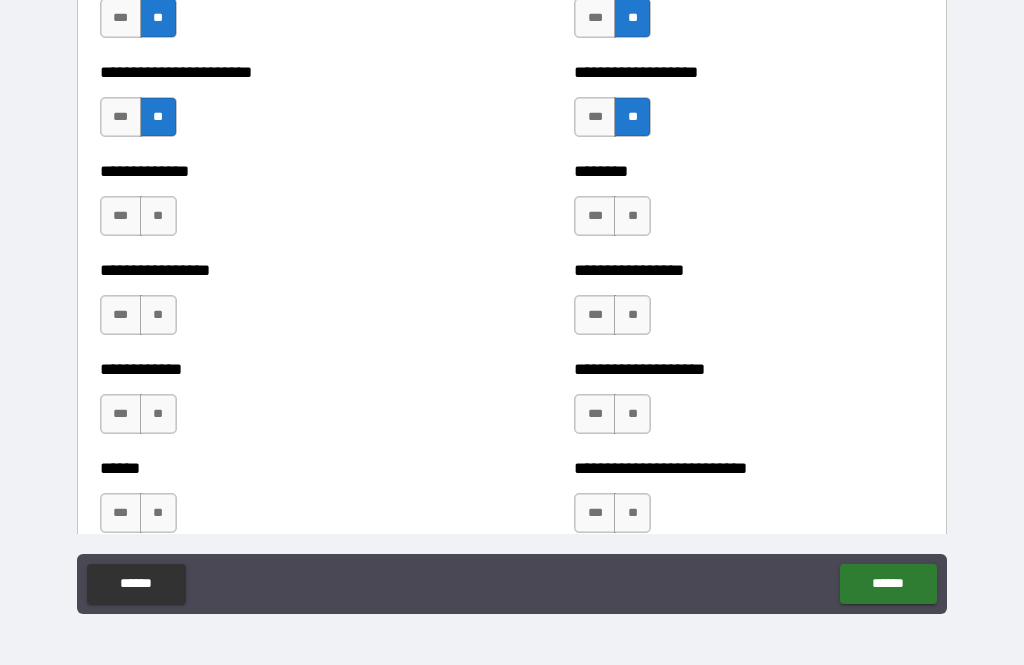 scroll, scrollTop: 3532, scrollLeft: 0, axis: vertical 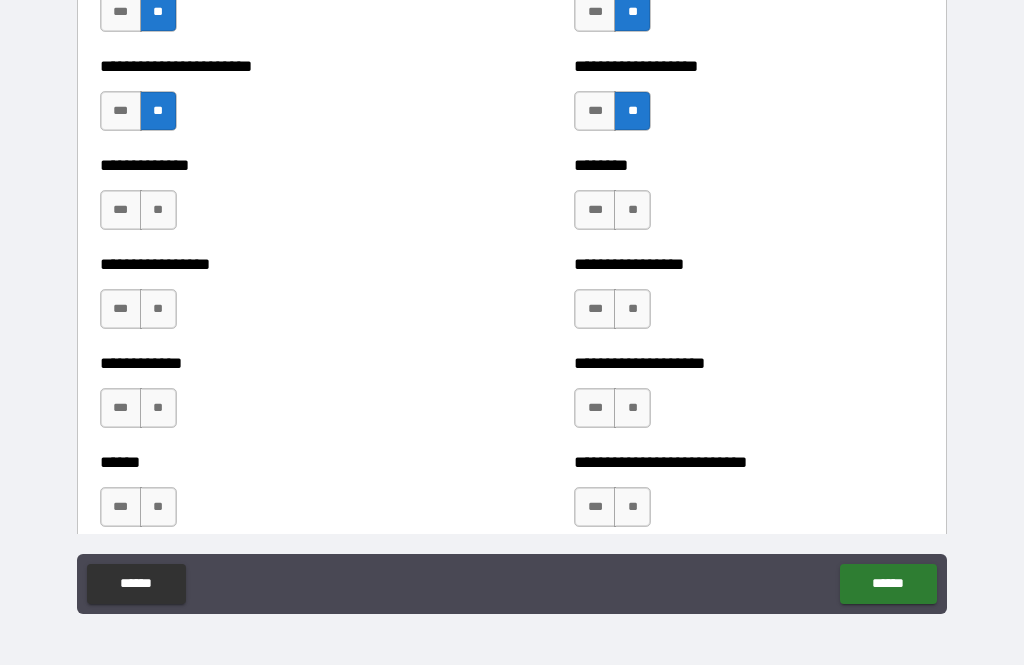 click on "**" at bounding box center [158, 210] 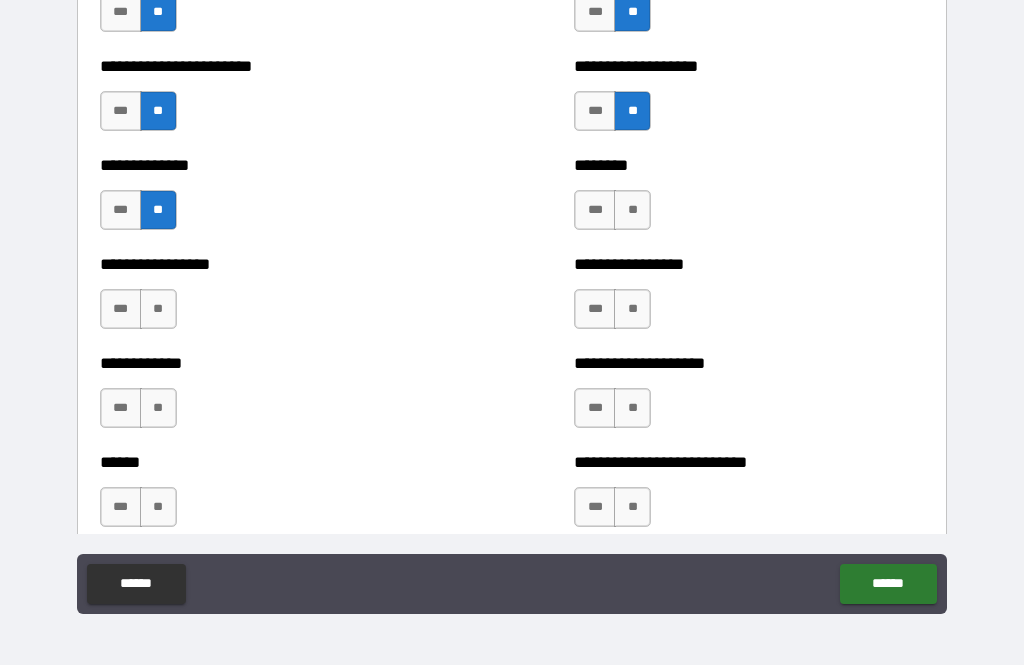 click on "**" at bounding box center [158, 309] 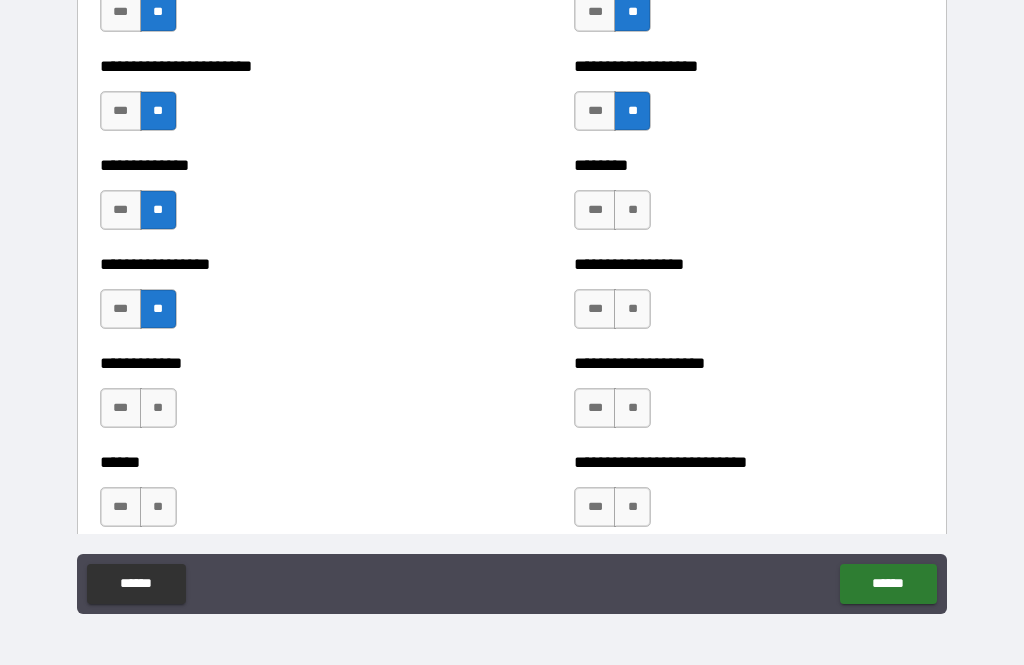 click on "**" at bounding box center (158, 408) 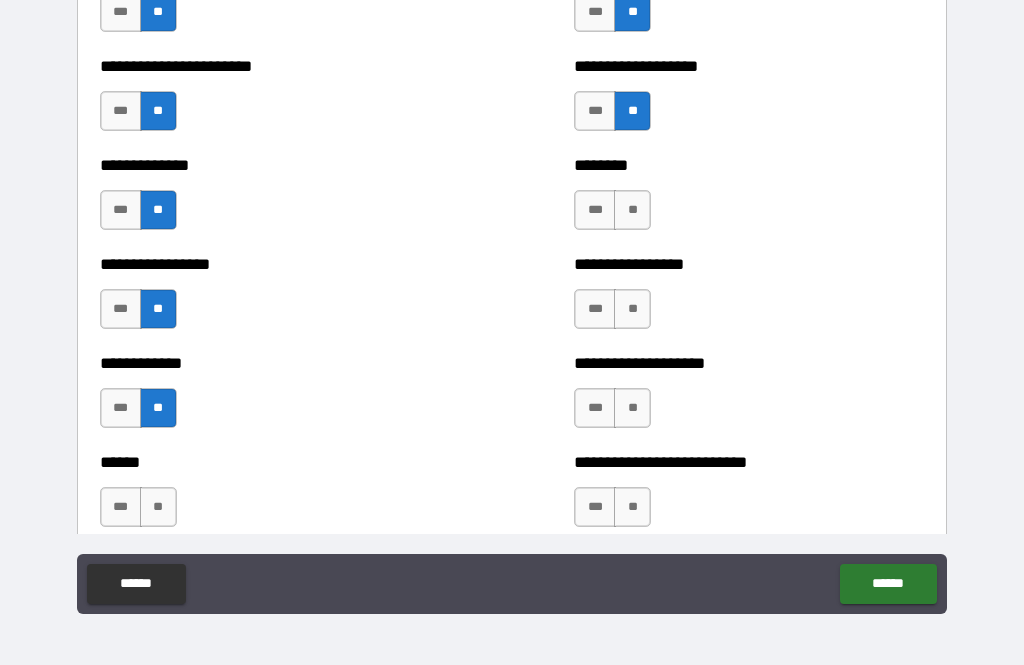 click on "**" at bounding box center (158, 507) 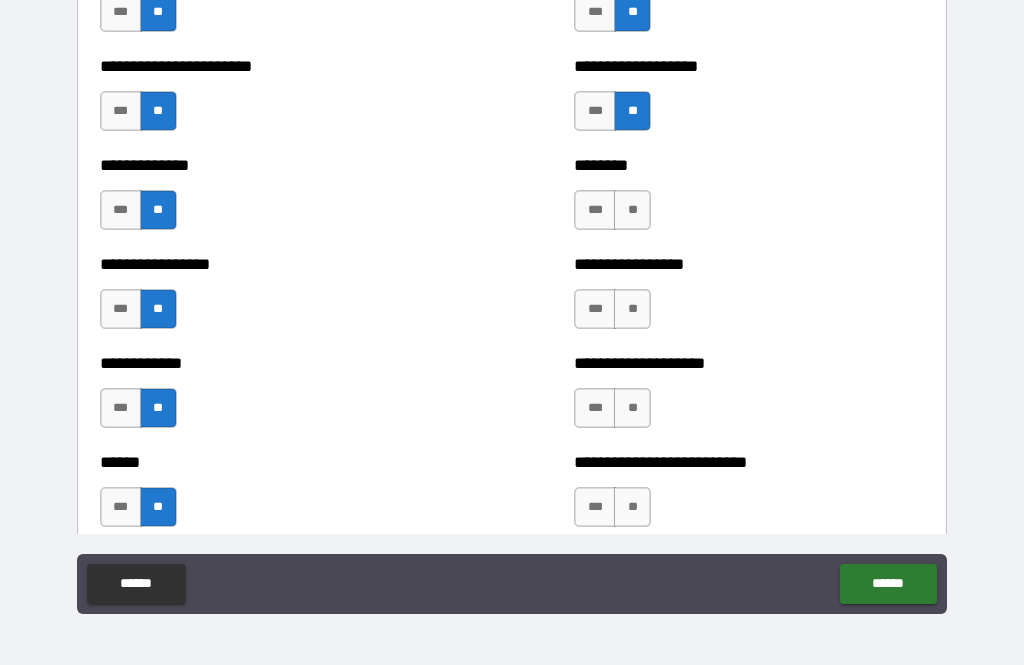 click on "**" at bounding box center [632, 507] 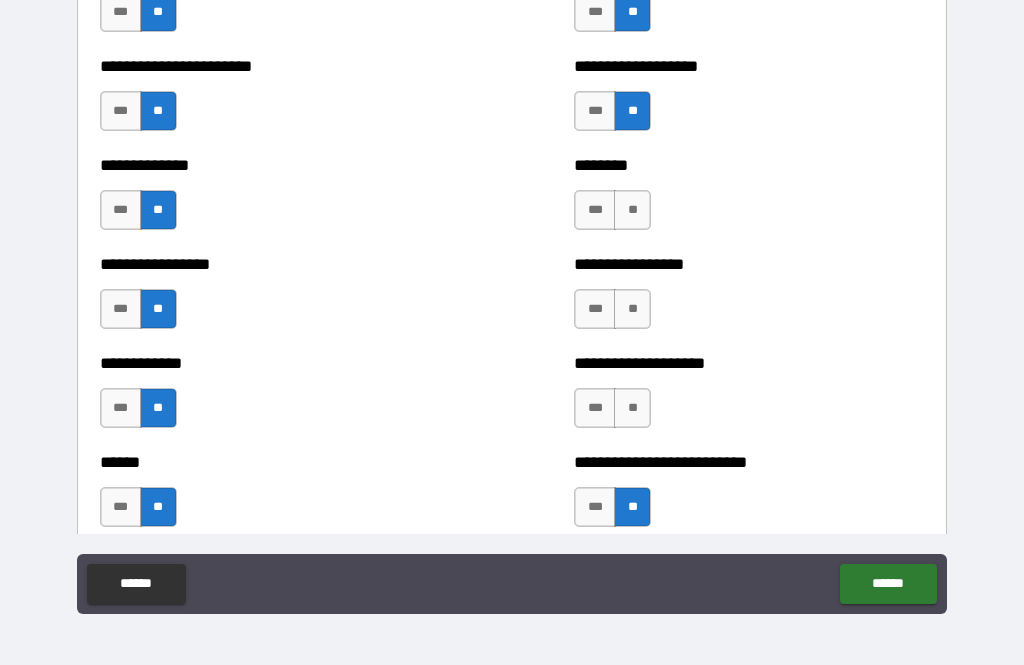 click on "**" at bounding box center [632, 408] 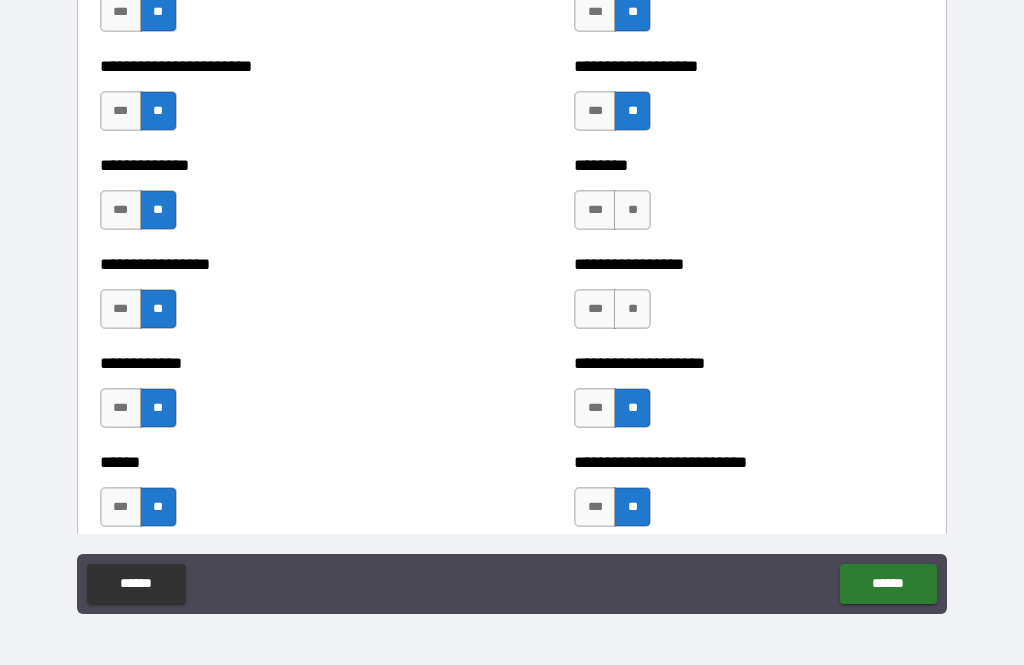 click on "**" at bounding box center (632, 309) 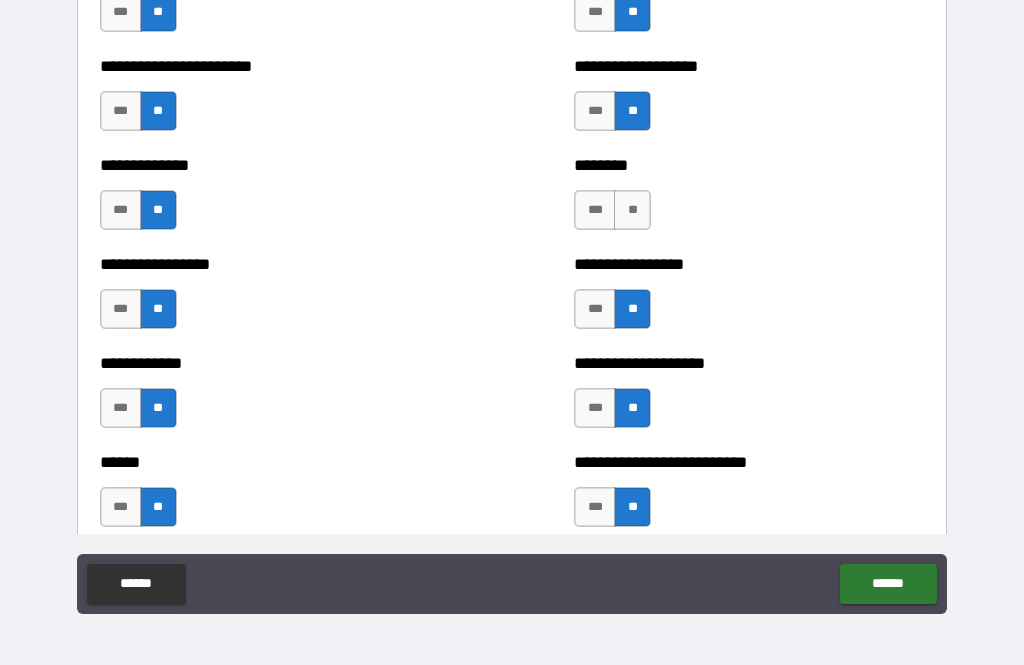 click on "**" at bounding box center (632, 210) 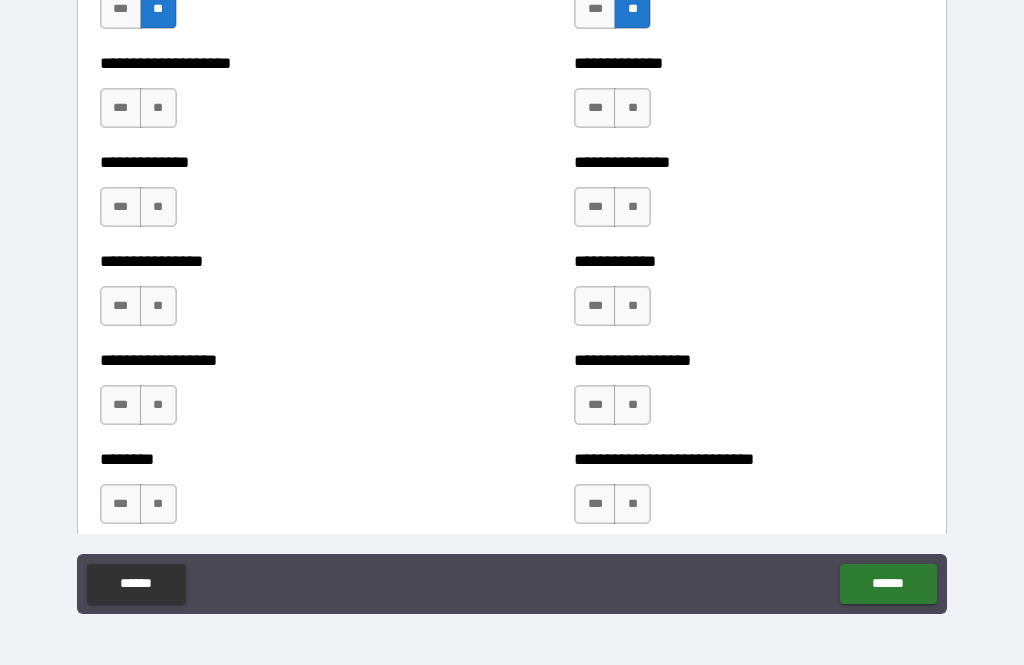 scroll, scrollTop: 4033, scrollLeft: 0, axis: vertical 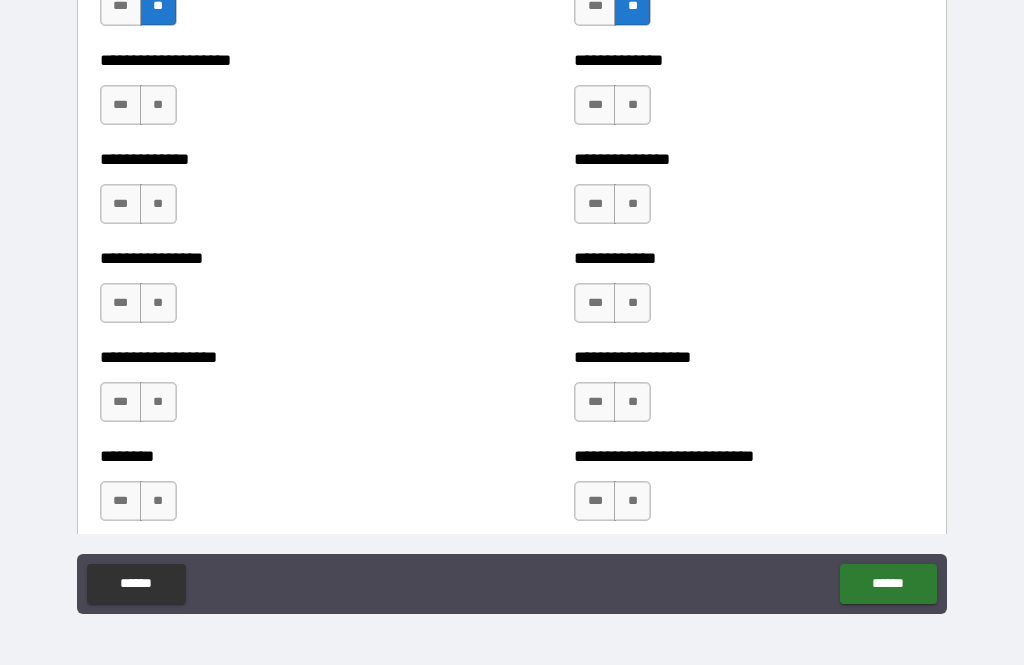 click on "**" at bounding box center (158, 105) 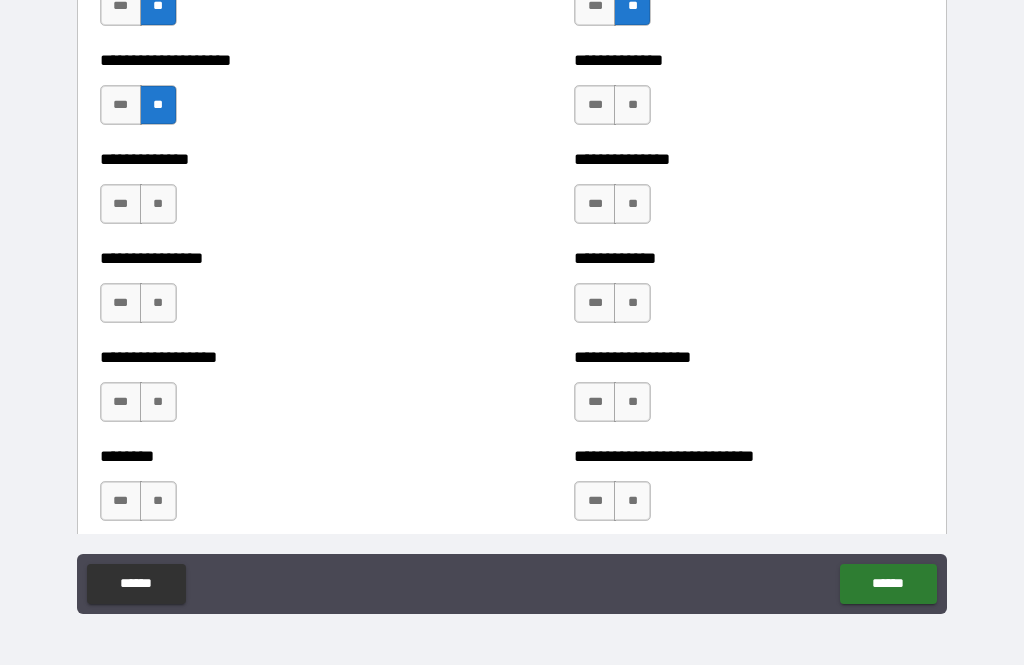 click on "**" at bounding box center [158, 204] 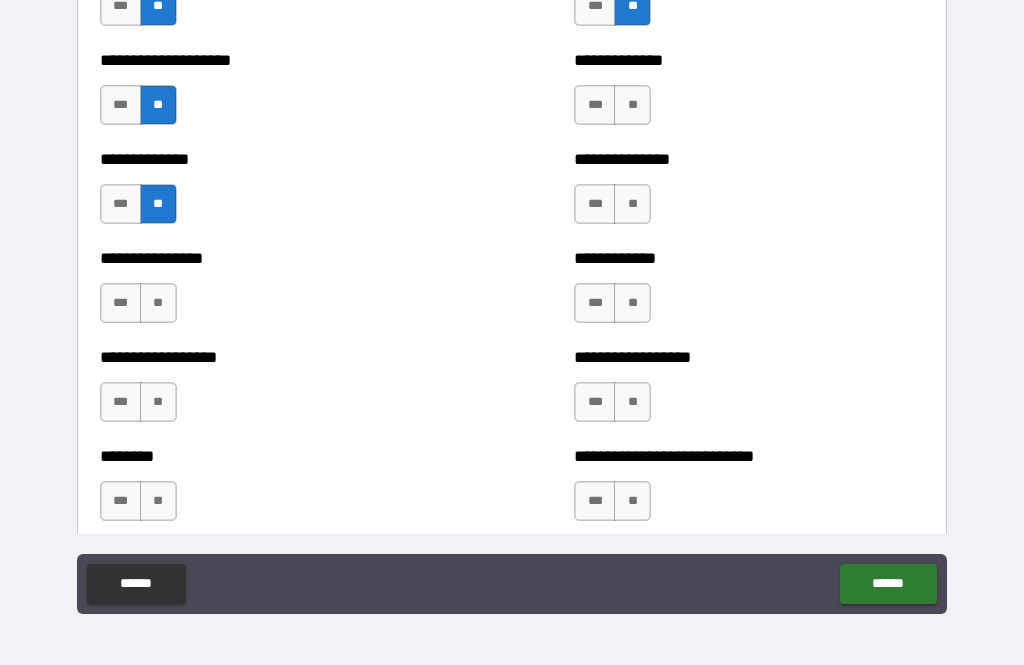 click on "**" at bounding box center (158, 303) 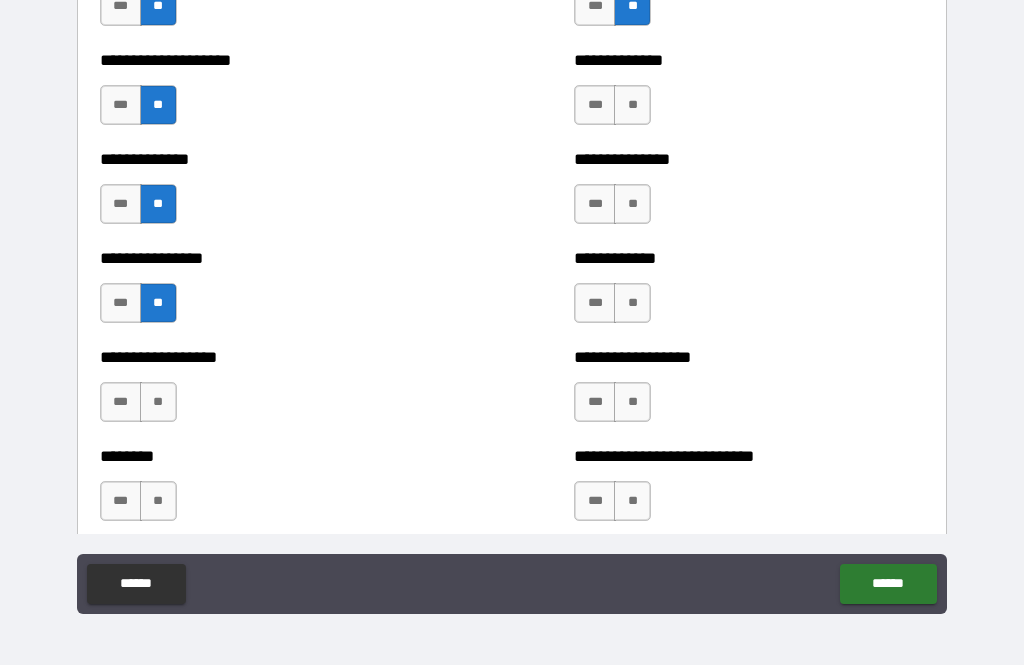 click on "**" at bounding box center [158, 402] 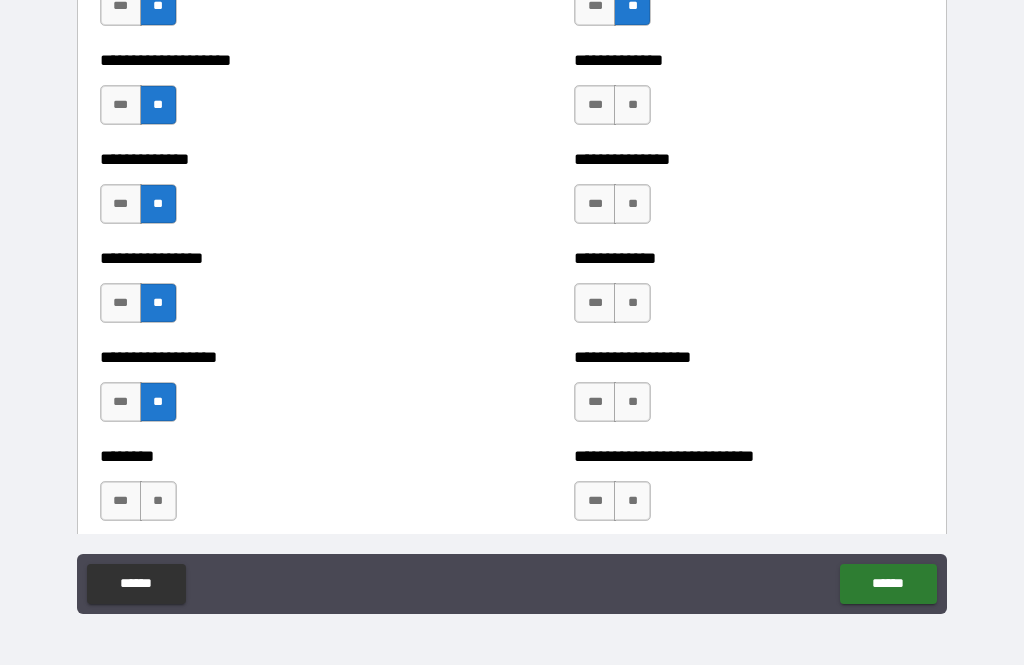 click on "**" at bounding box center [158, 501] 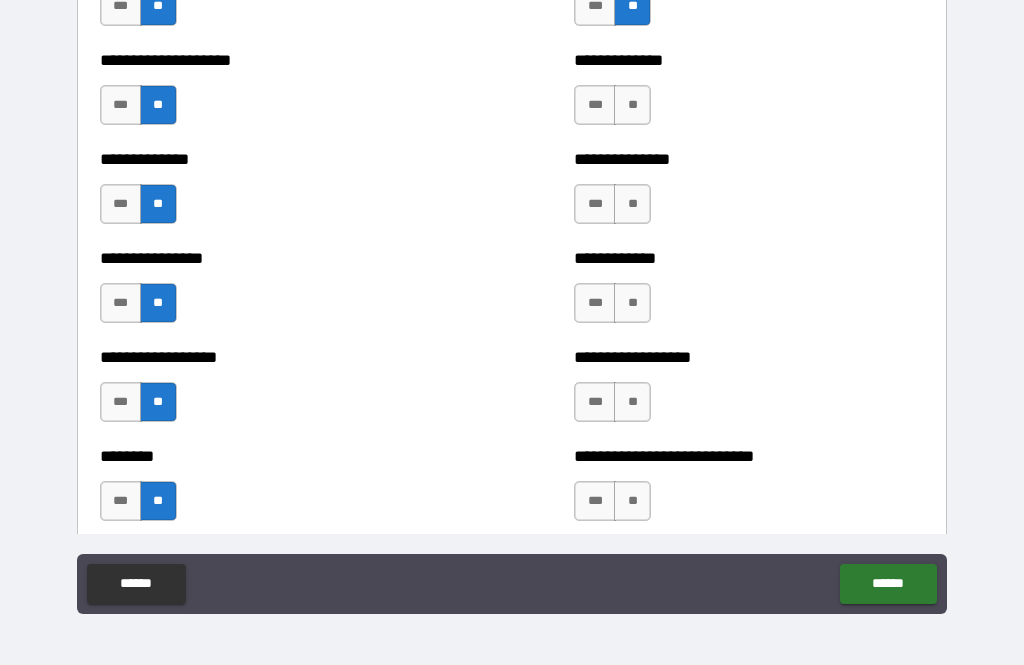 click on "**" at bounding box center (632, 501) 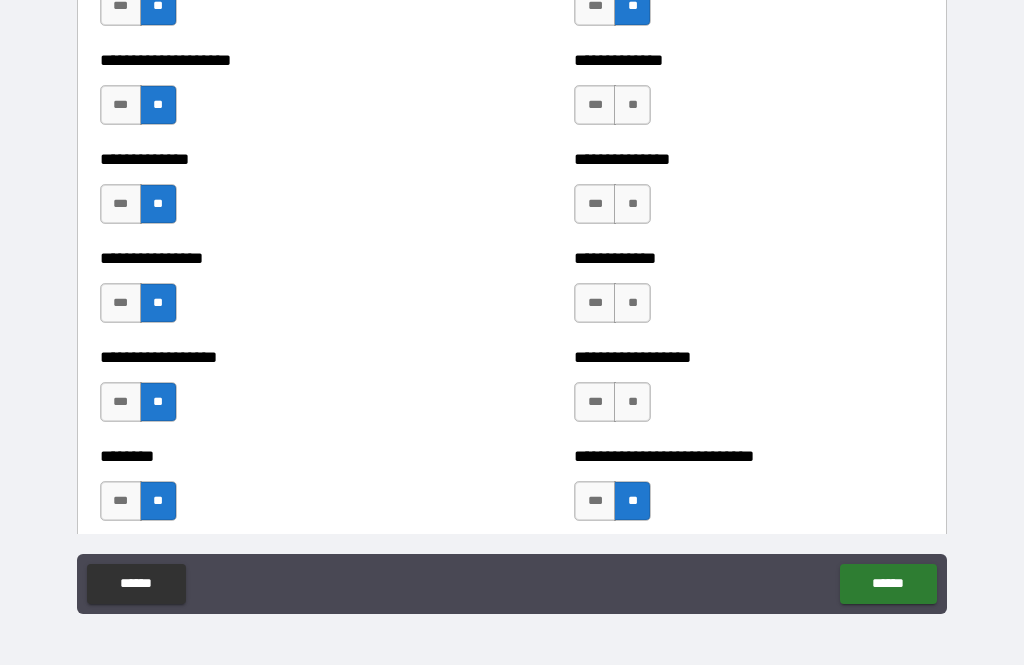 click on "**" at bounding box center (632, 402) 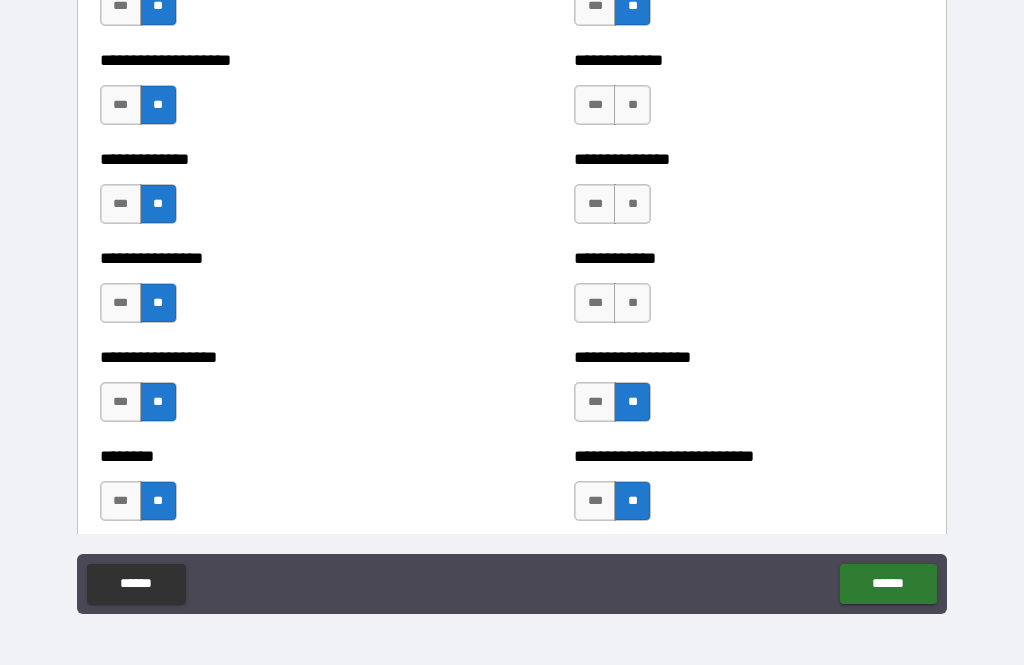 click on "**" at bounding box center (632, 303) 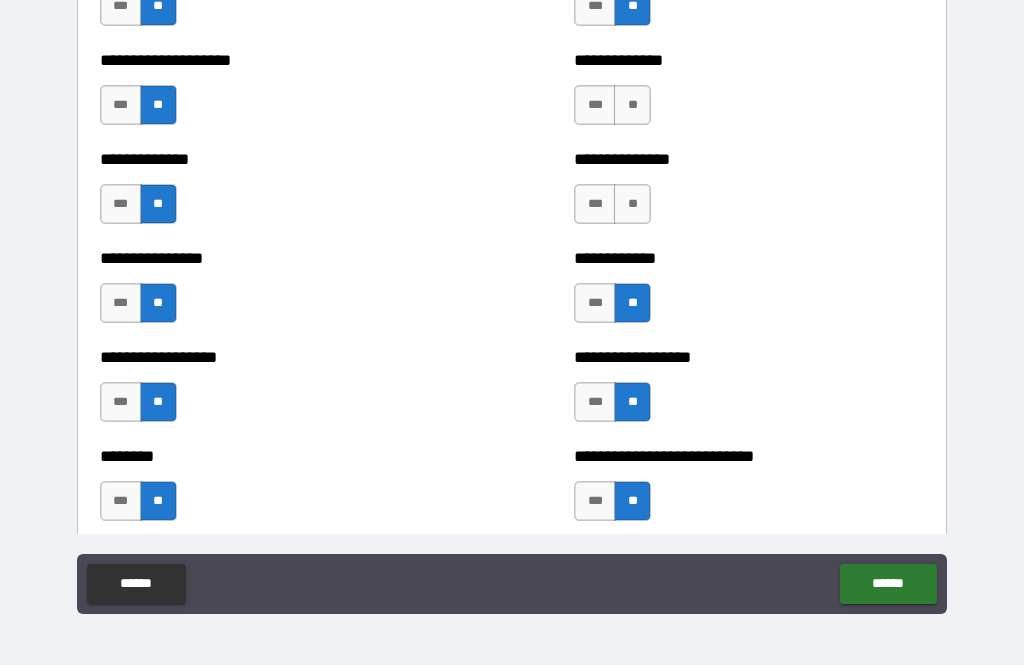 click on "**" at bounding box center [632, 204] 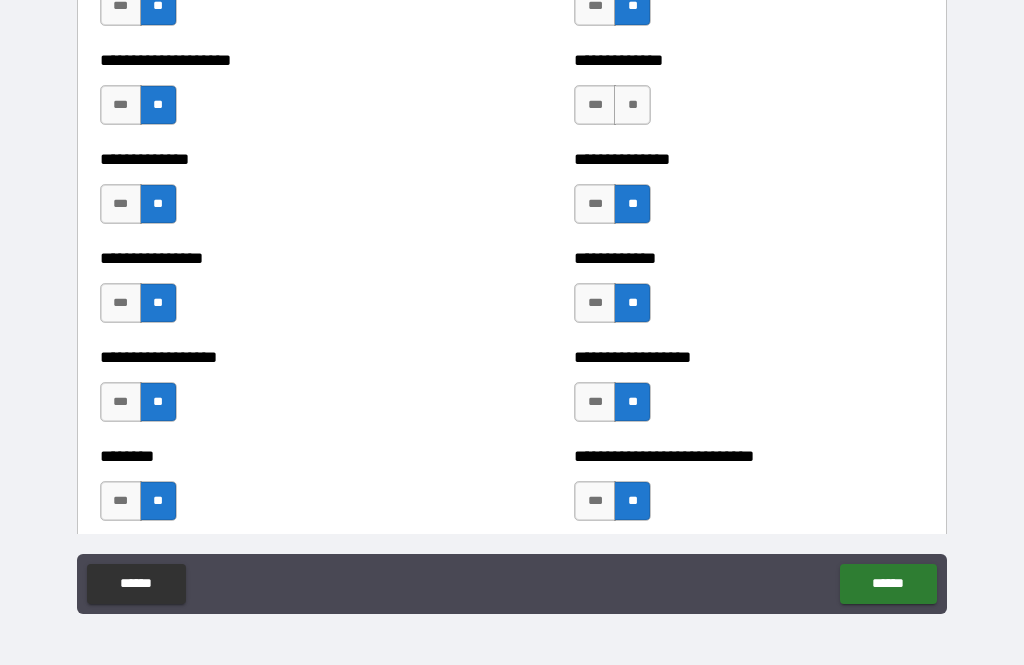 click on "**" at bounding box center (632, 105) 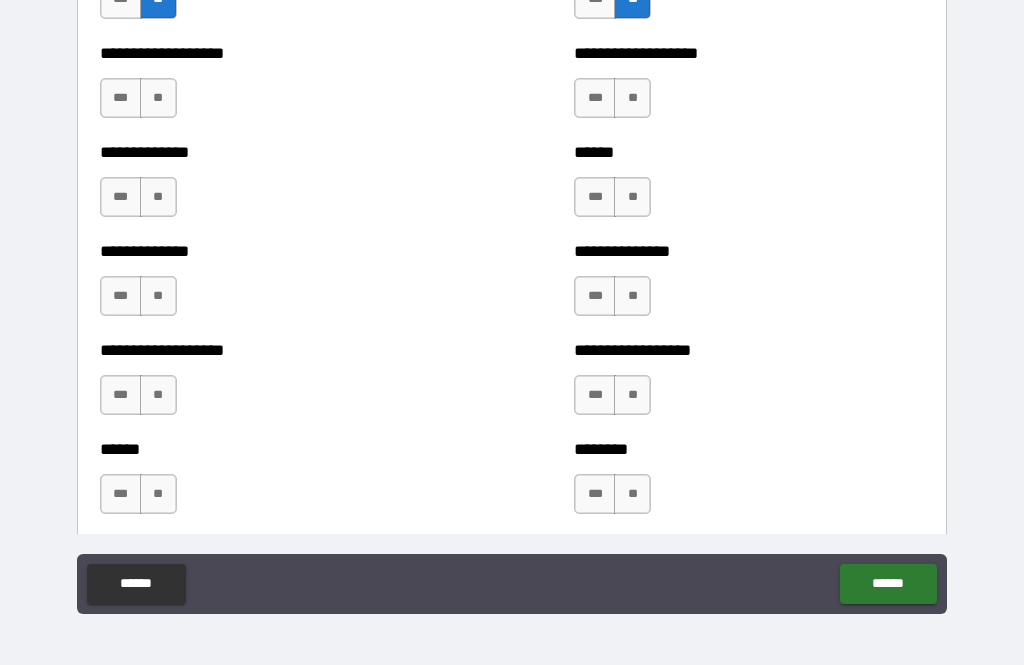 scroll, scrollTop: 4554, scrollLeft: 0, axis: vertical 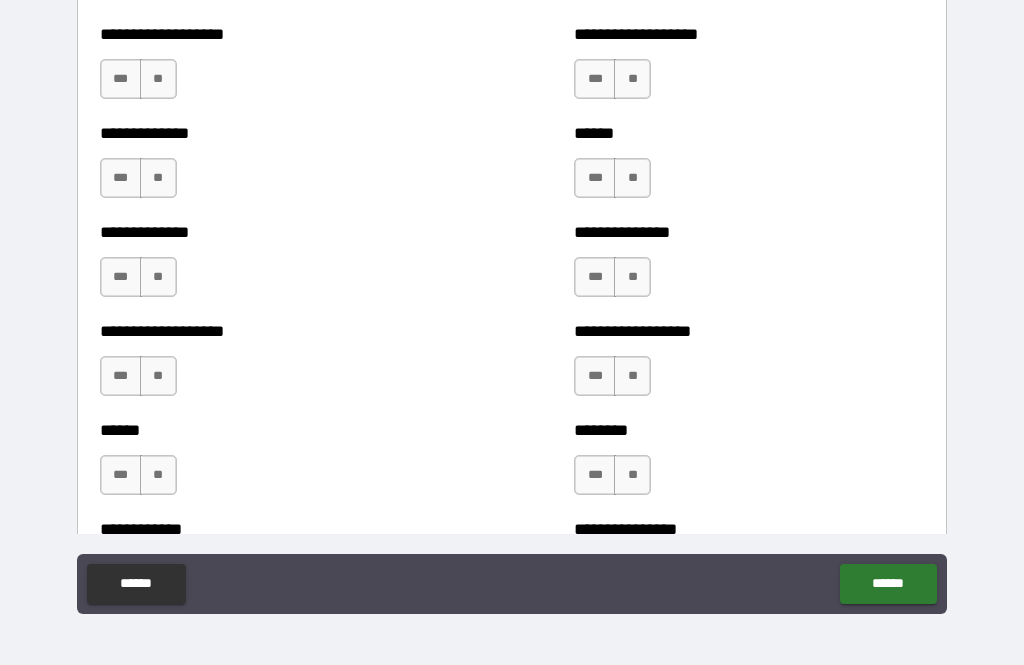 click on "**" at bounding box center (158, 79) 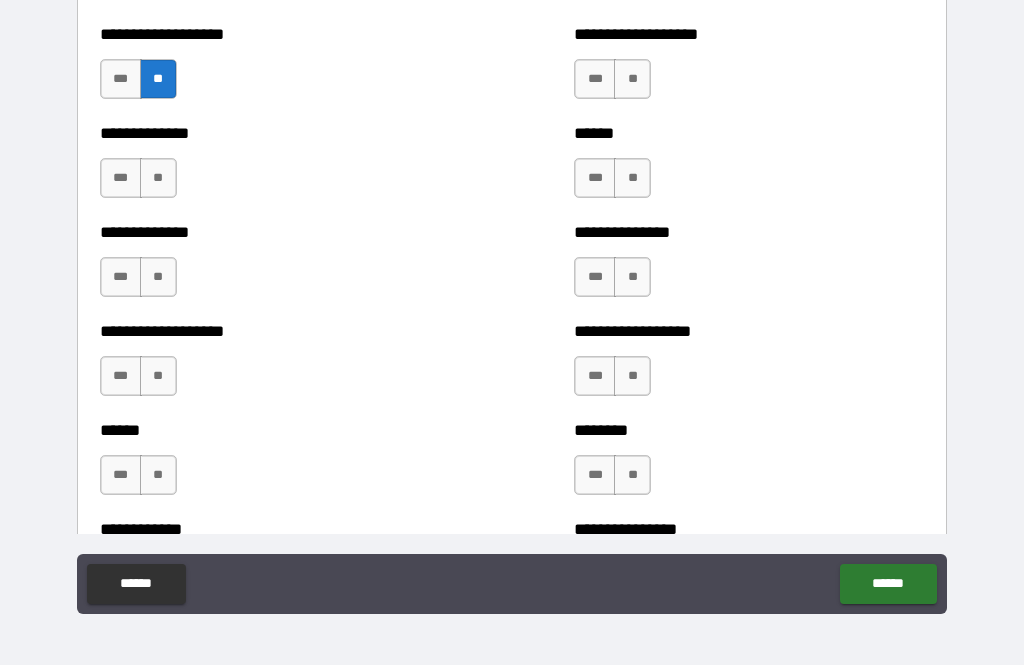 click on "**" at bounding box center [158, 178] 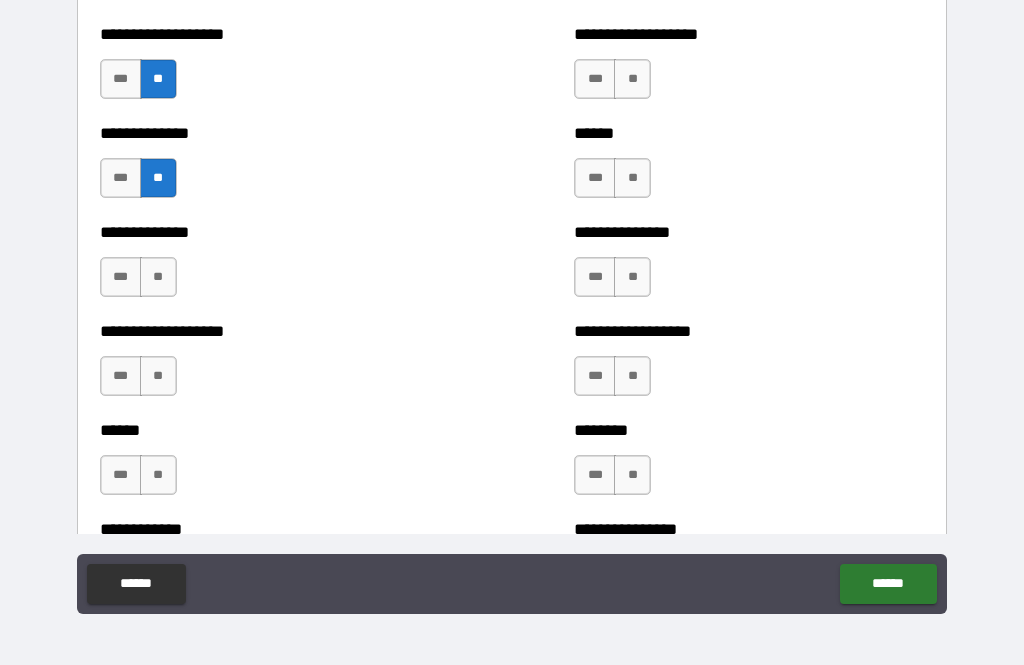 click on "**" at bounding box center [158, 277] 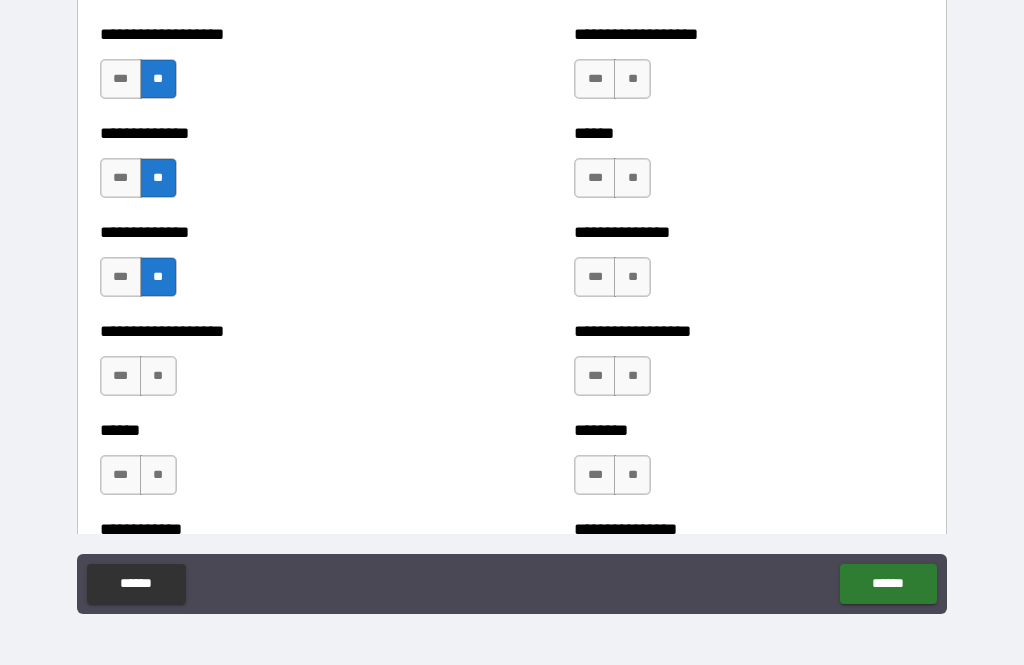 click on "**" at bounding box center (158, 376) 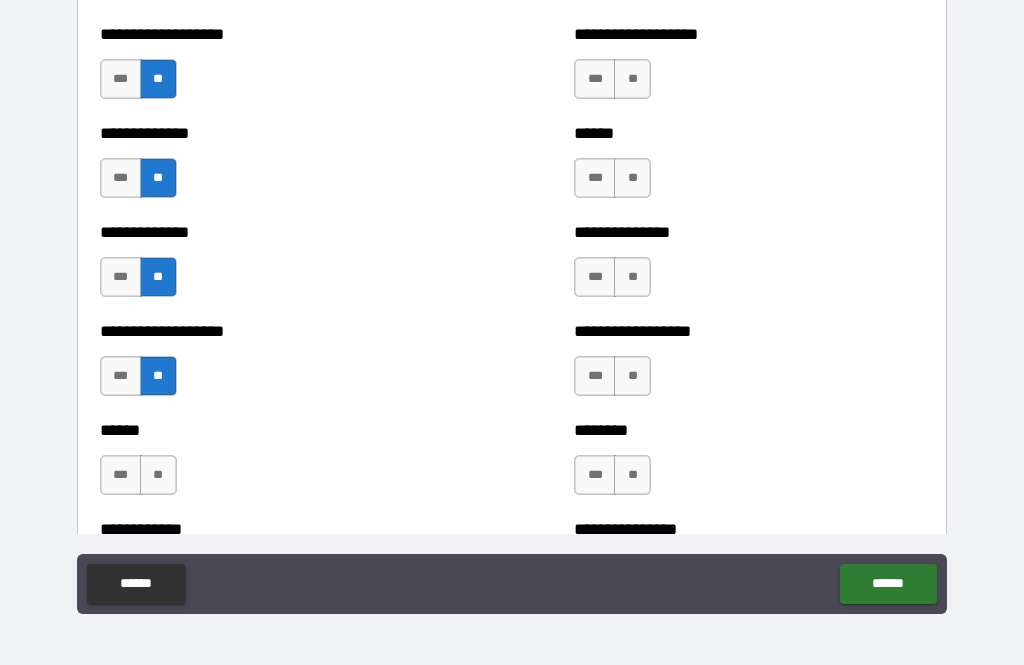 click on "**" at bounding box center [158, 475] 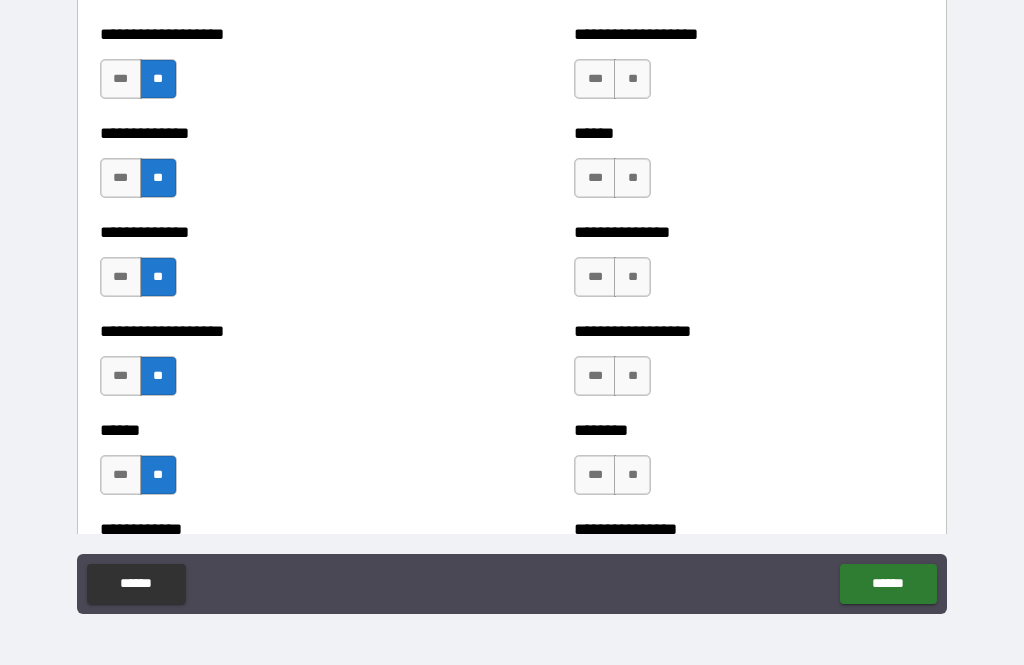 click on "**" at bounding box center (632, 475) 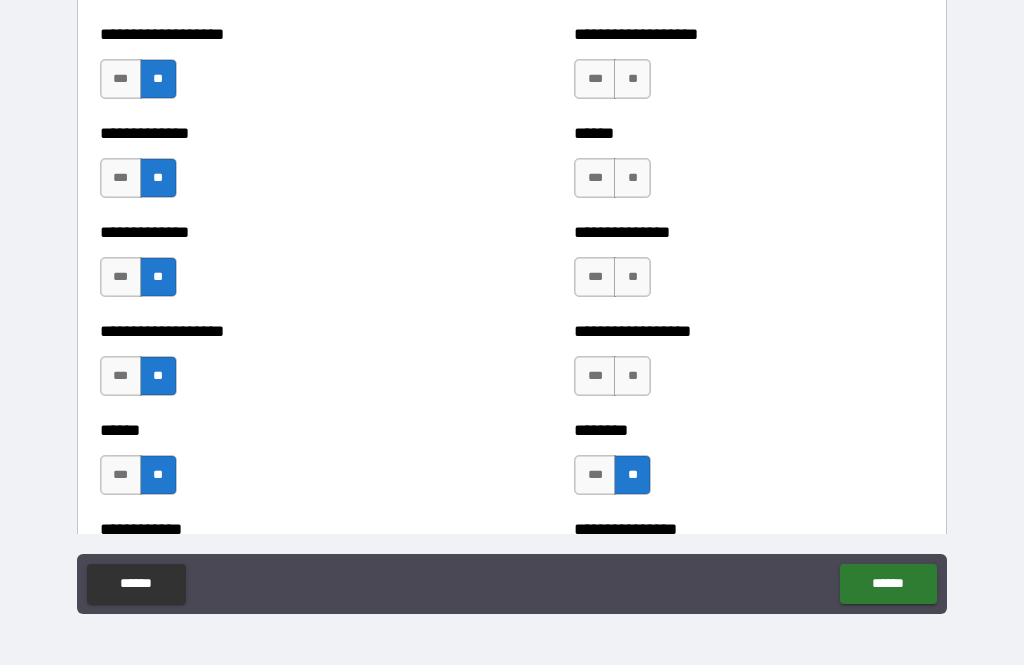 click on "**" at bounding box center (632, 376) 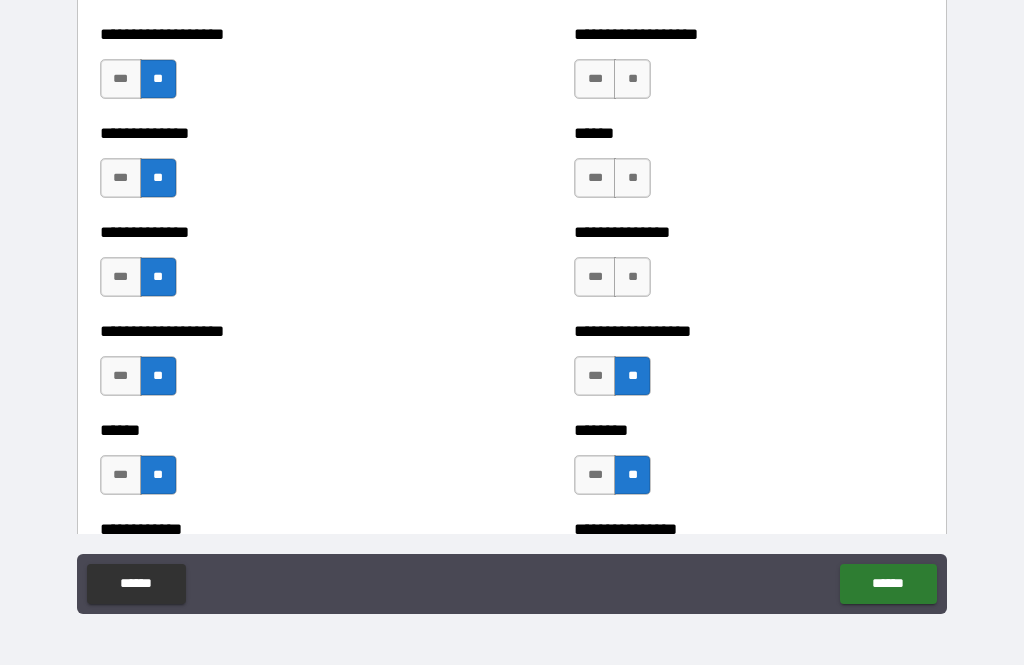 click on "**" at bounding box center [632, 277] 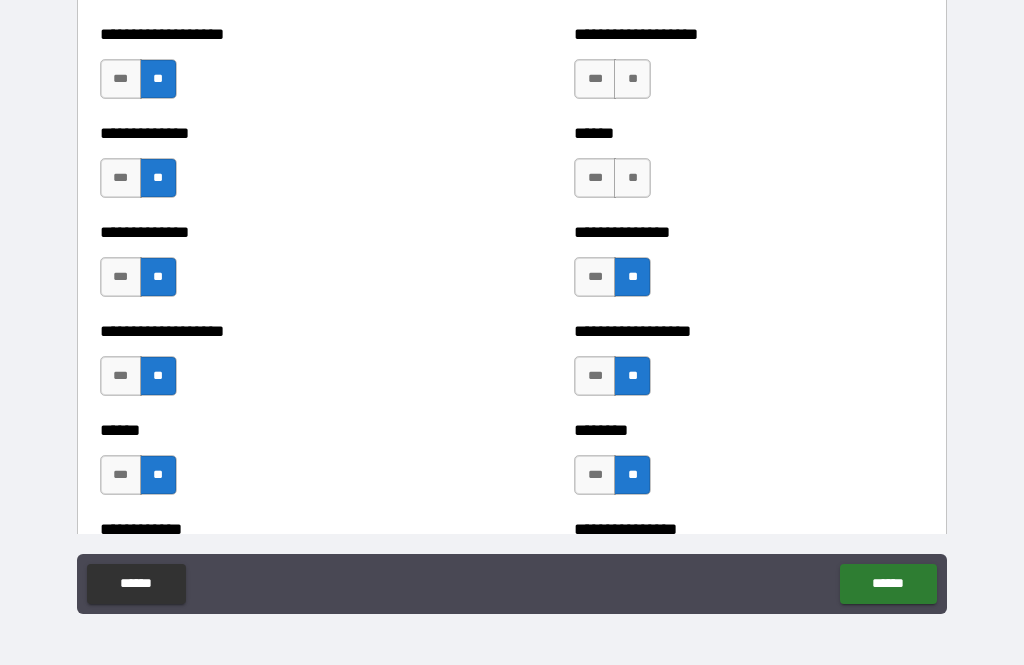 click on "**" at bounding box center (632, 178) 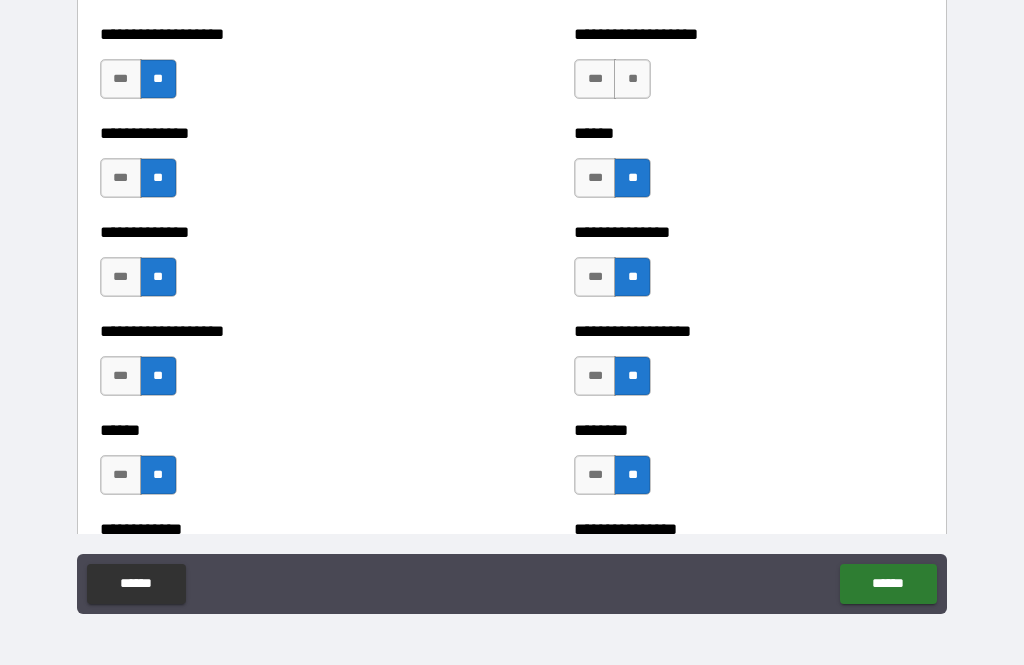 click on "**" at bounding box center [632, 79] 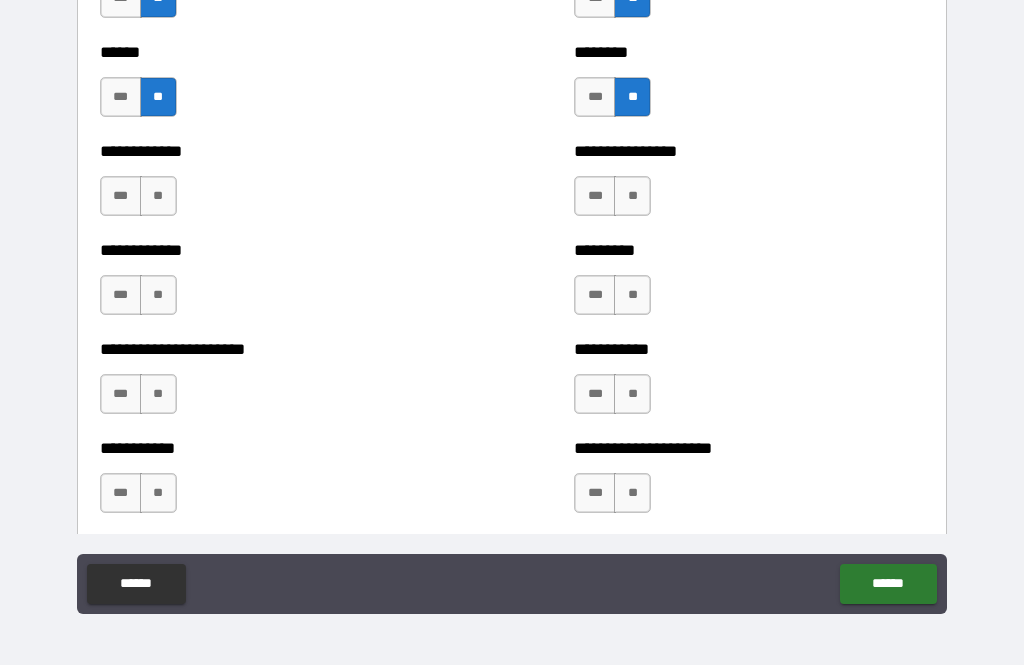 scroll, scrollTop: 4932, scrollLeft: 0, axis: vertical 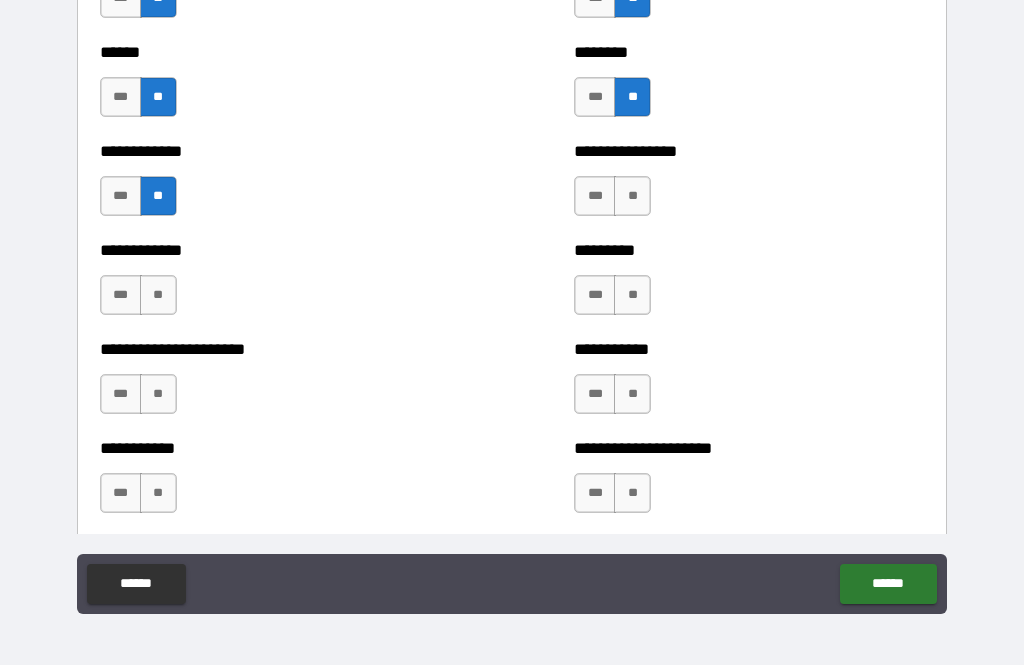 click on "**" at bounding box center (158, 295) 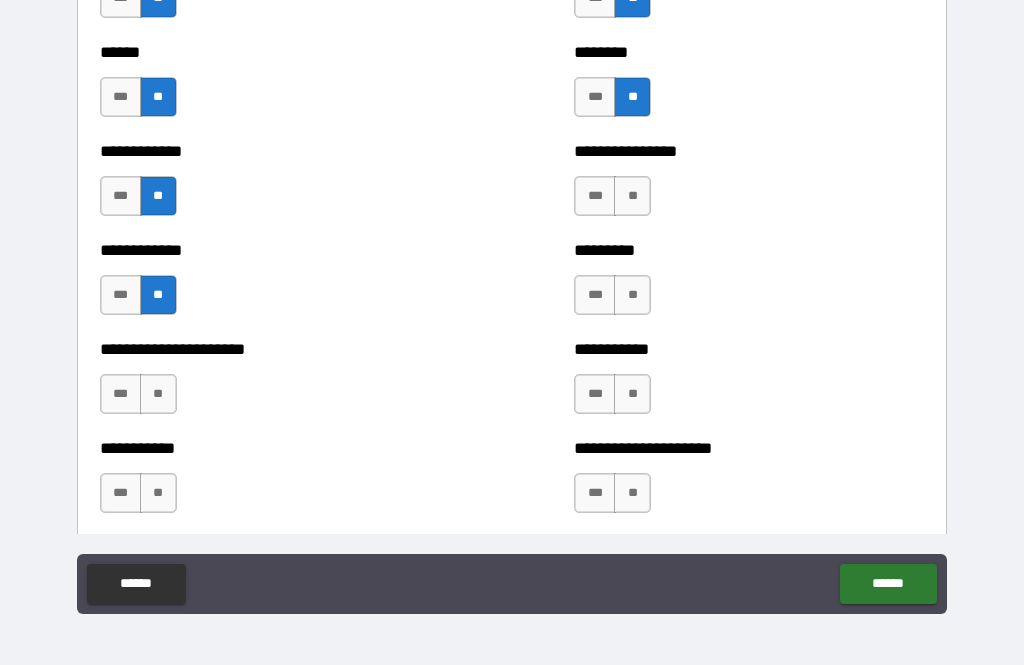 click on "**" at bounding box center (158, 394) 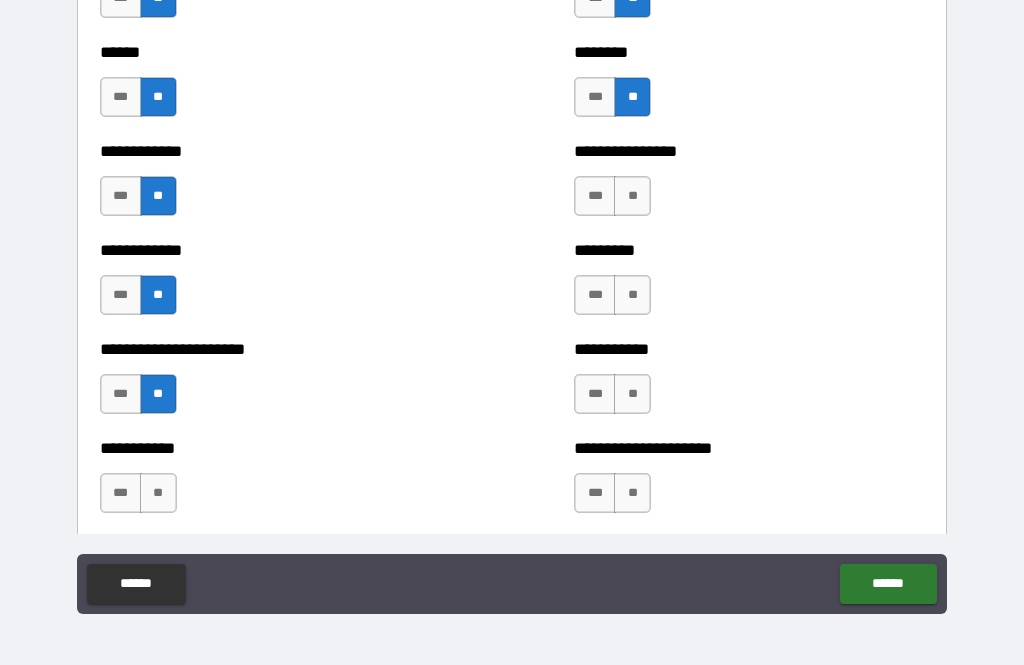click on "**" at bounding box center [158, 493] 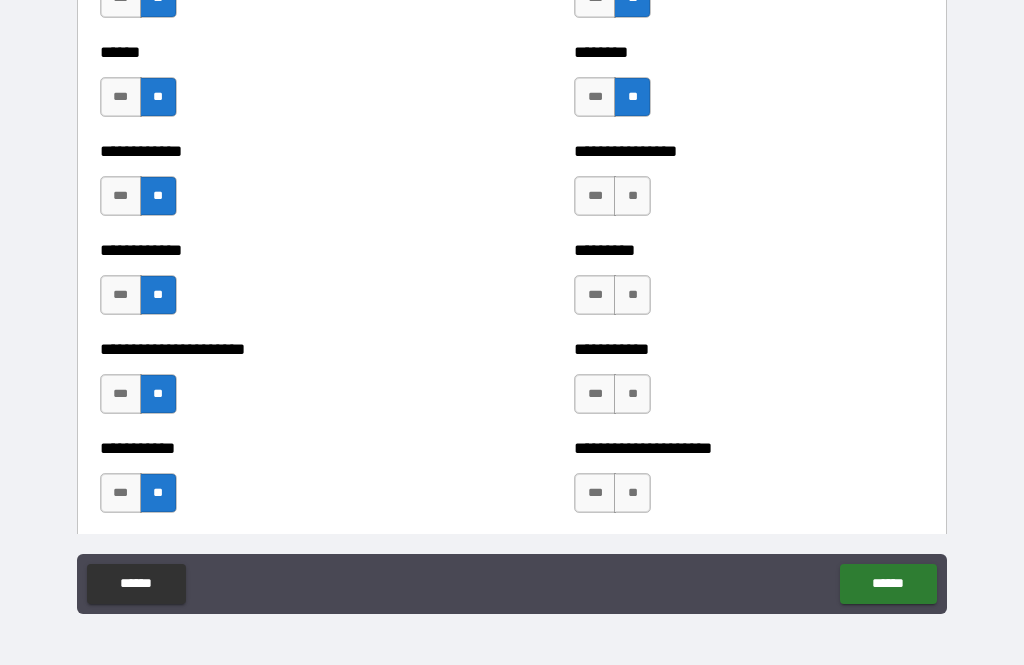 click on "**" at bounding box center [632, 493] 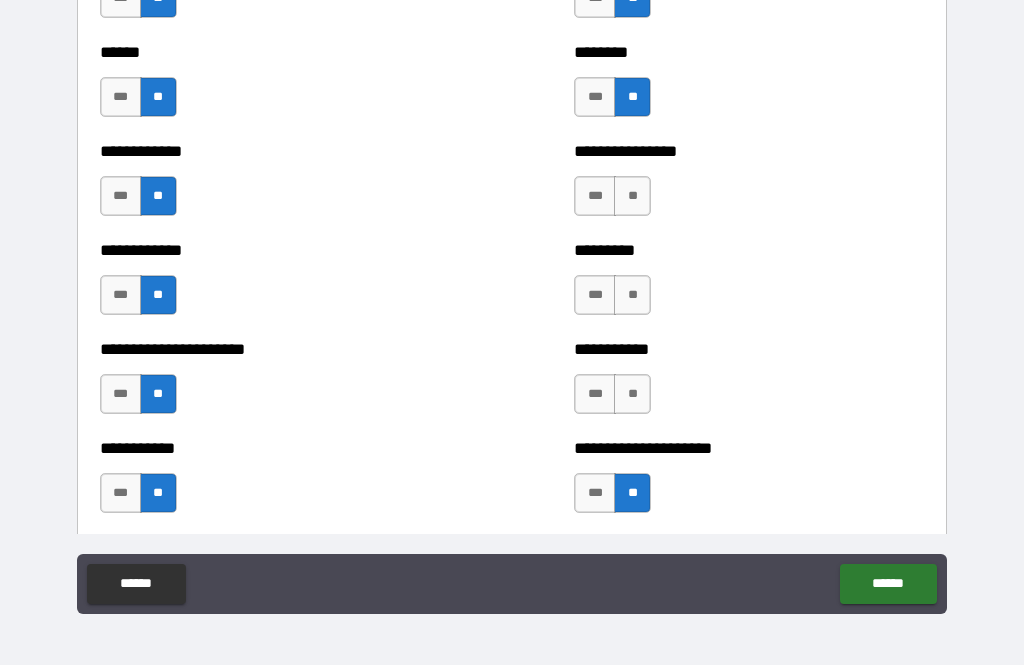 click on "**" at bounding box center [632, 394] 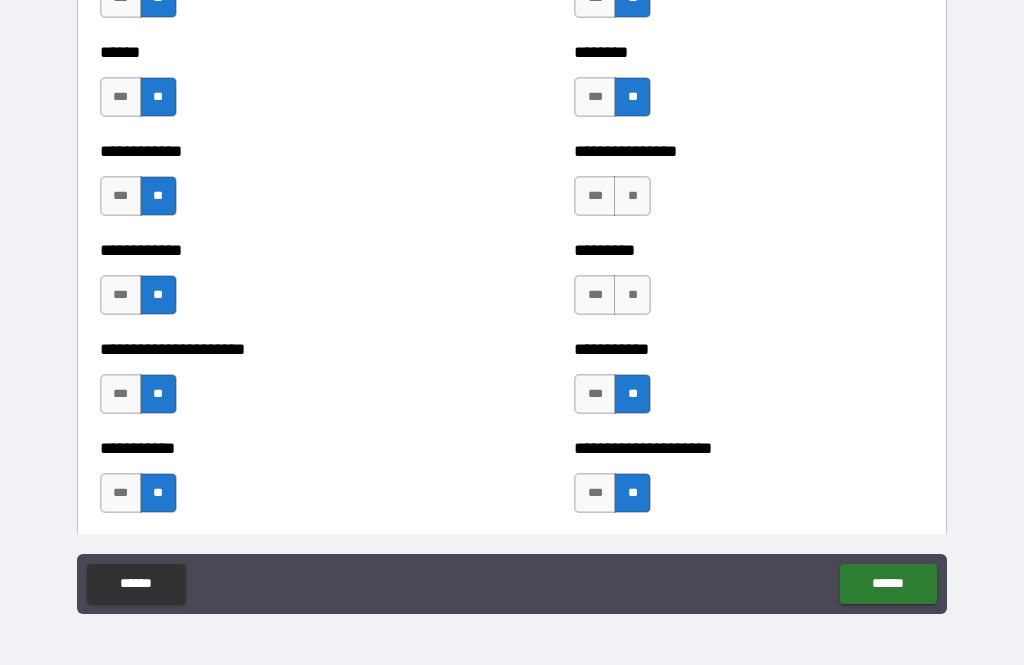 click on "**" at bounding box center [632, 295] 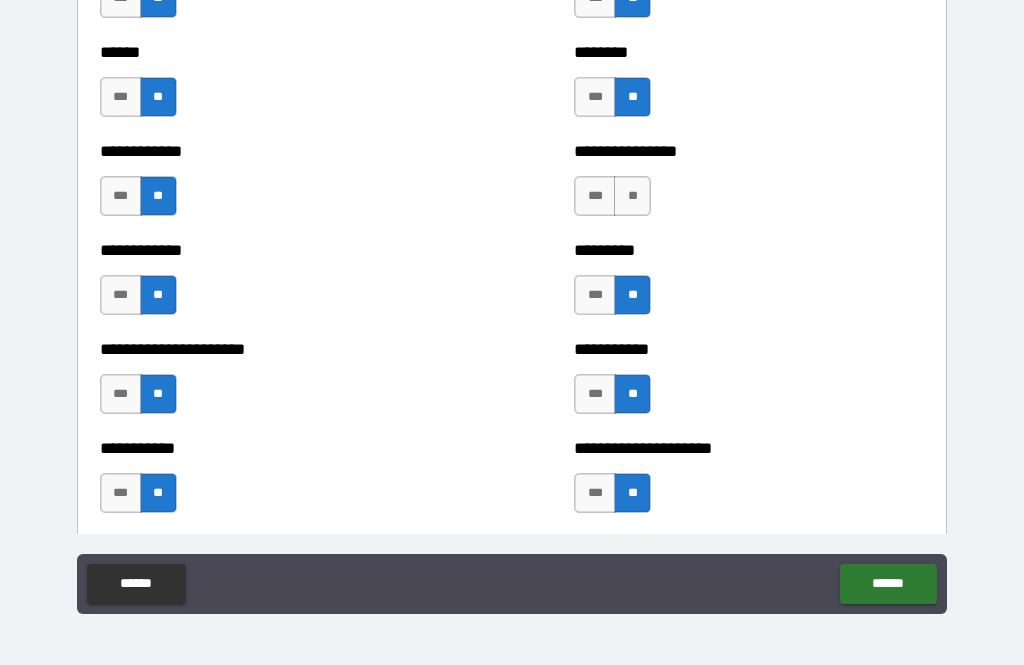 click on "**" at bounding box center (632, 196) 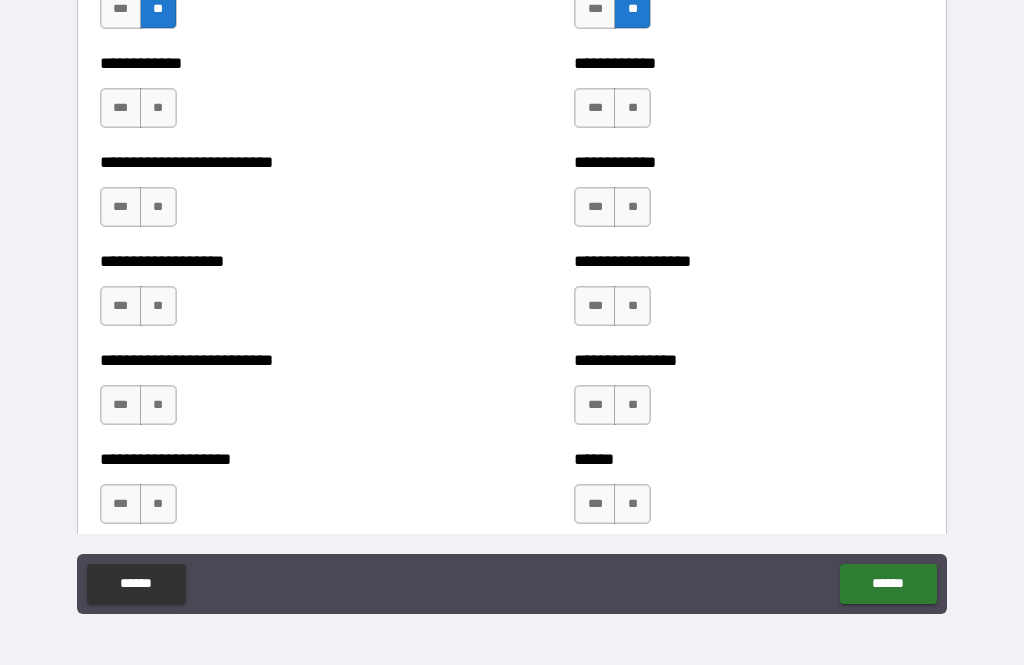 scroll, scrollTop: 5417, scrollLeft: 0, axis: vertical 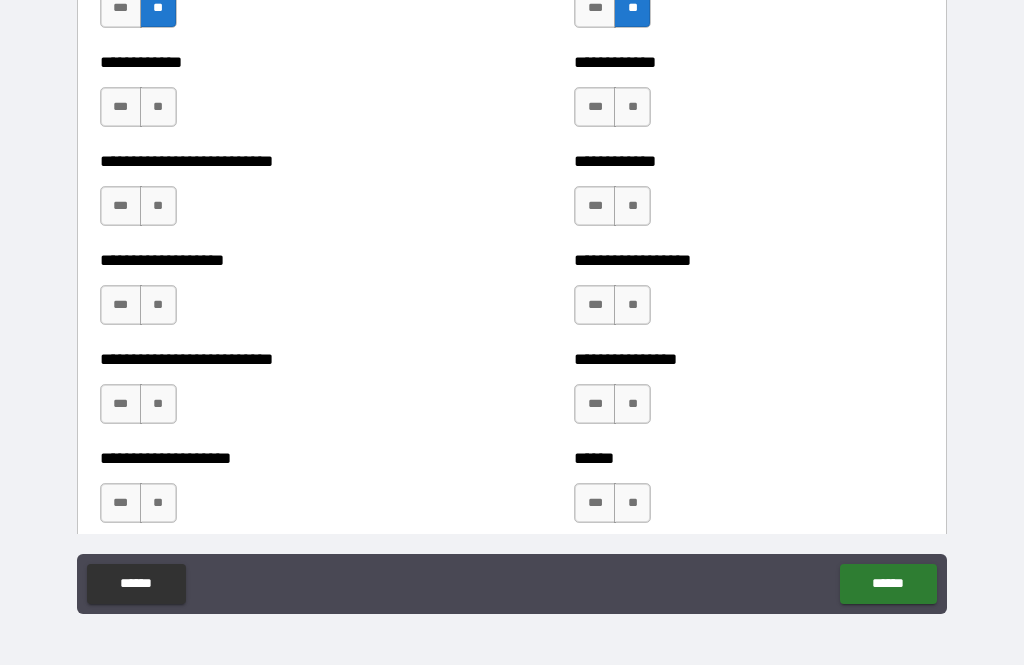 click on "**" at bounding box center [158, 503] 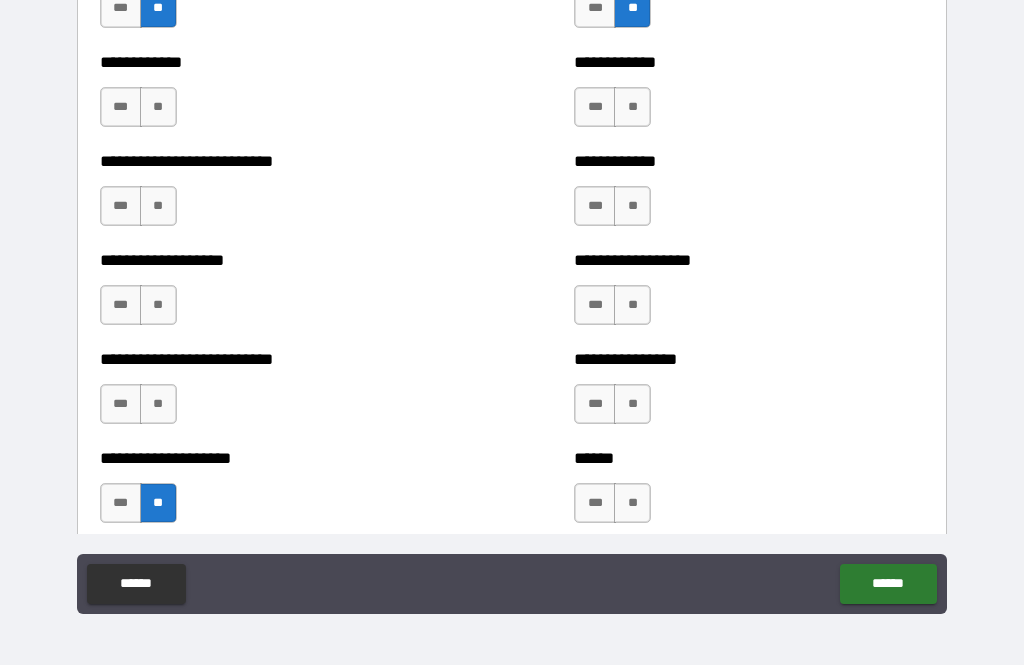 click on "**" at bounding box center [158, 404] 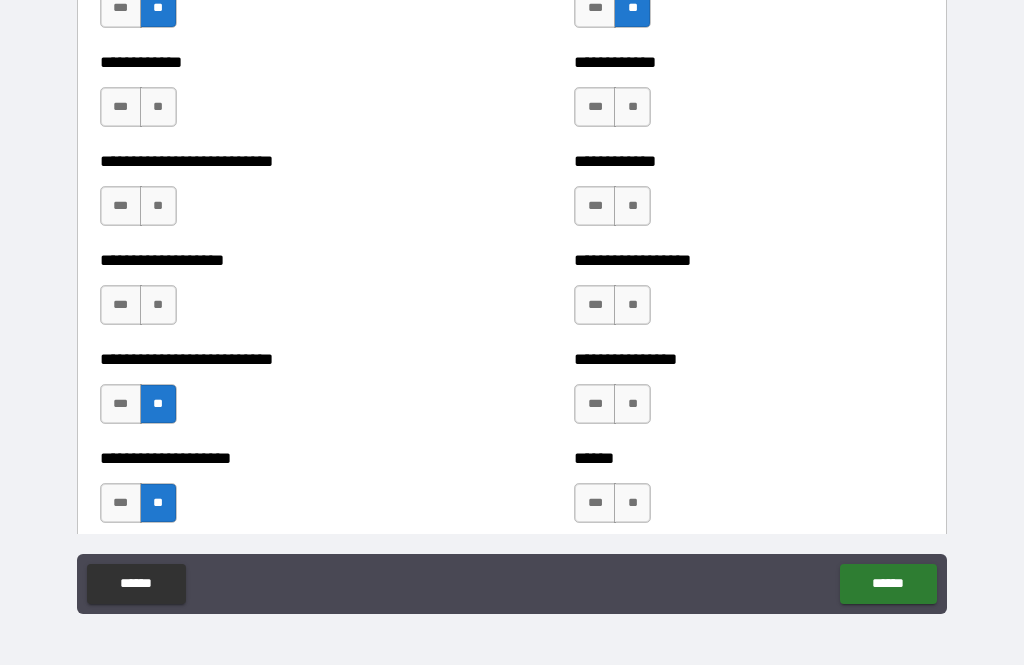 click on "**" at bounding box center (158, 305) 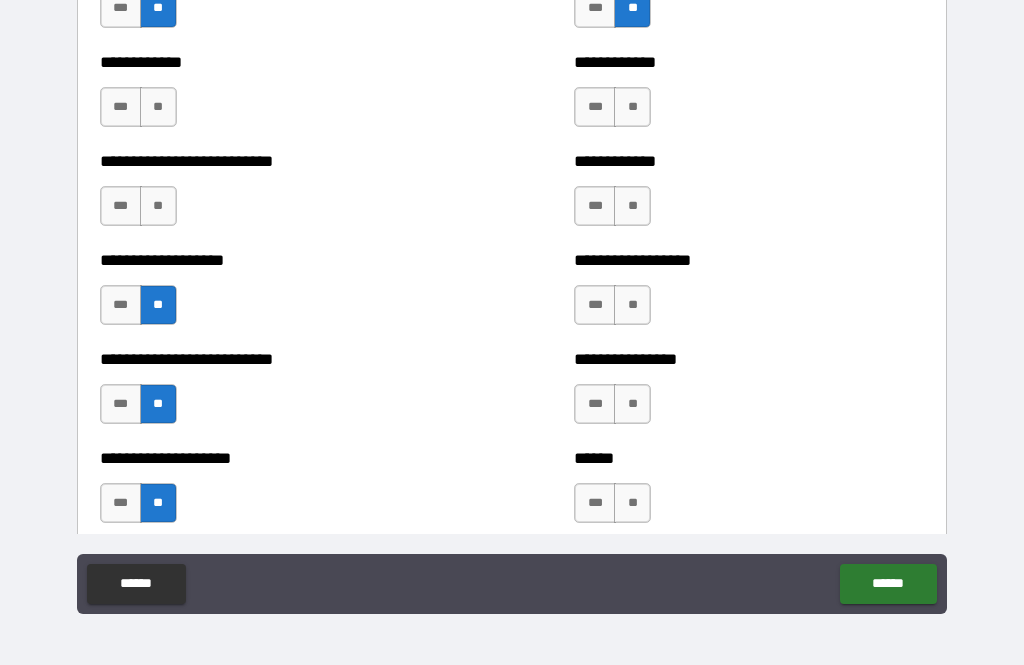 click on "**" at bounding box center [158, 206] 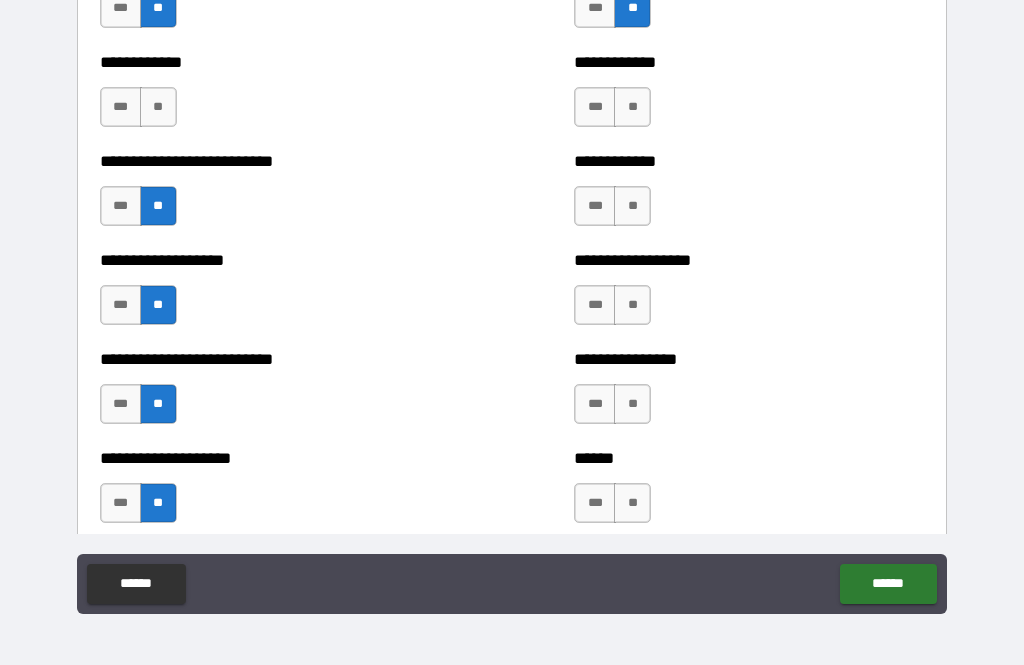click on "**" at bounding box center [158, 107] 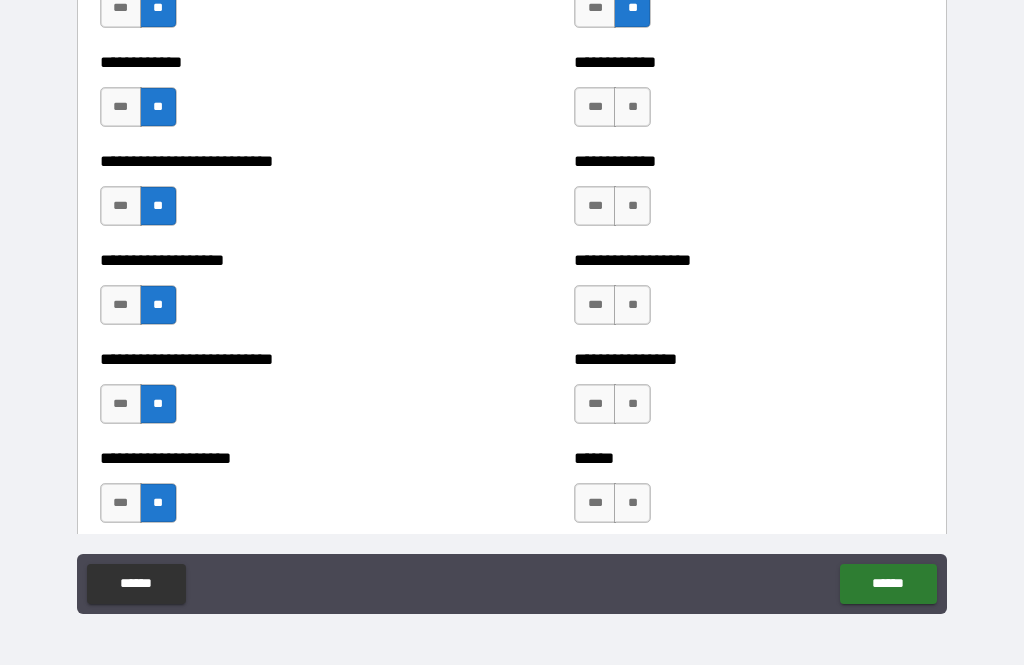 click on "**" at bounding box center (632, 107) 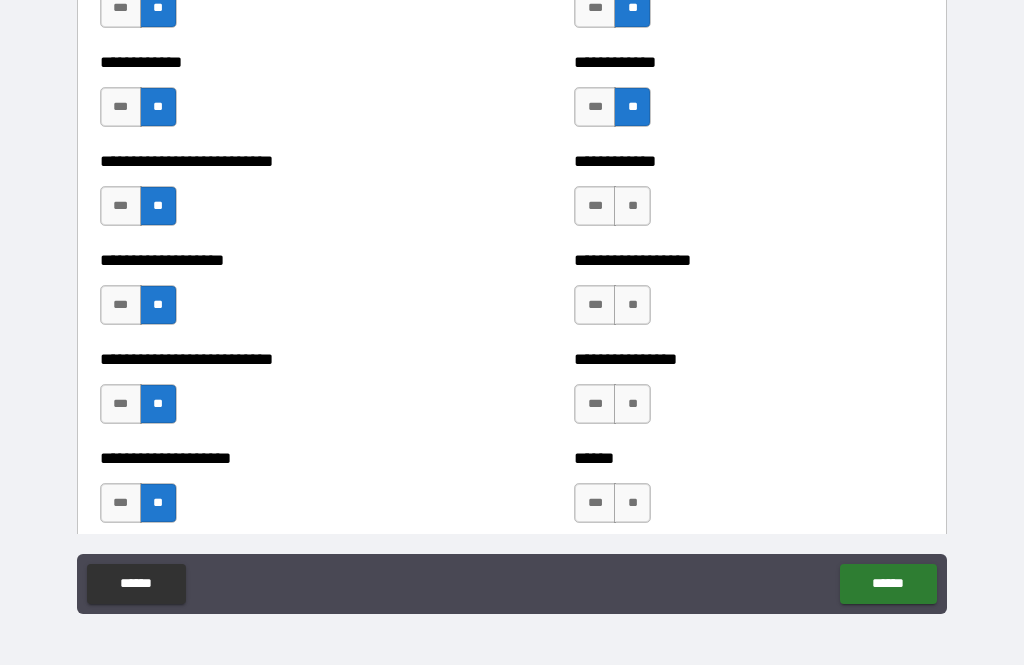 click on "**" at bounding box center (632, 206) 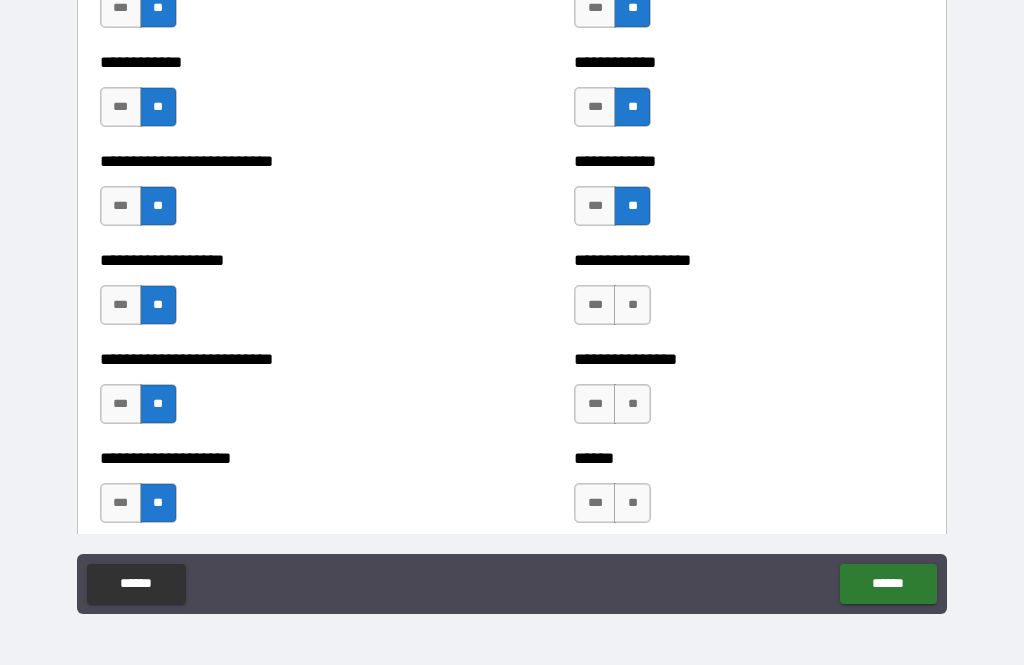 click on "**" at bounding box center [632, 305] 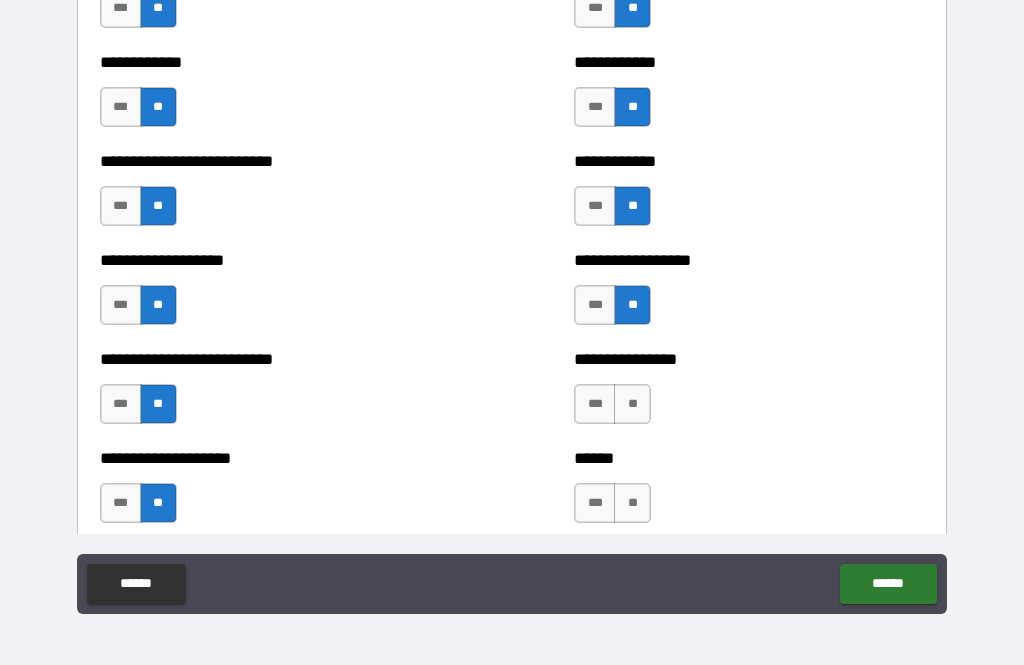 click on "**" at bounding box center (632, 404) 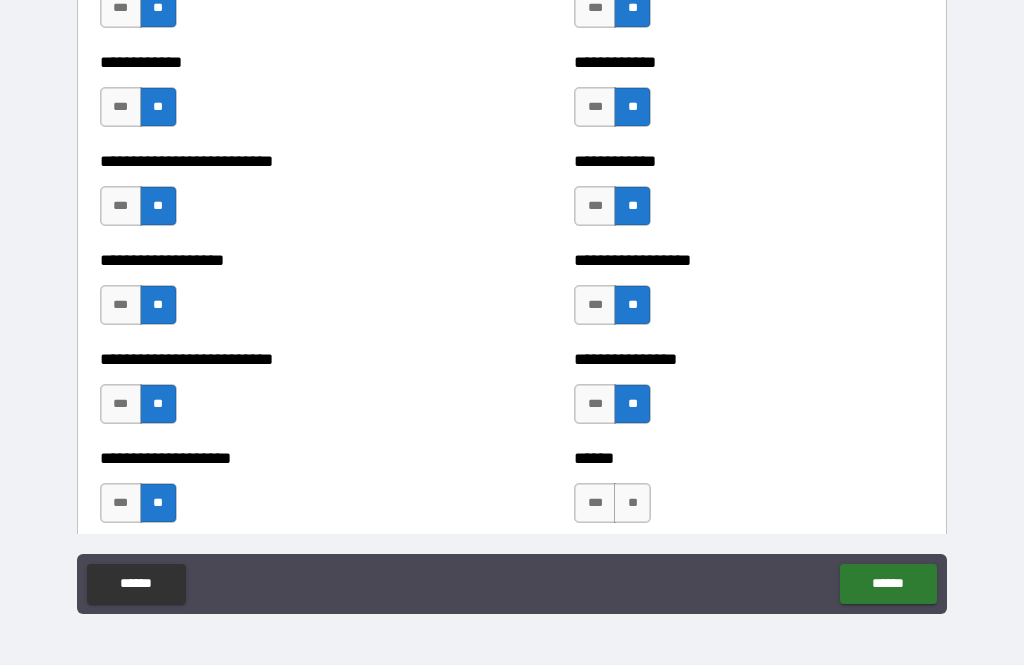 click on "**" at bounding box center (632, 503) 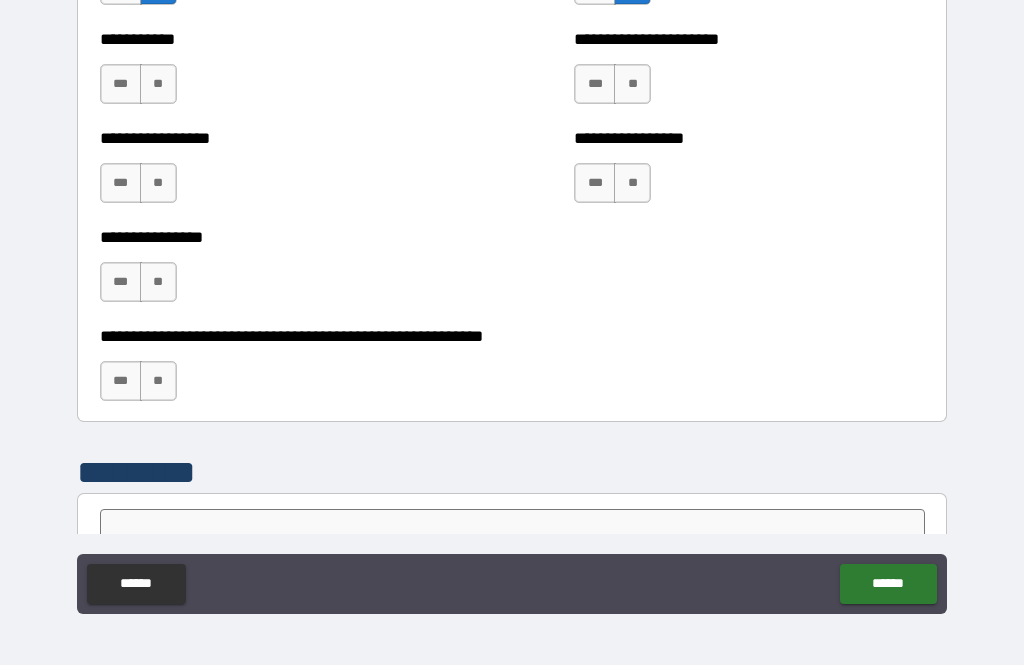 scroll, scrollTop: 5940, scrollLeft: 0, axis: vertical 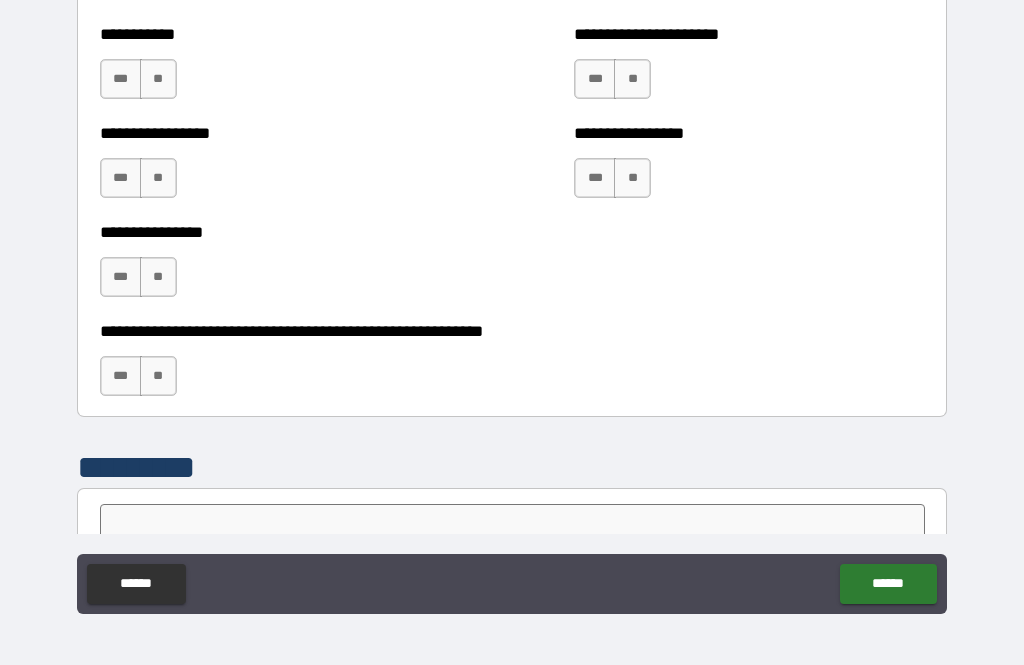 click on "**" at bounding box center (158, 178) 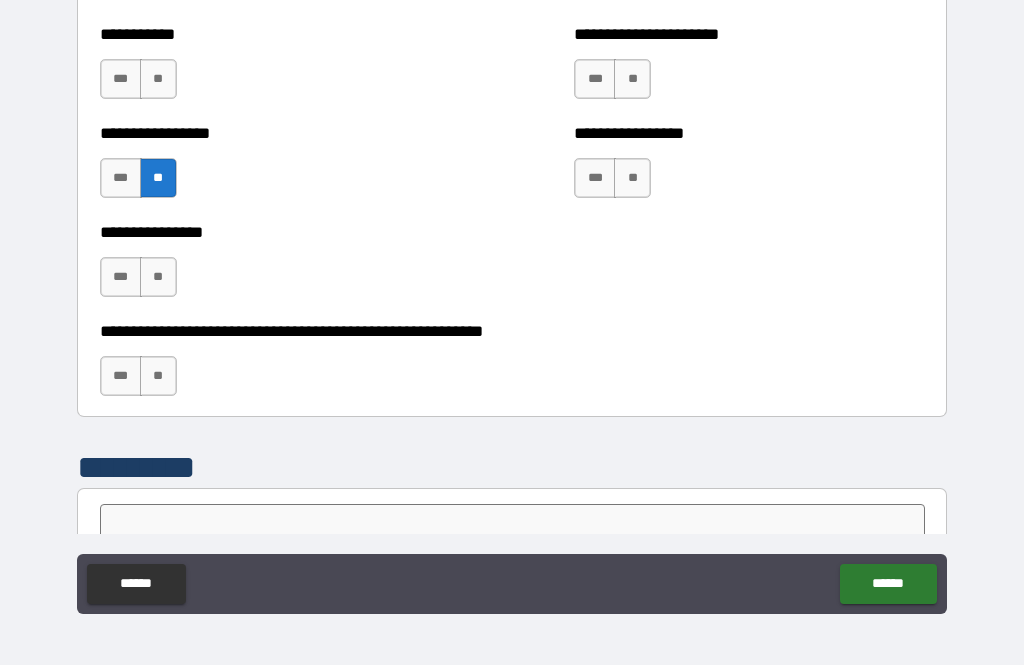 click on "**" at bounding box center (158, 277) 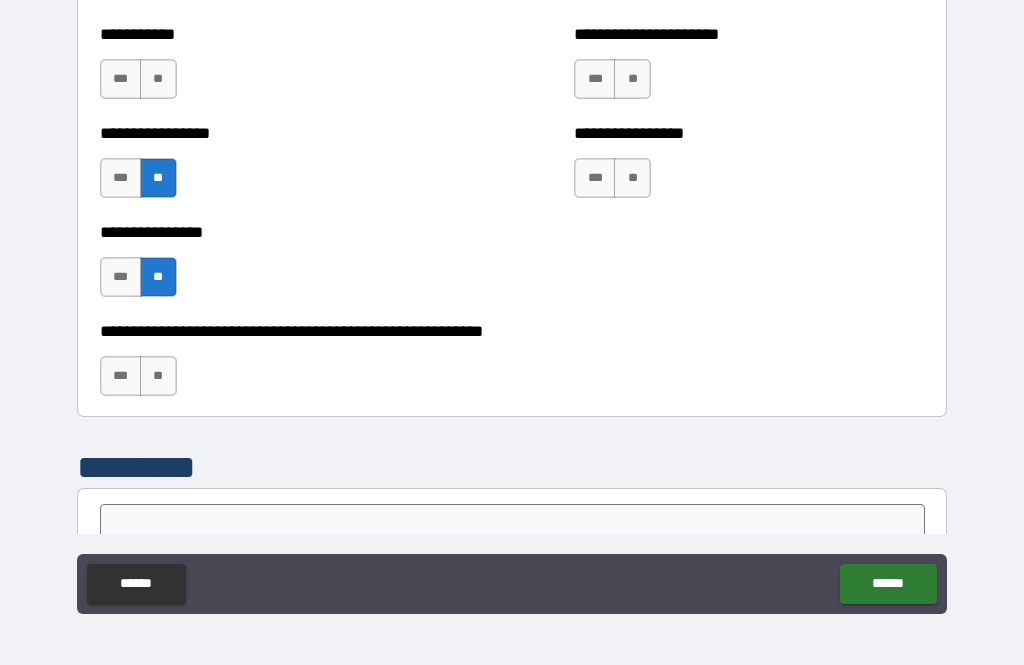 click on "**" at bounding box center [158, 79] 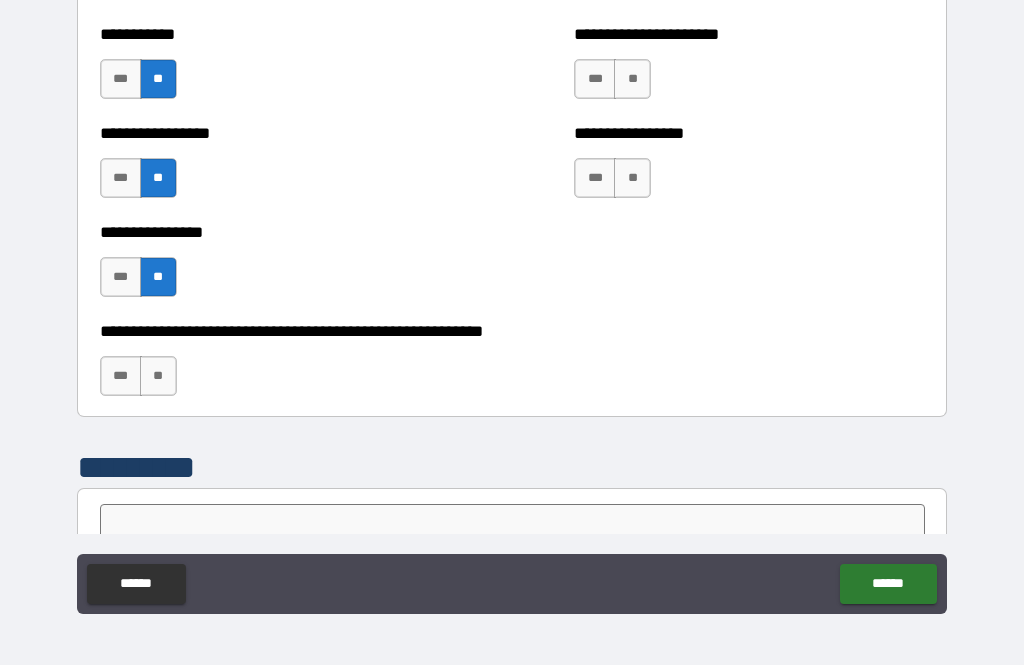 click on "**" at bounding box center (158, 376) 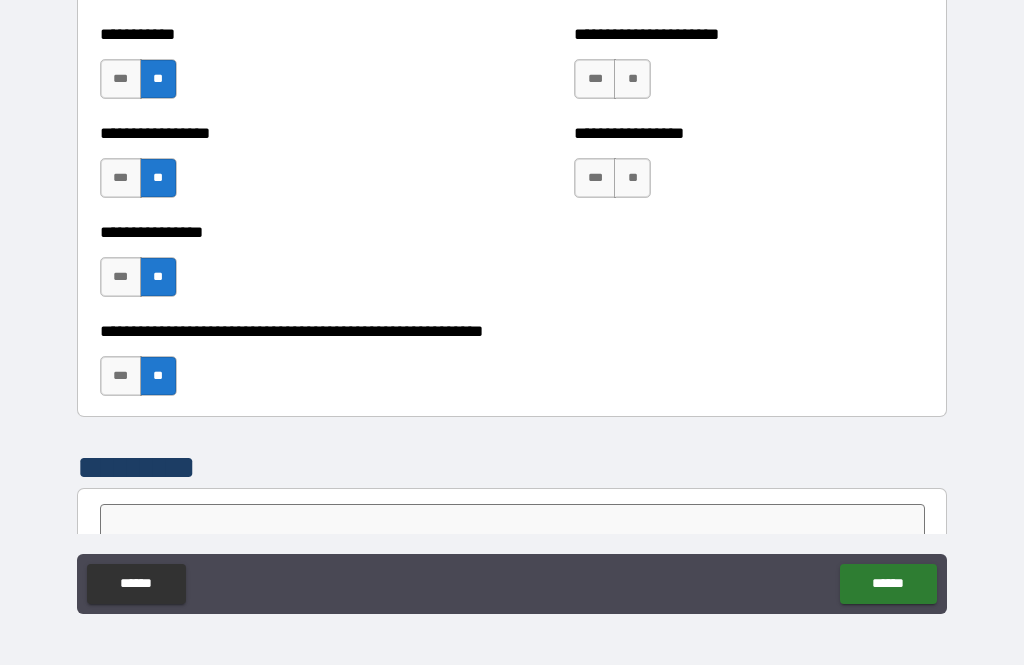 click on "**" at bounding box center (632, 178) 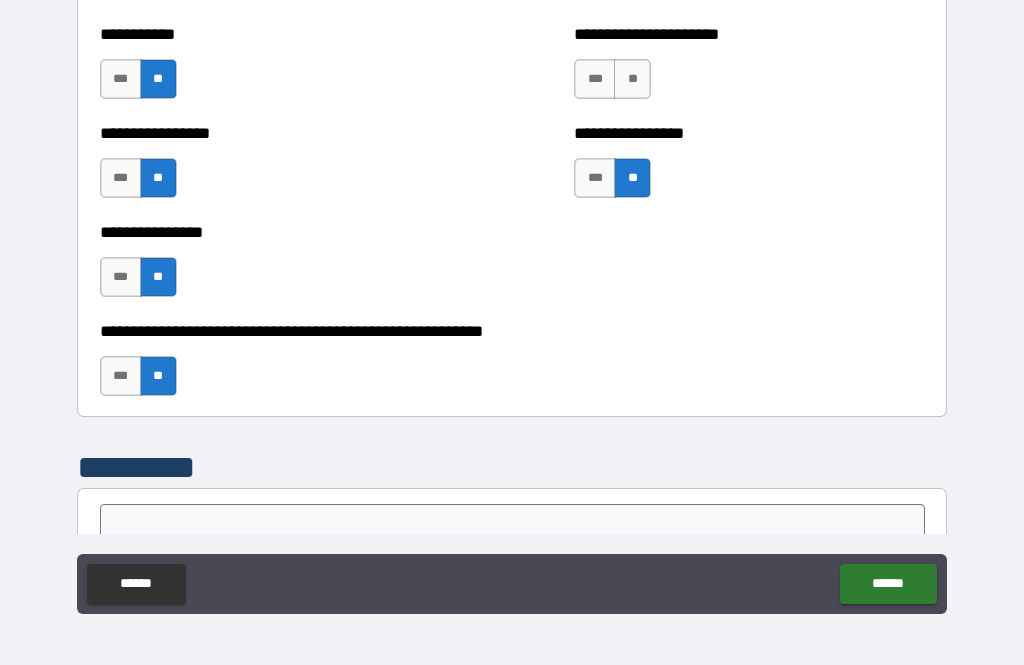 click on "**" at bounding box center (632, 79) 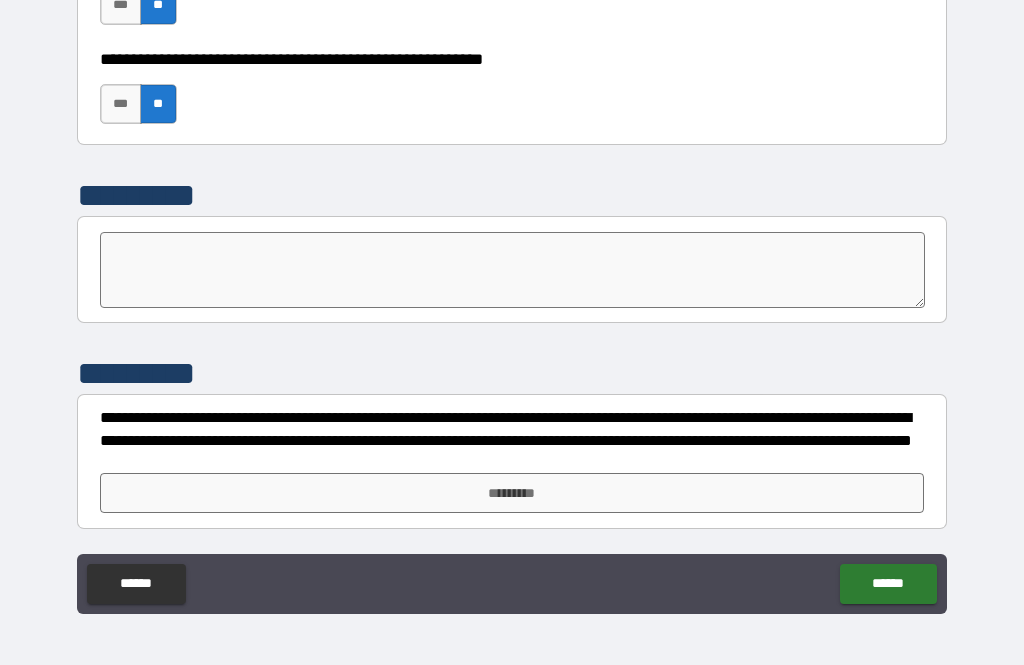 scroll, scrollTop: 6212, scrollLeft: 0, axis: vertical 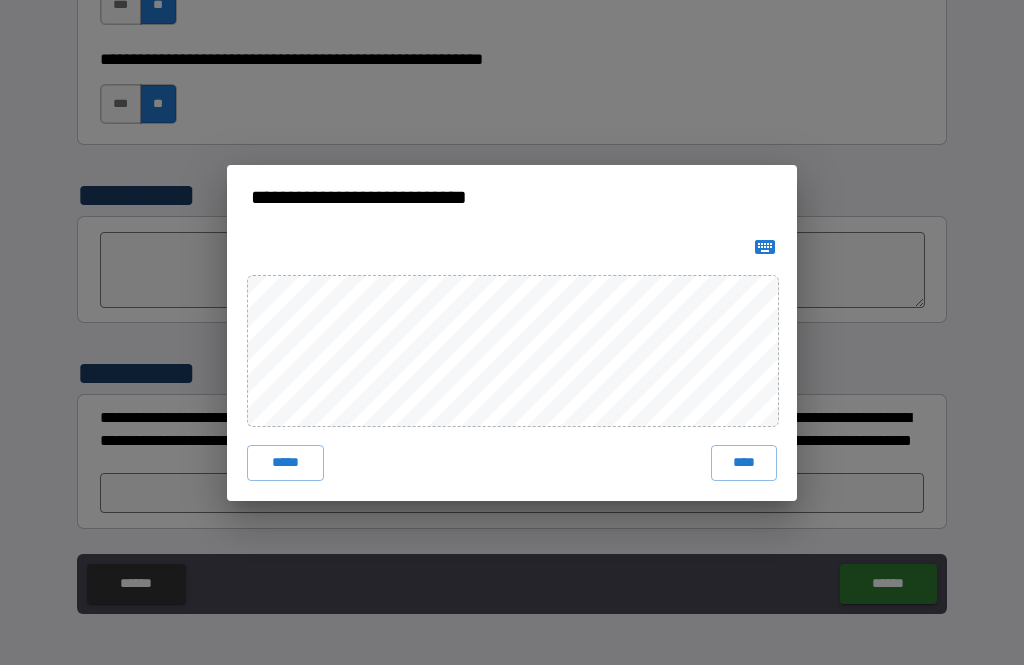 click on "****" at bounding box center [744, 463] 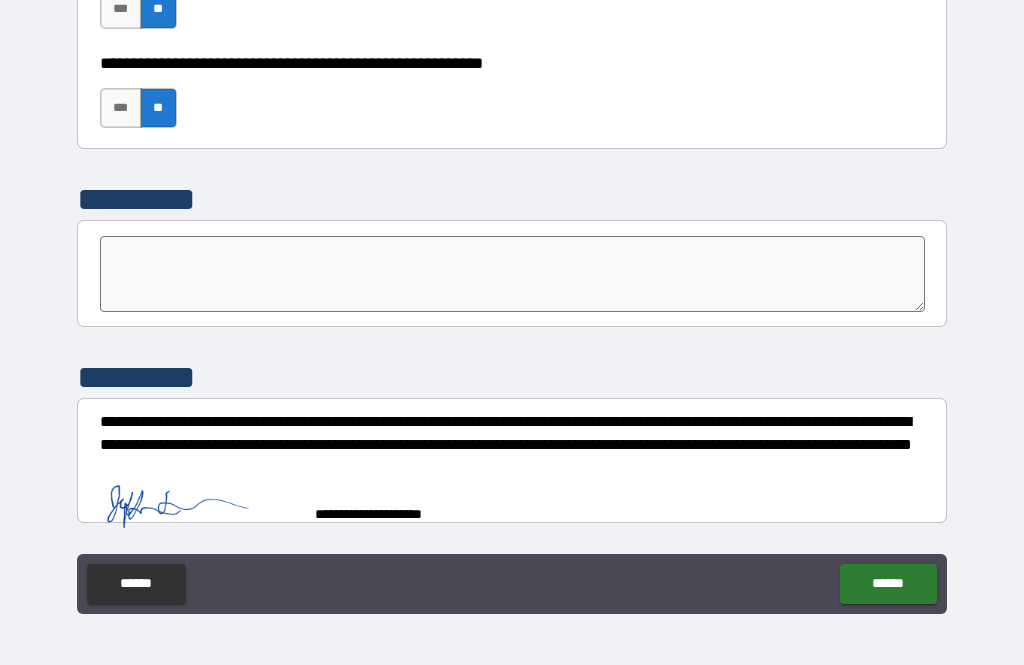 scroll, scrollTop: 6202, scrollLeft: 0, axis: vertical 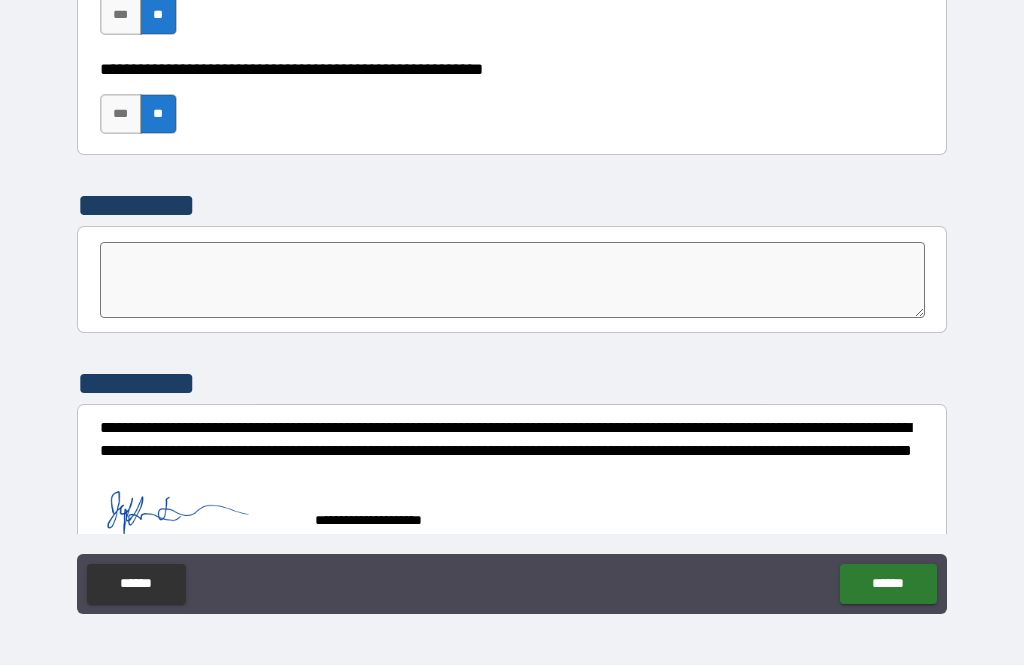 click on "******" at bounding box center (888, 584) 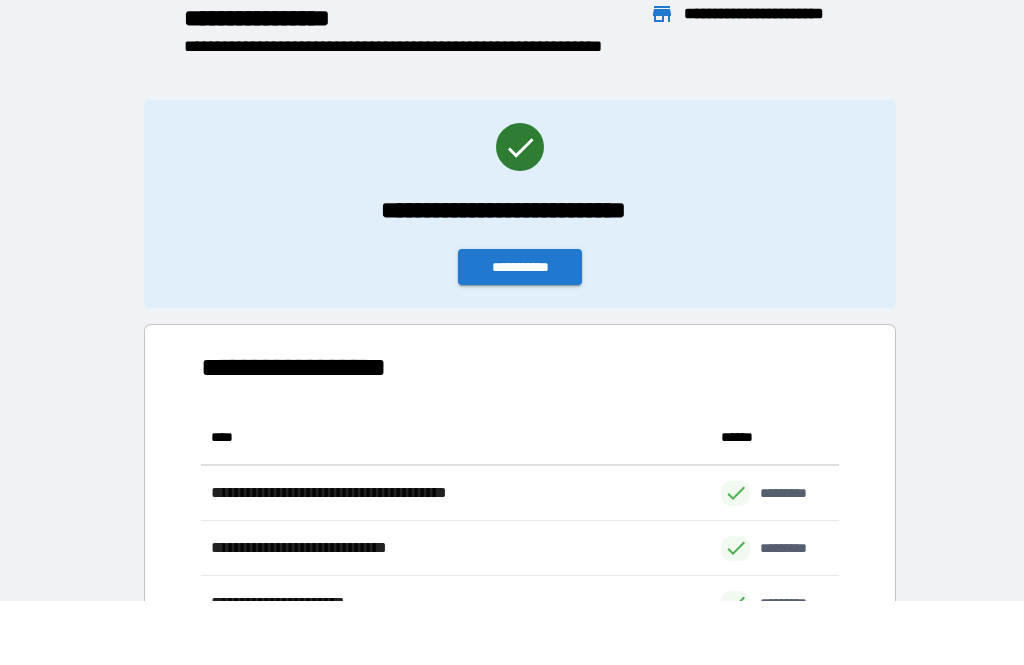 scroll, scrollTop: 221, scrollLeft: 638, axis: both 